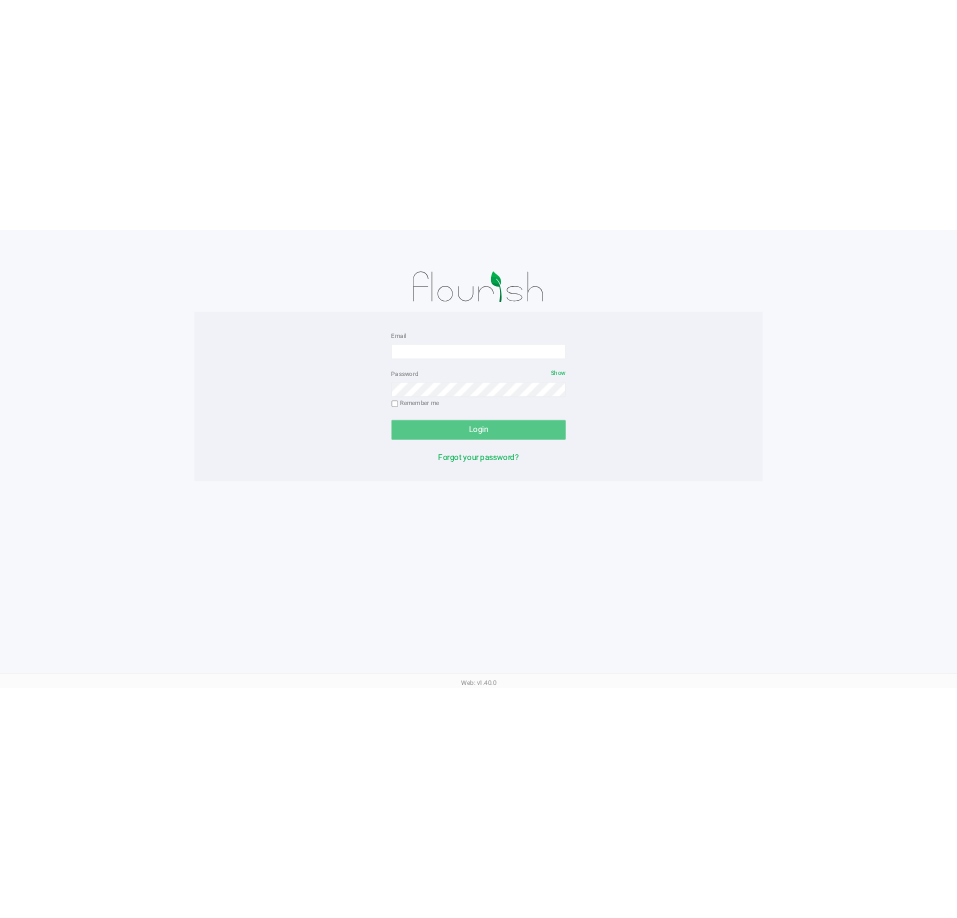 scroll, scrollTop: 0, scrollLeft: 0, axis: both 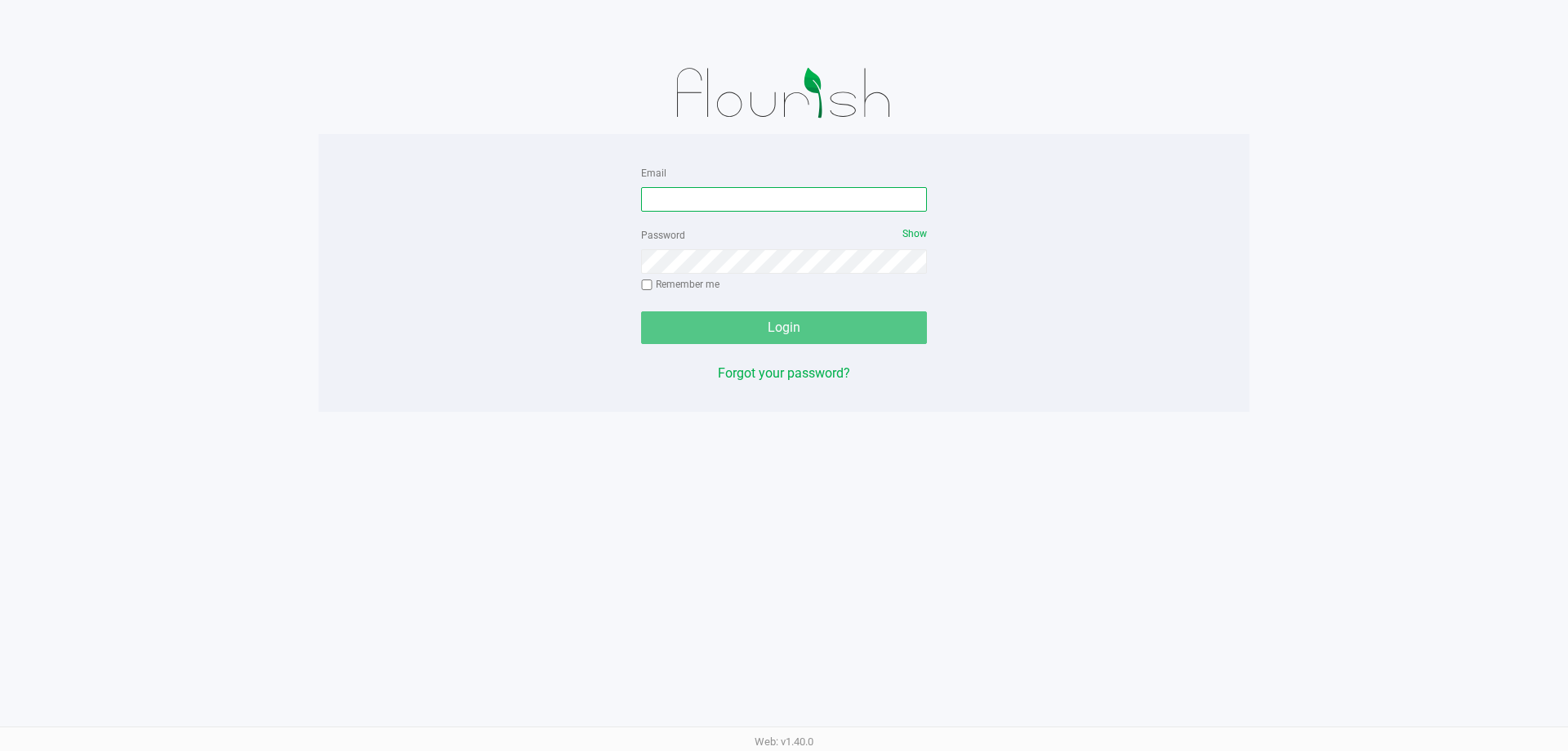 click on "Email" at bounding box center [784, 199] 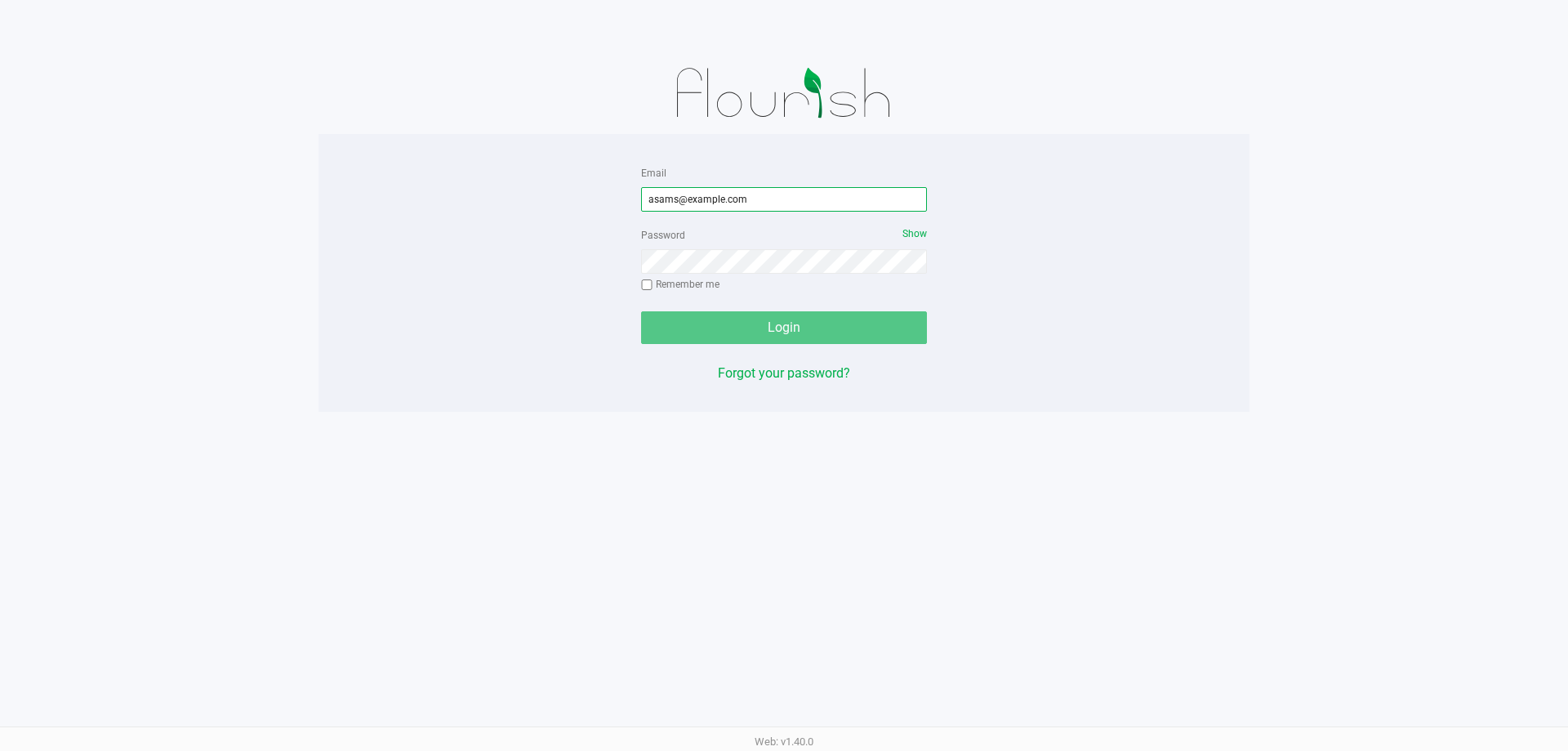 type on "asams@example.com" 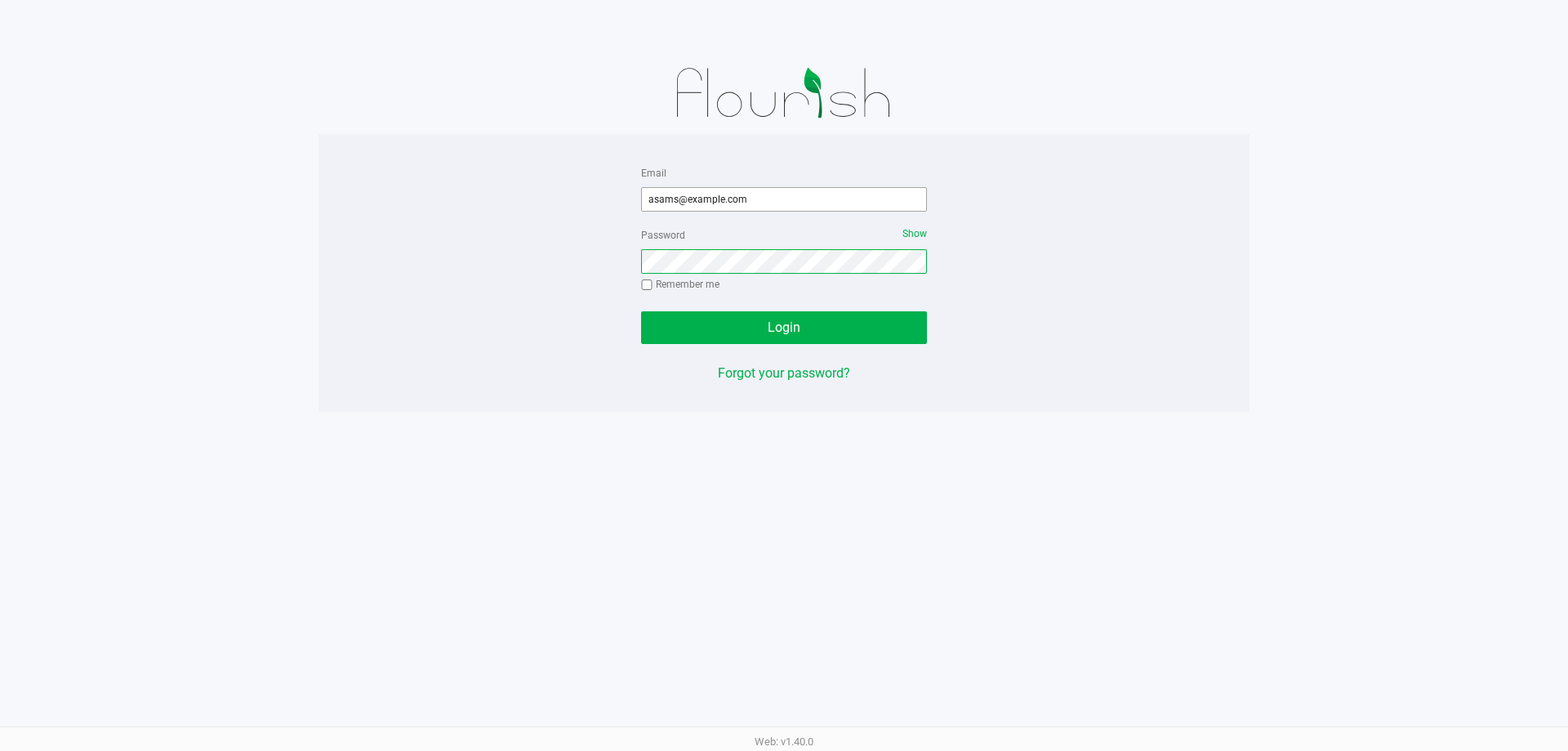 click on "Login" 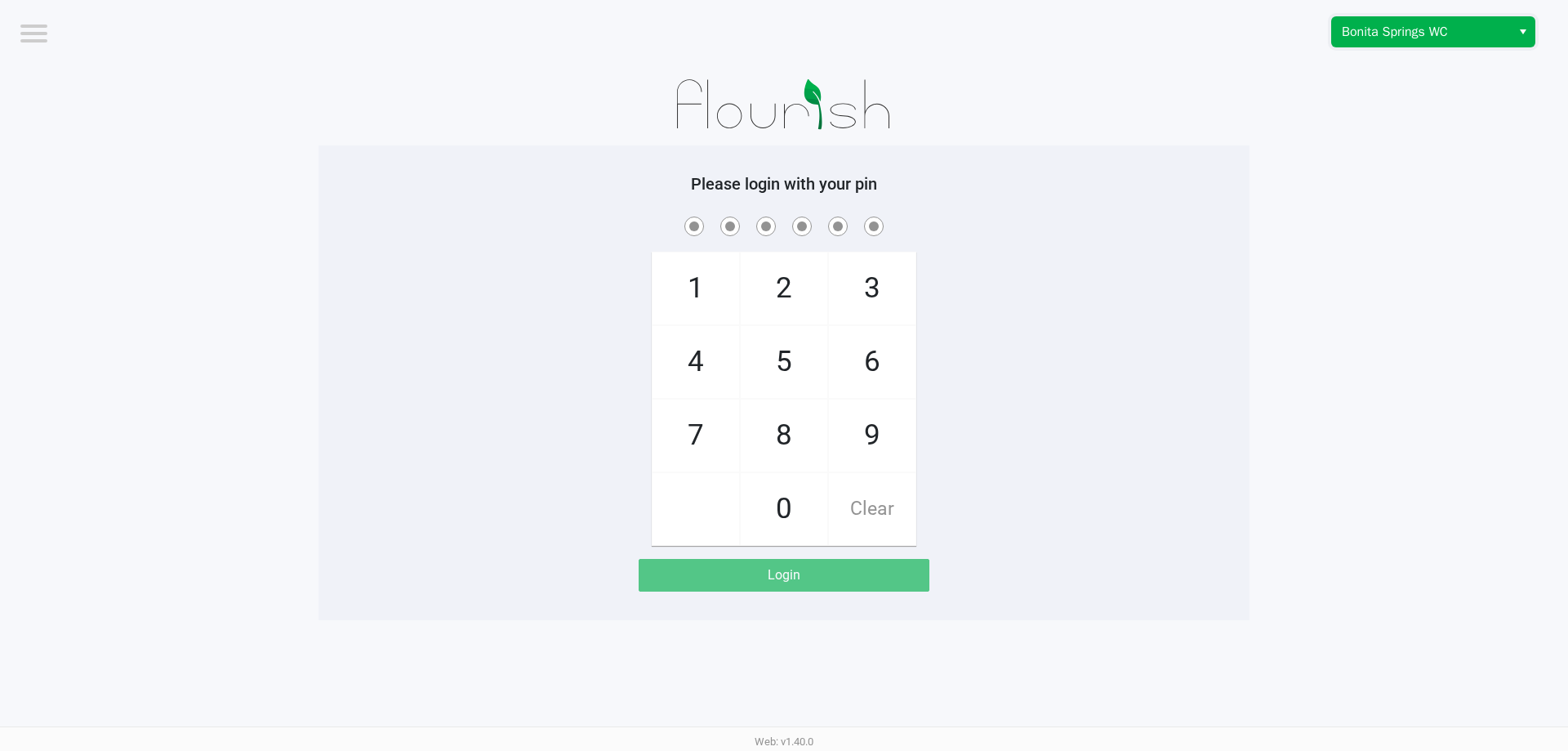 click on "Bonita Springs WC" at bounding box center [1421, 32] 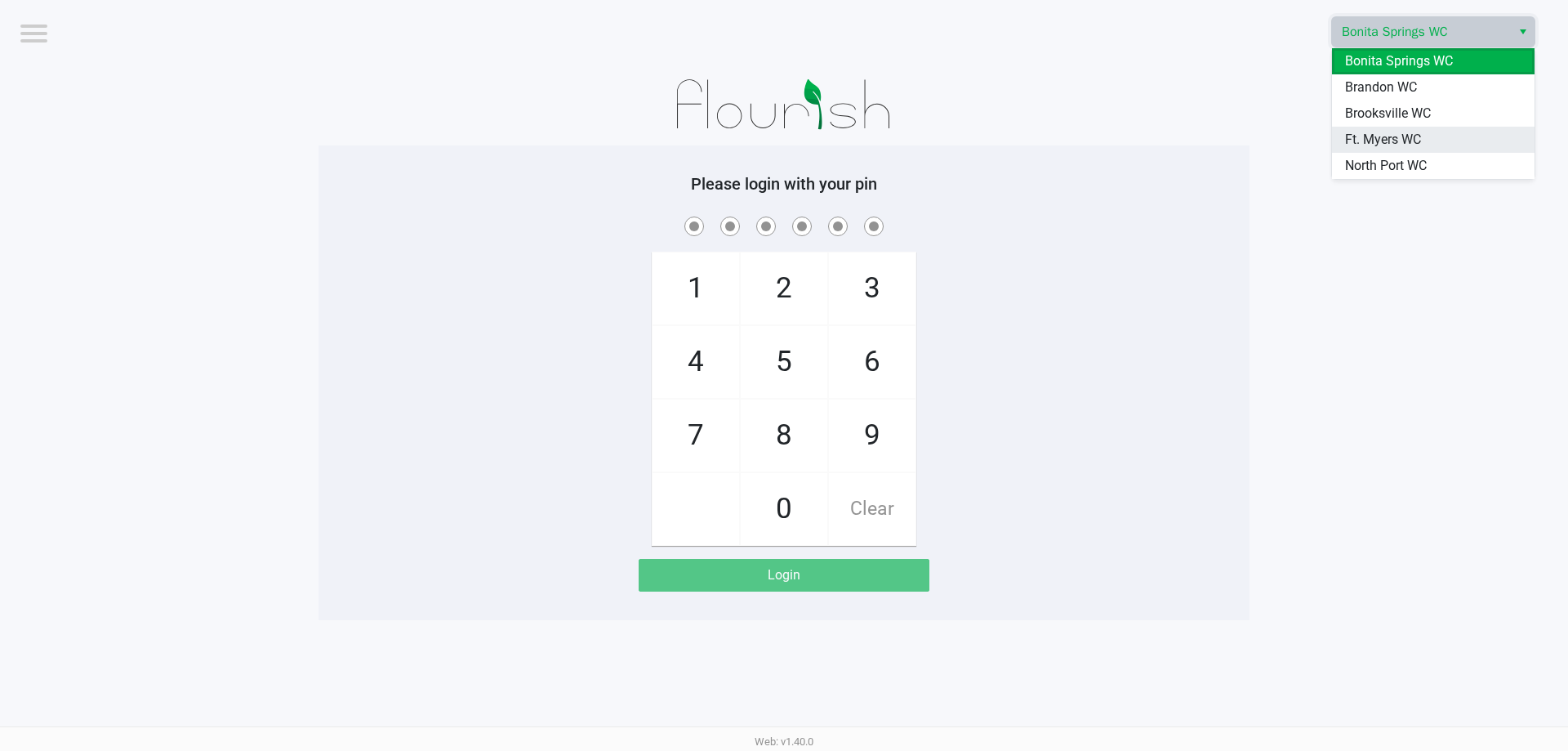 click on "Ft. Myers WC" at bounding box center [1433, 140] 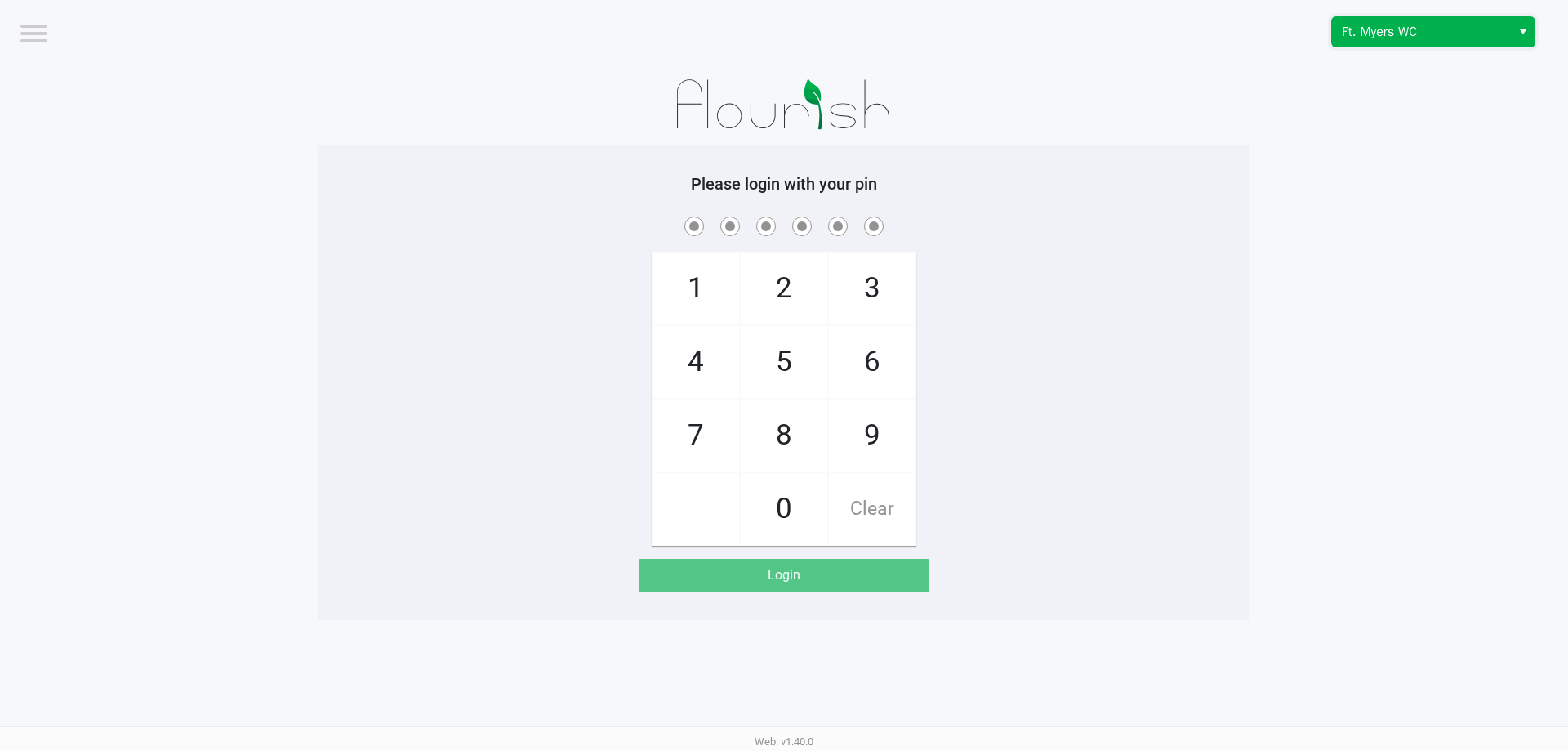 click on "Ft. Myers WC" at bounding box center (1421, 32) 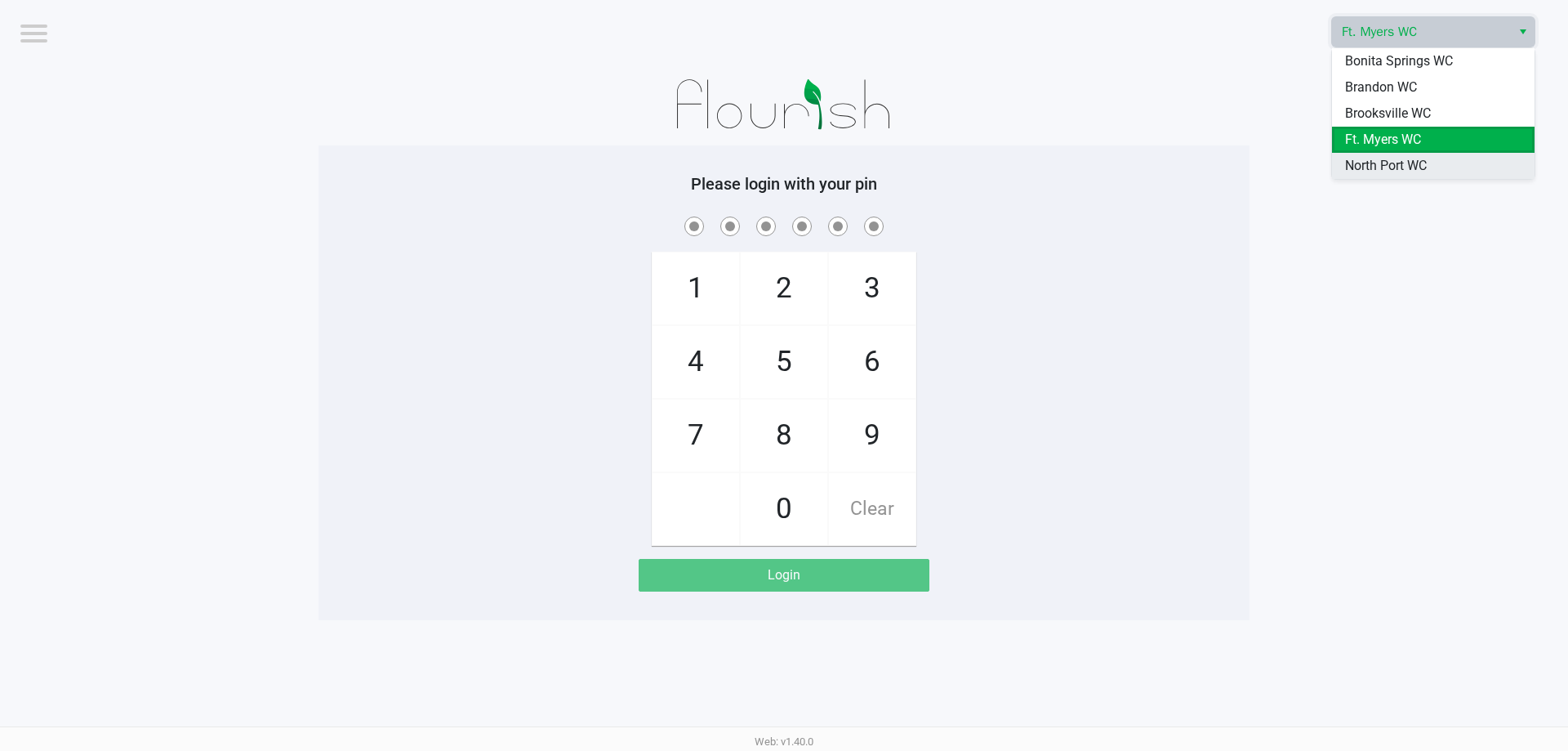 click on "North Port WC" at bounding box center [1386, 166] 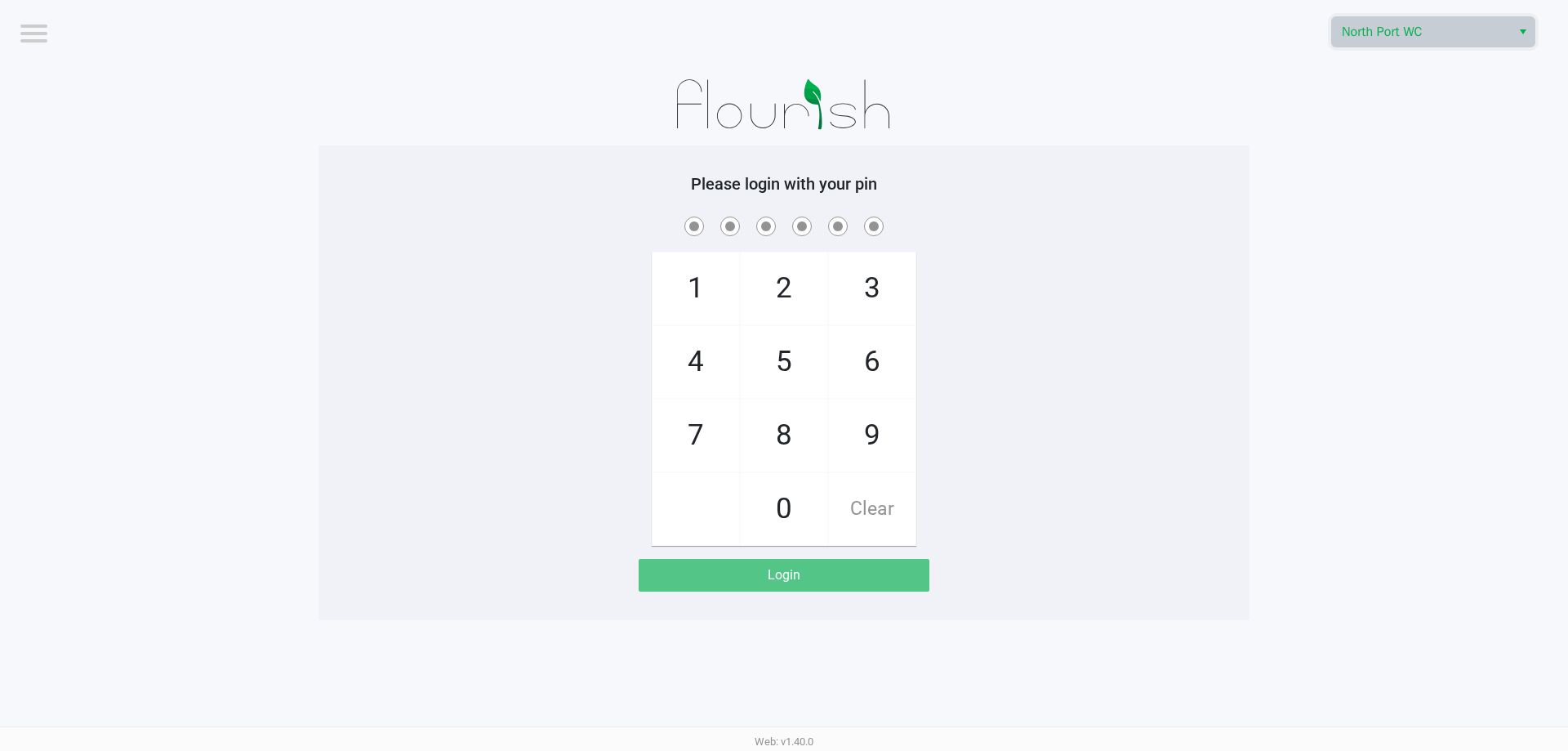 click on "7" 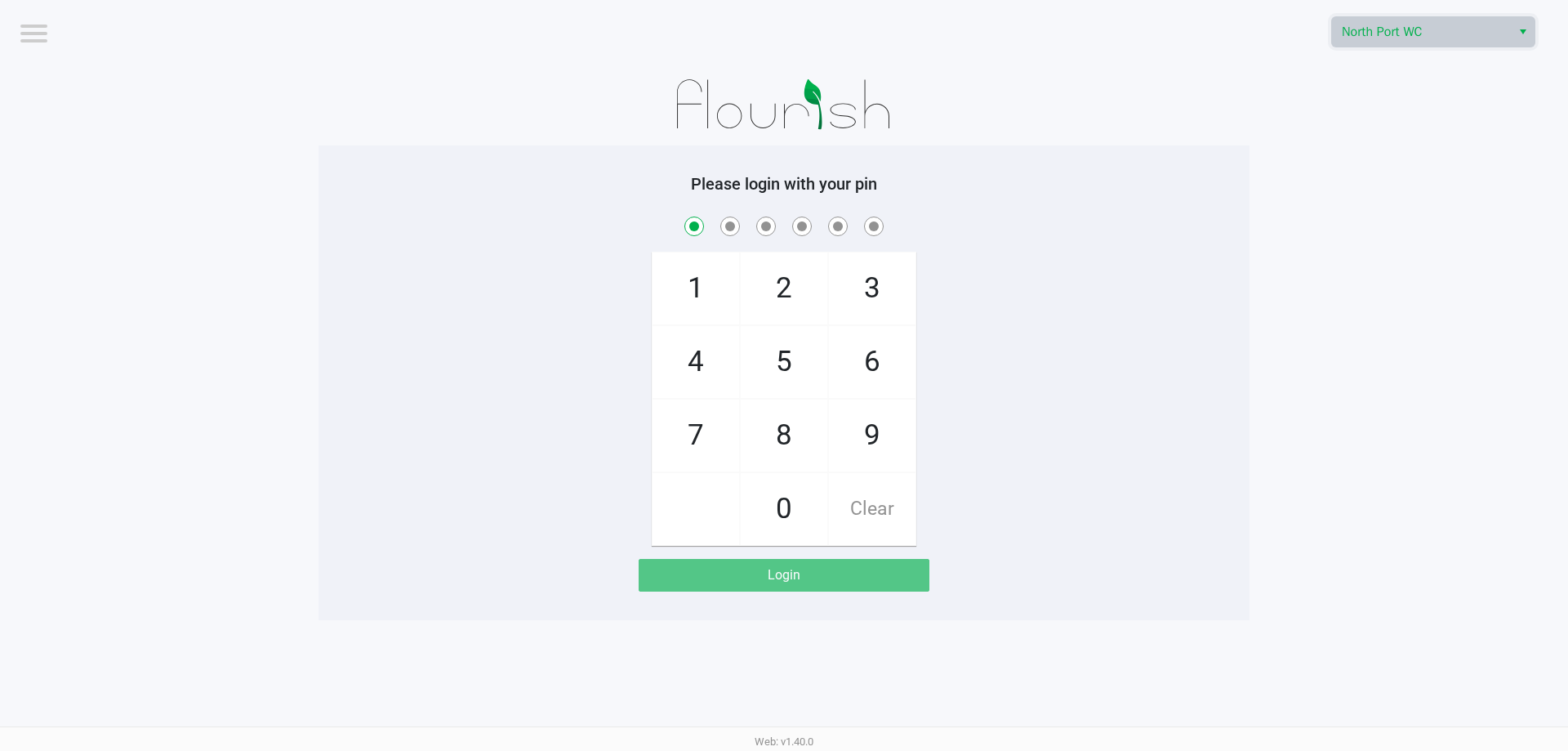 checkbox on "true" 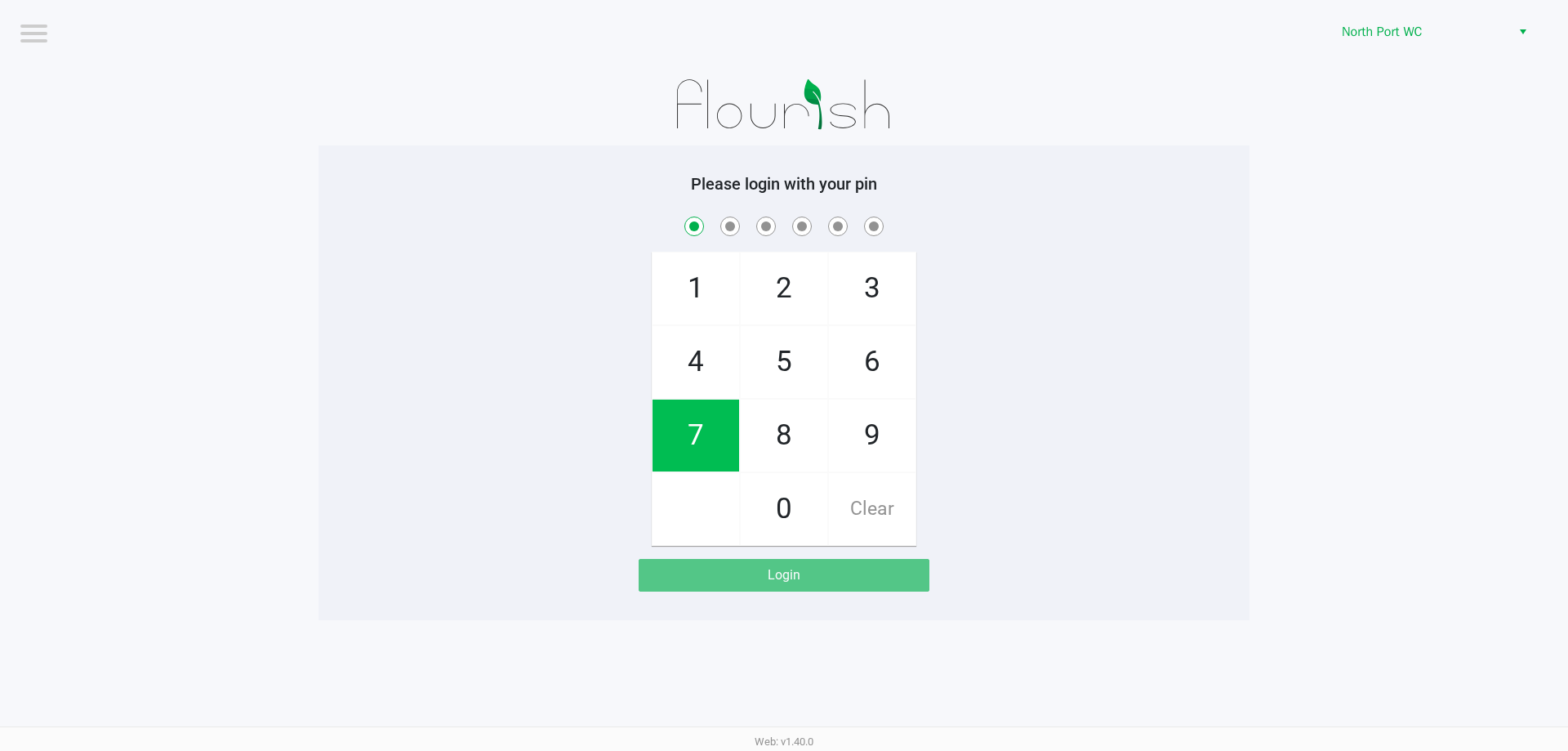 drag, startPoint x: 702, startPoint y: 435, endPoint x: 766, endPoint y: 391, distance: 77.665951 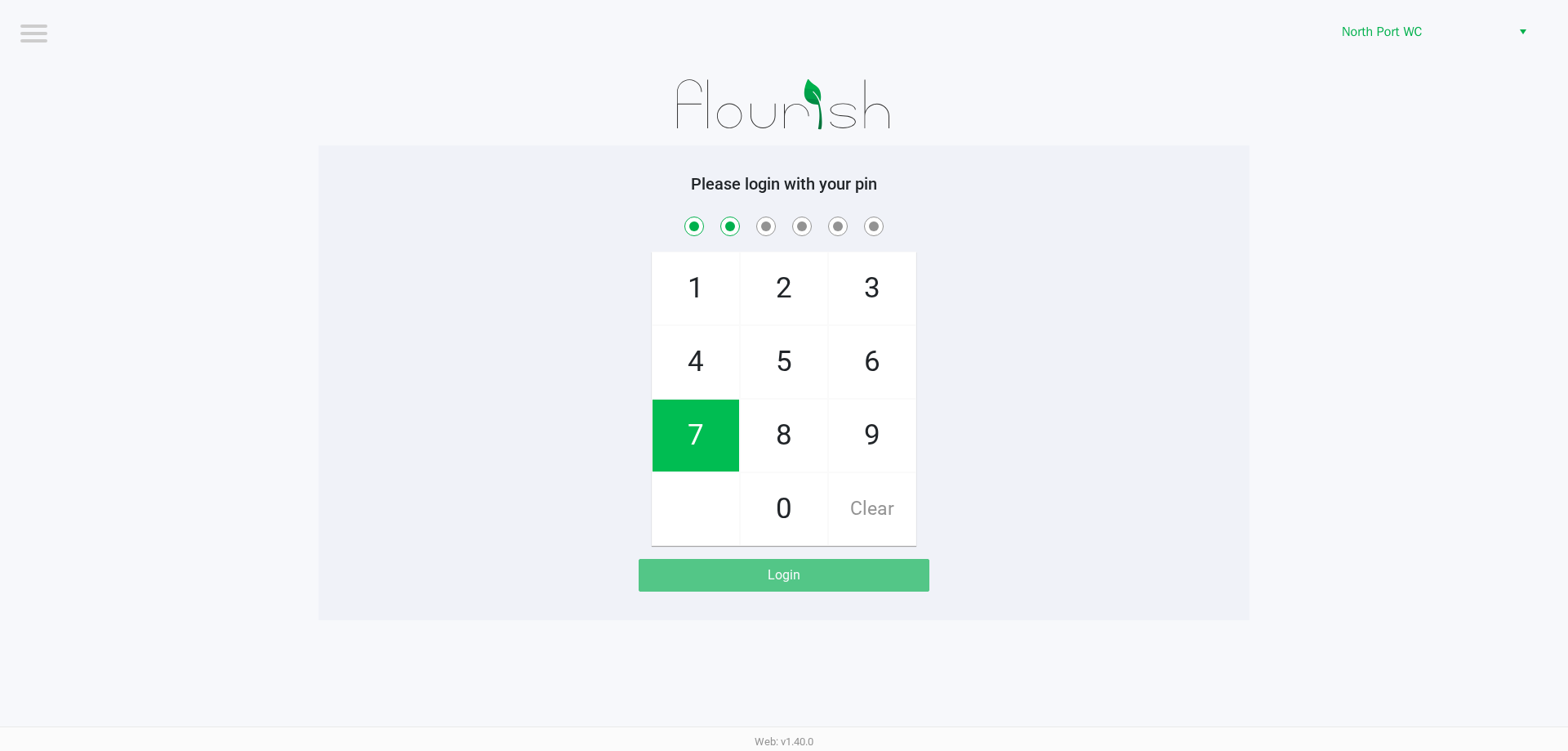 checkbox on "true" 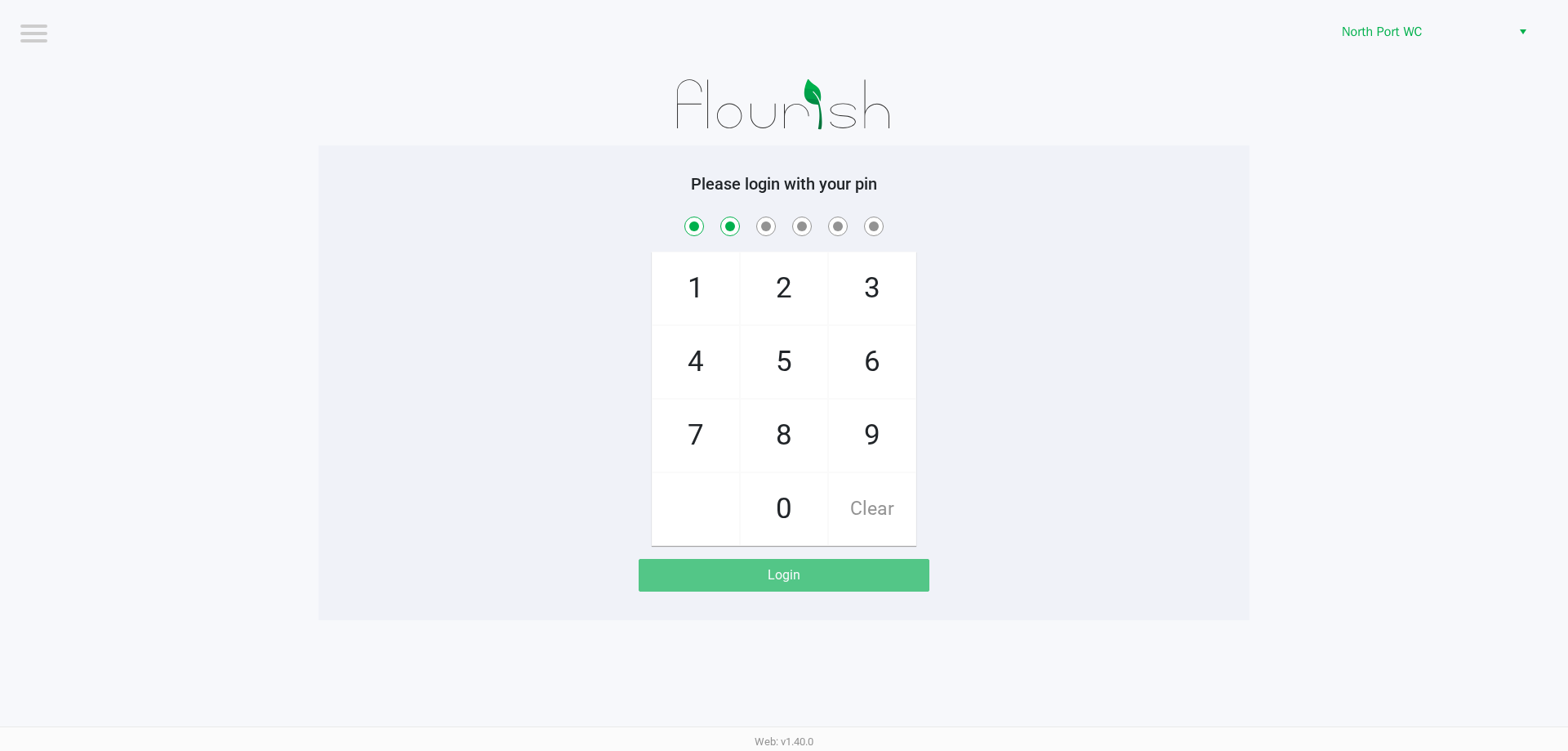 click on "5" 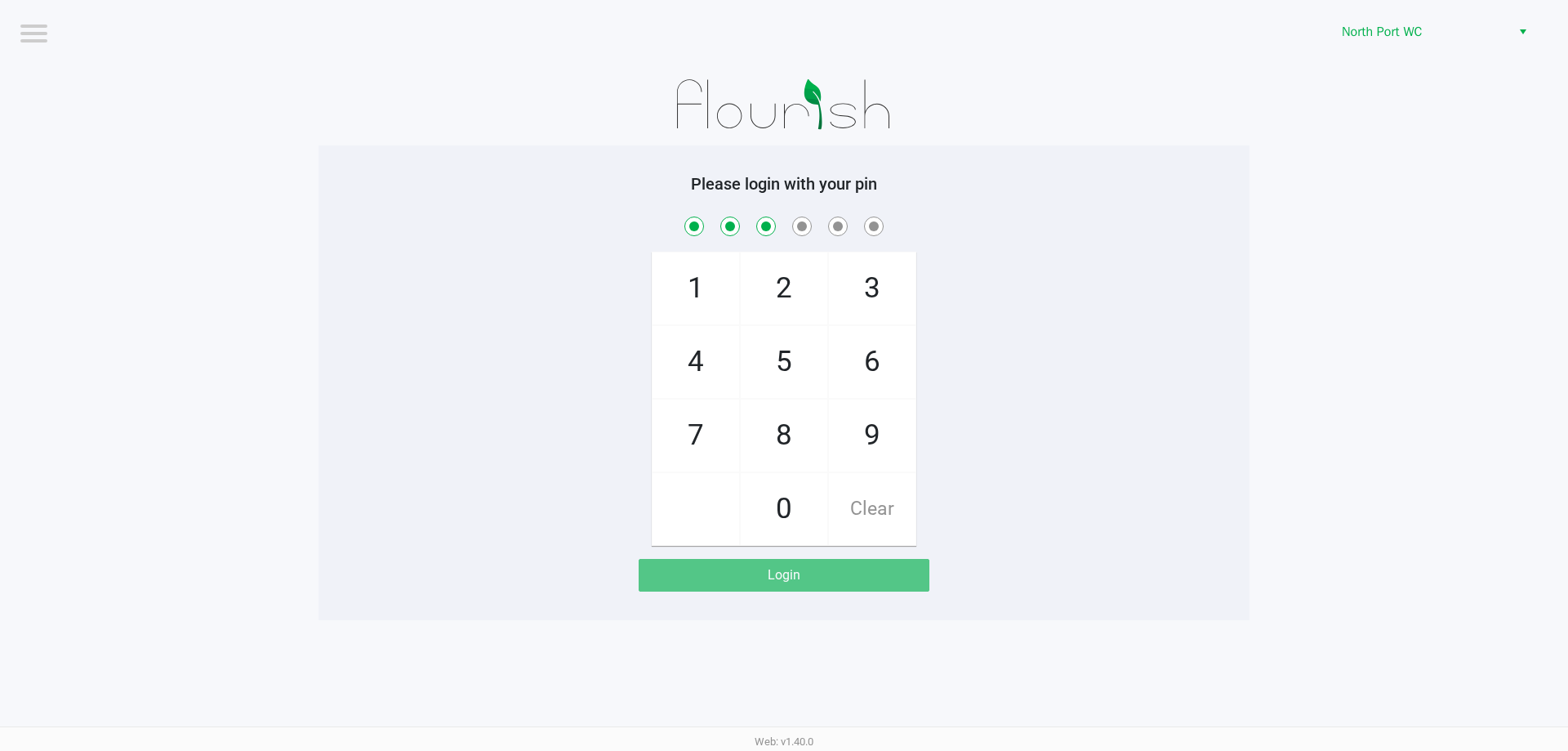 checkbox on "true" 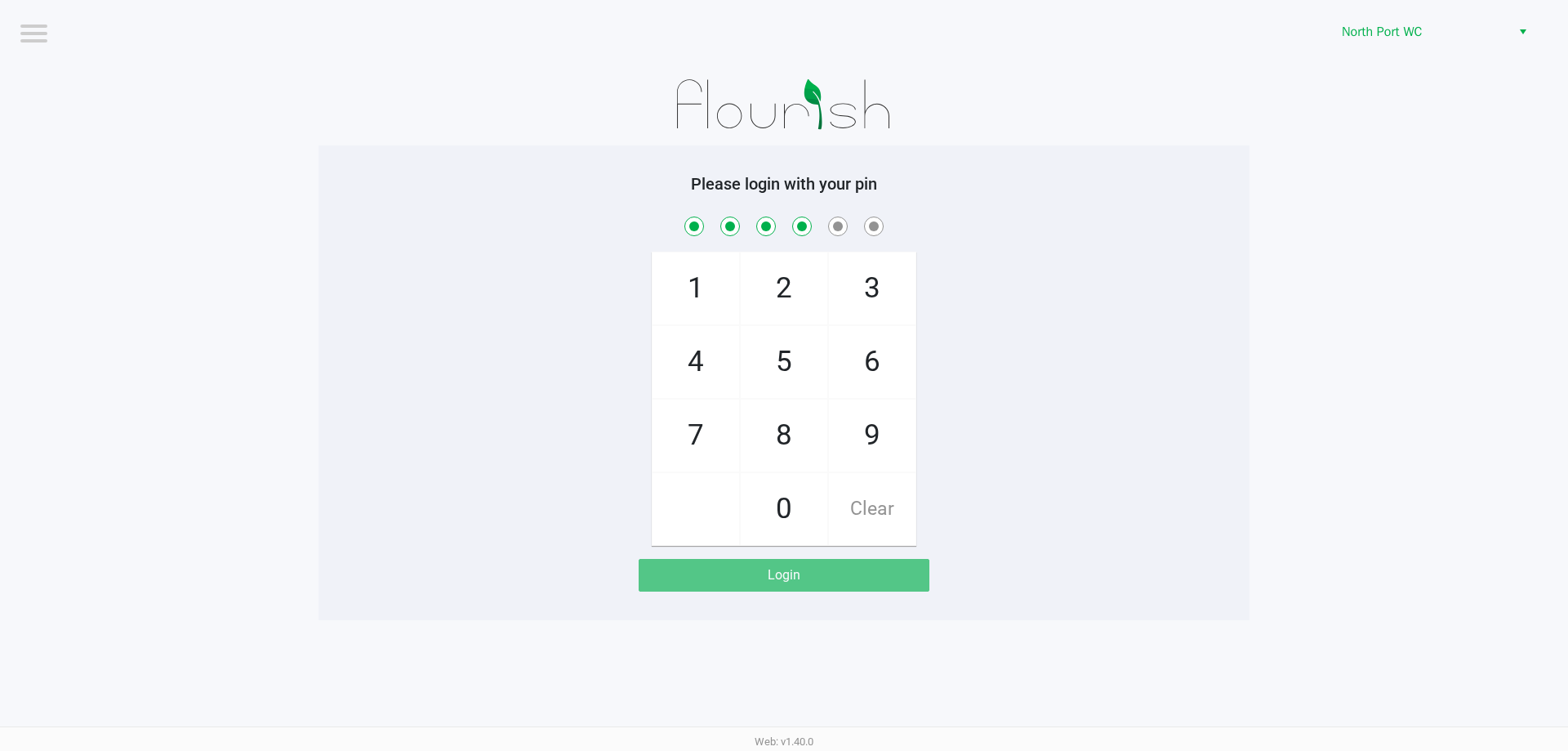 checkbox on "true" 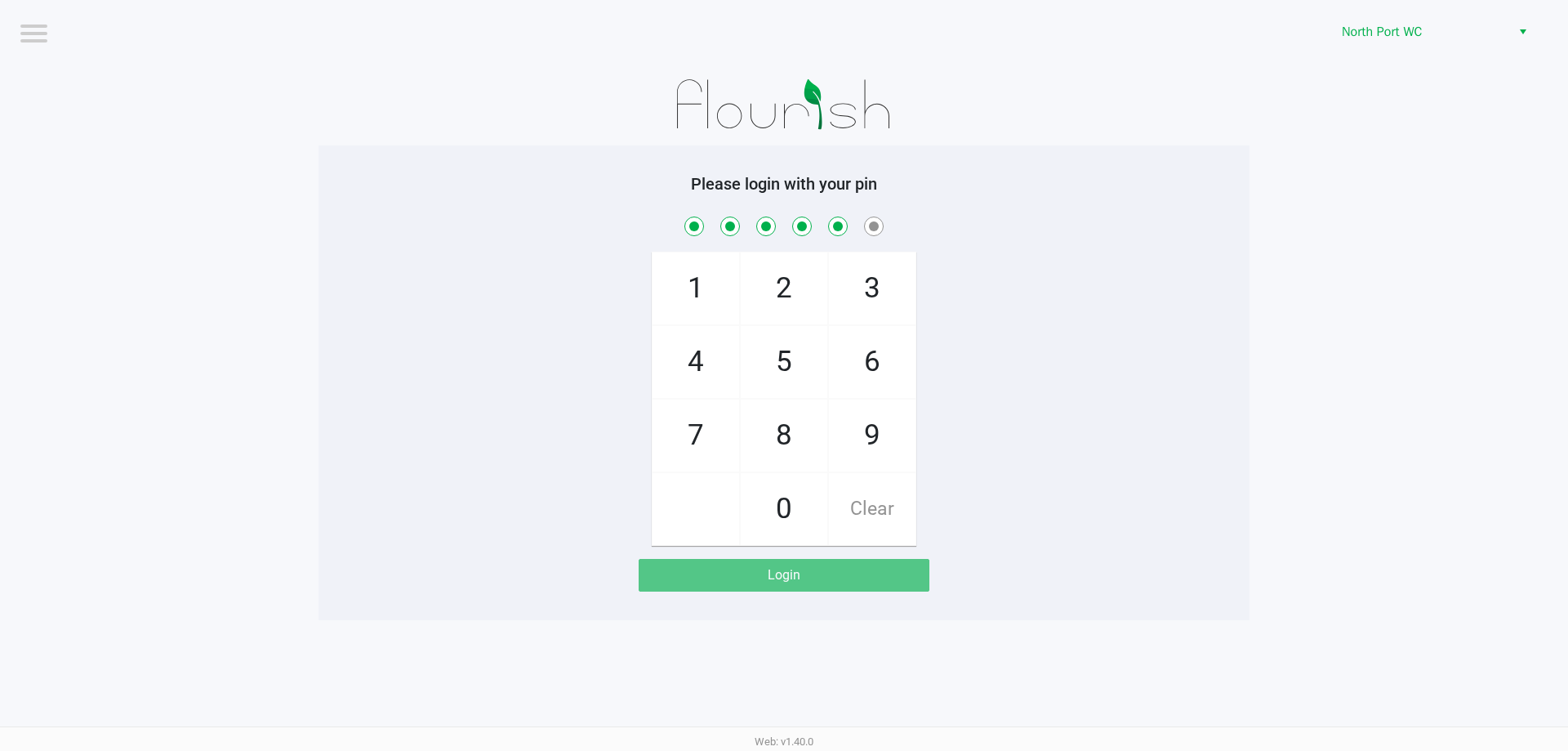checkbox on "true" 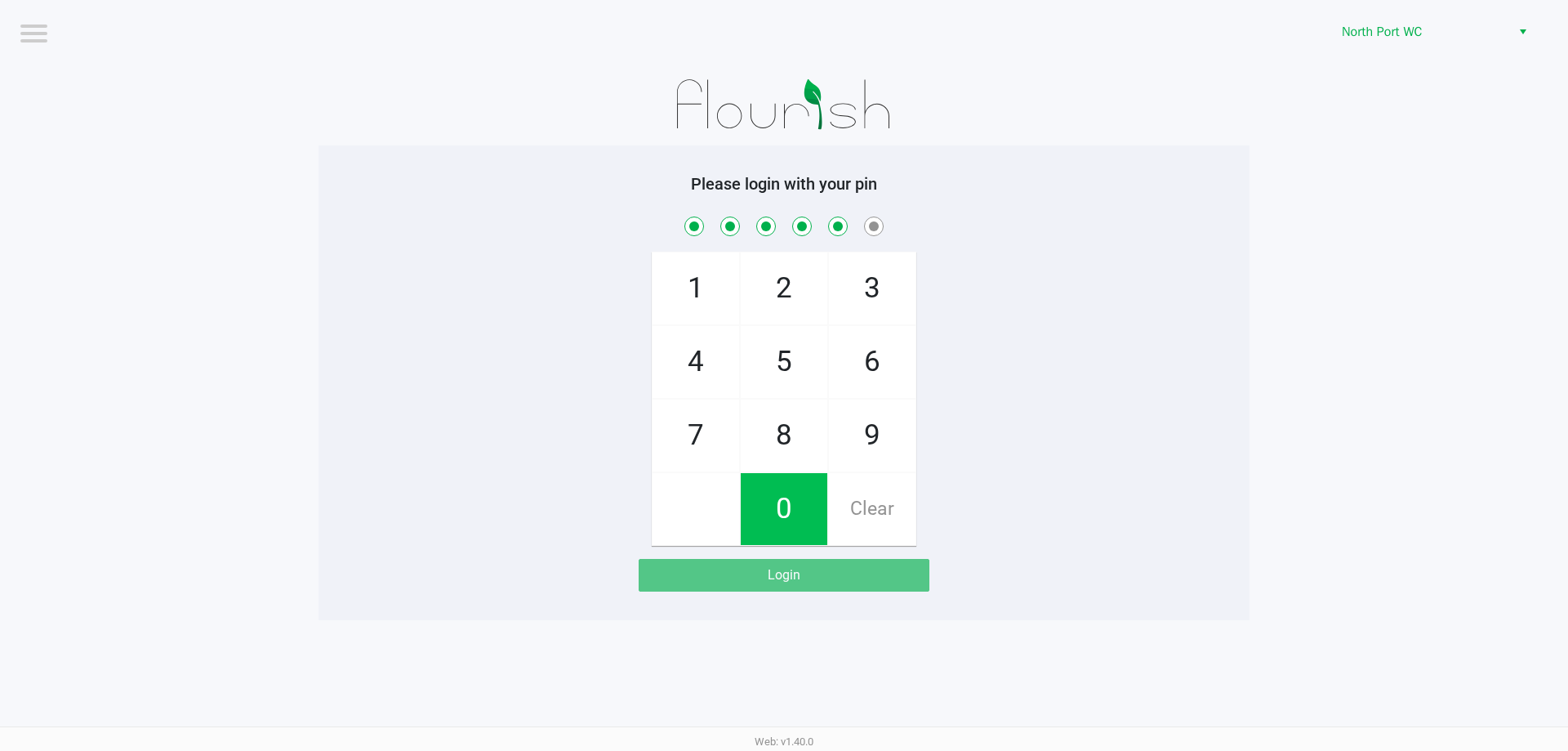 click on "0" 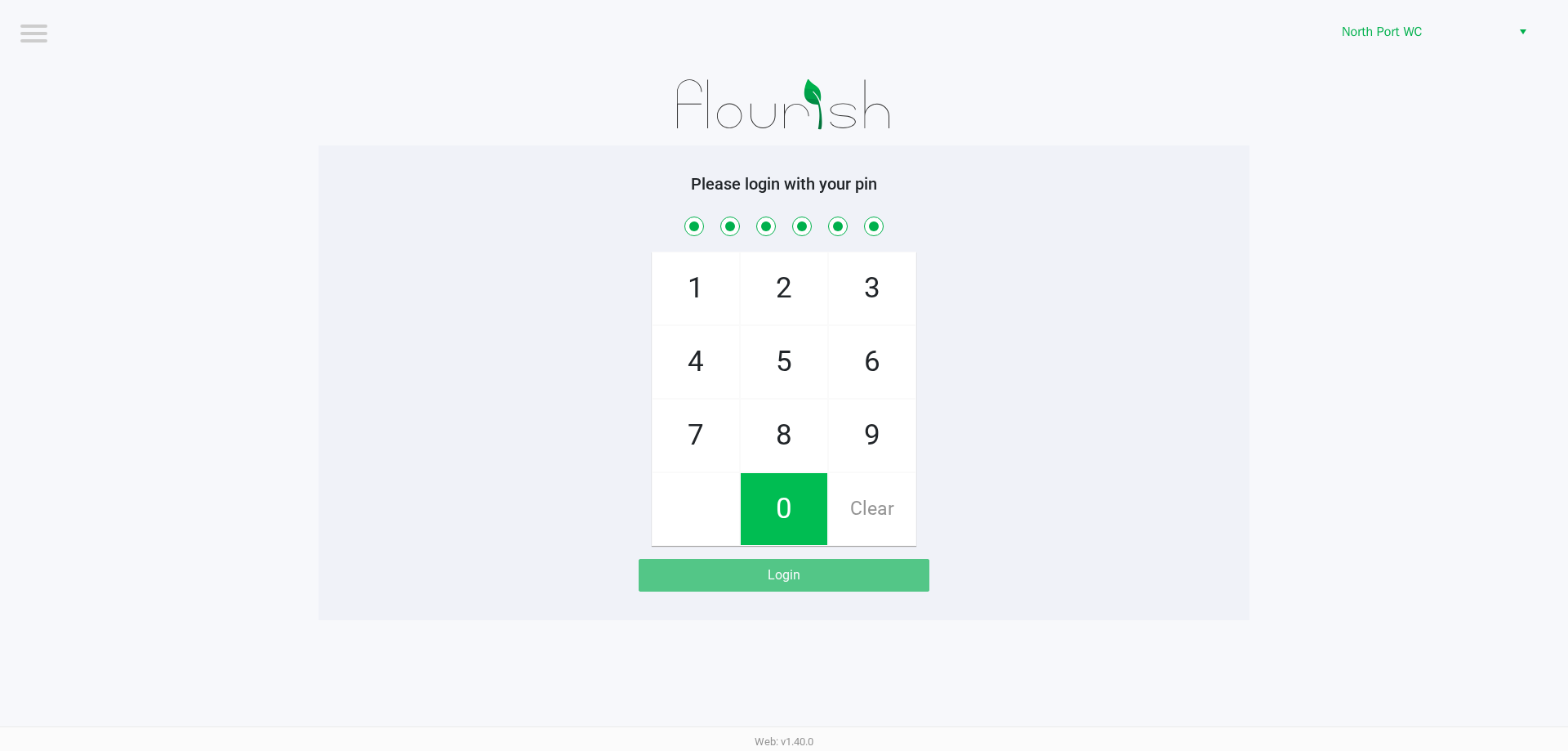checkbox on "true" 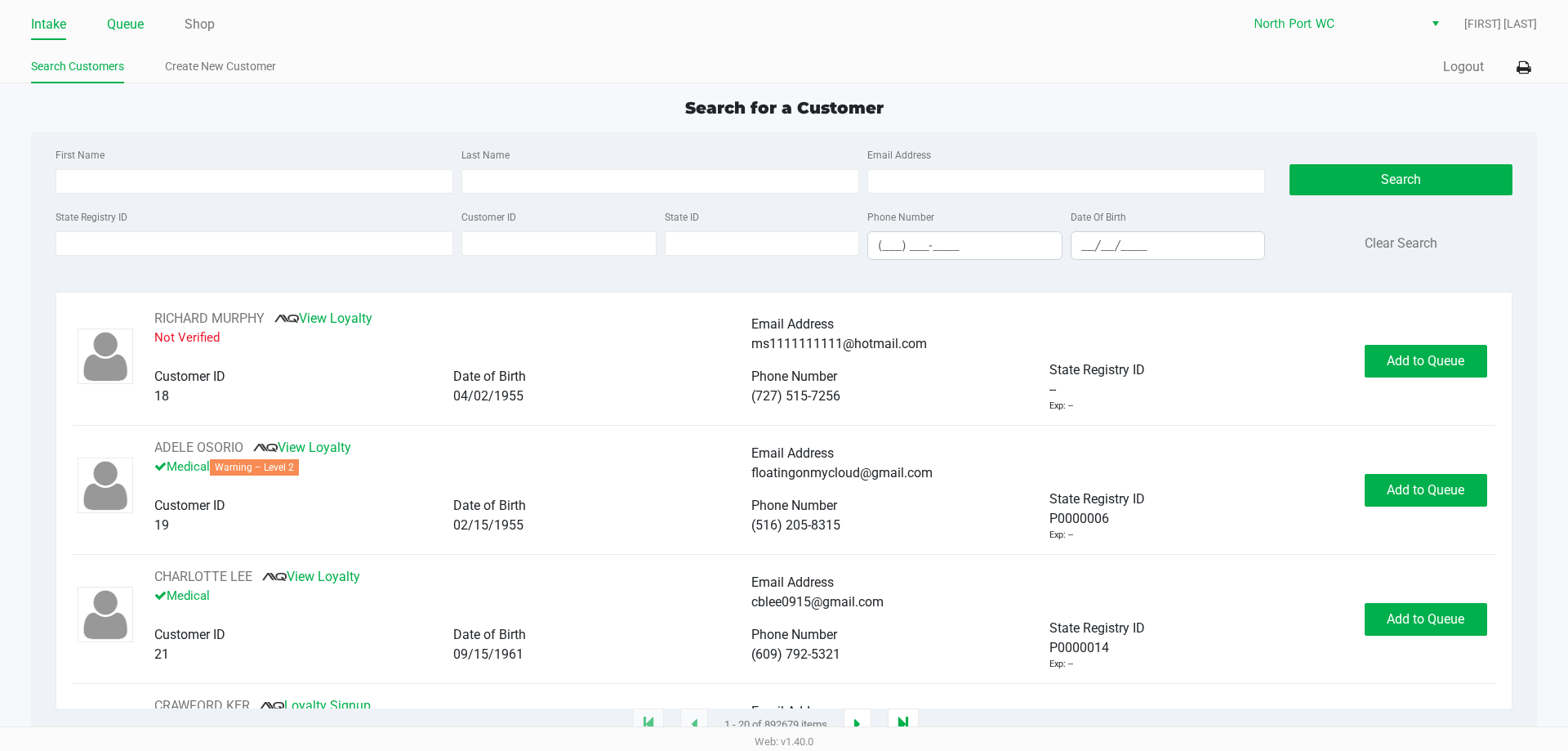click on "Queue" 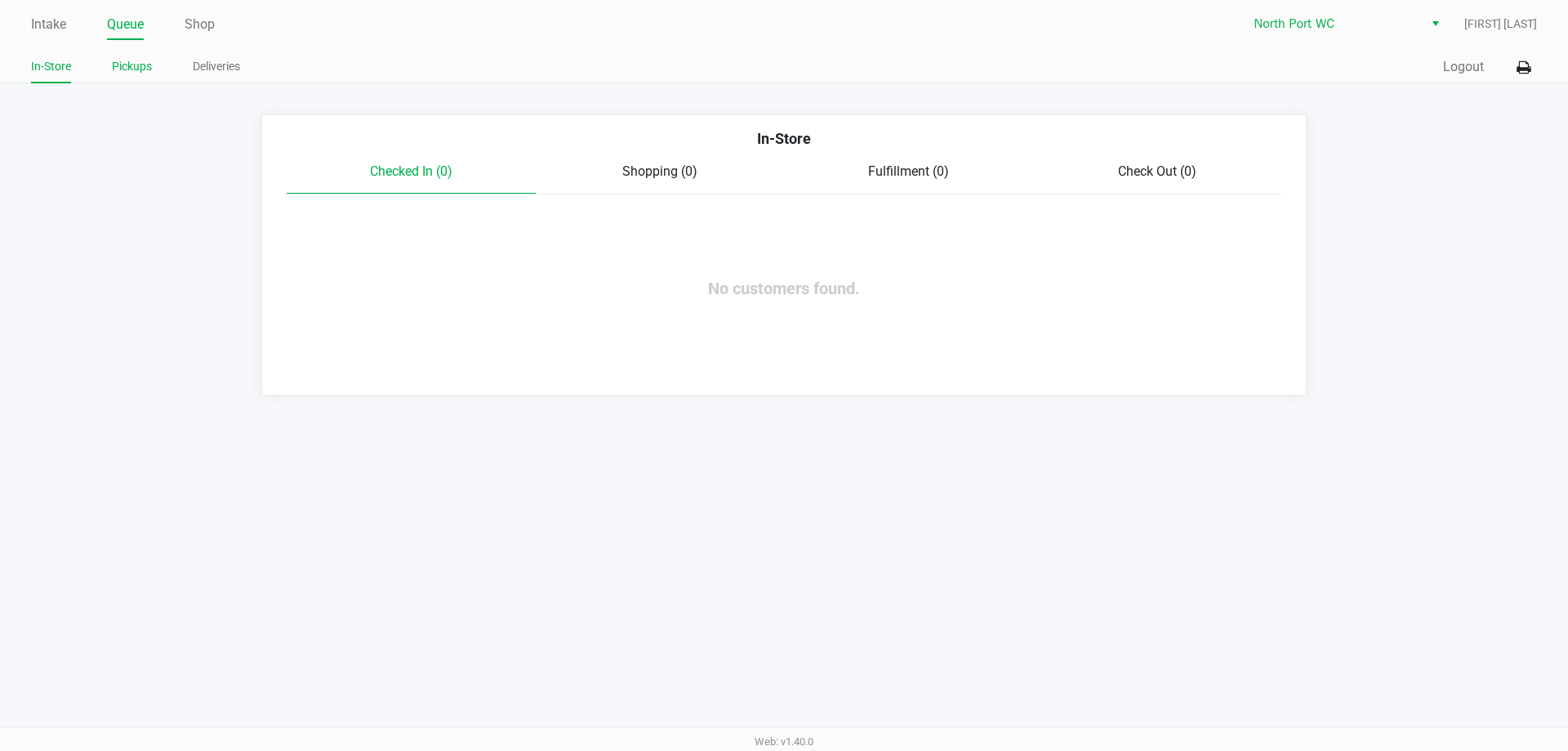 click on "Pickups" 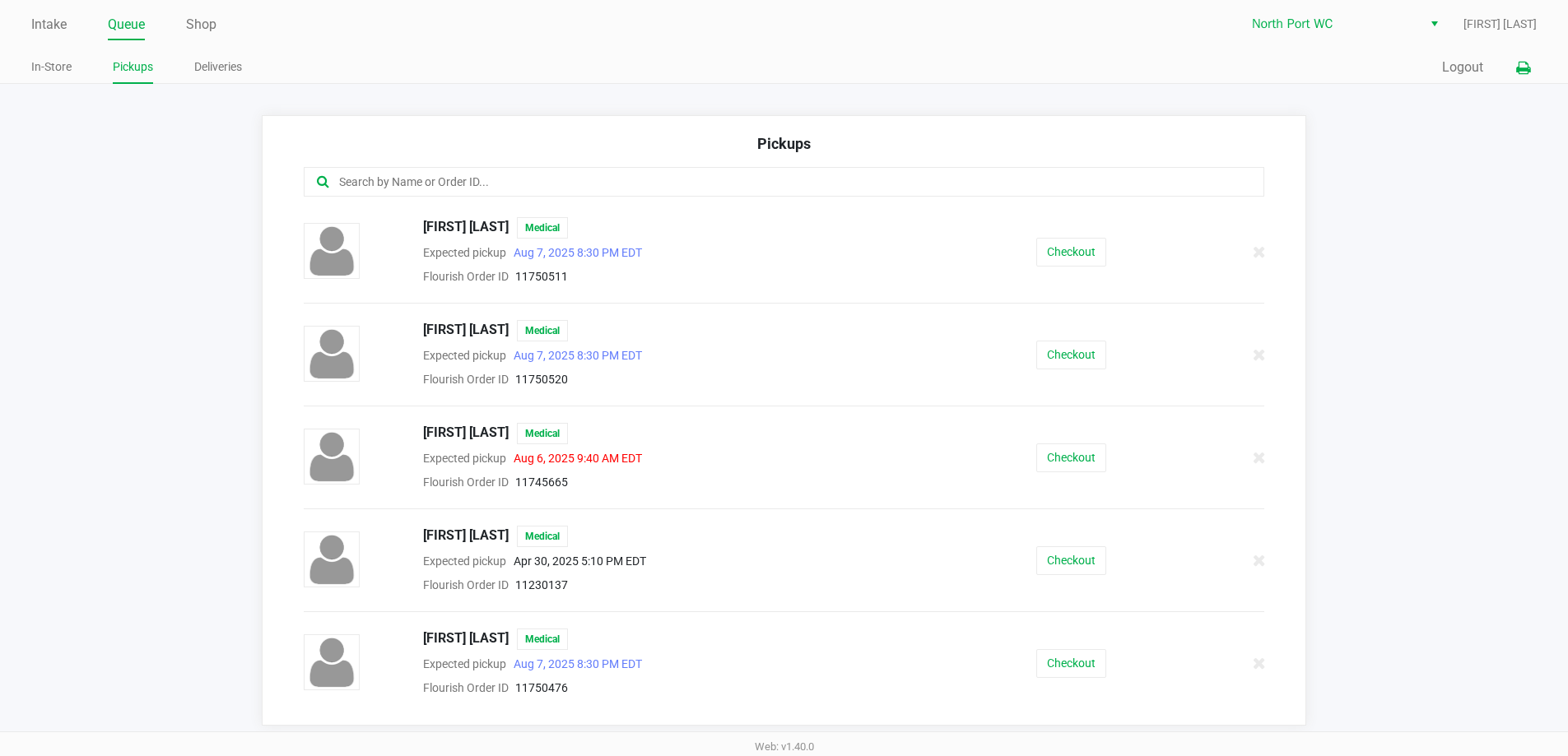 click 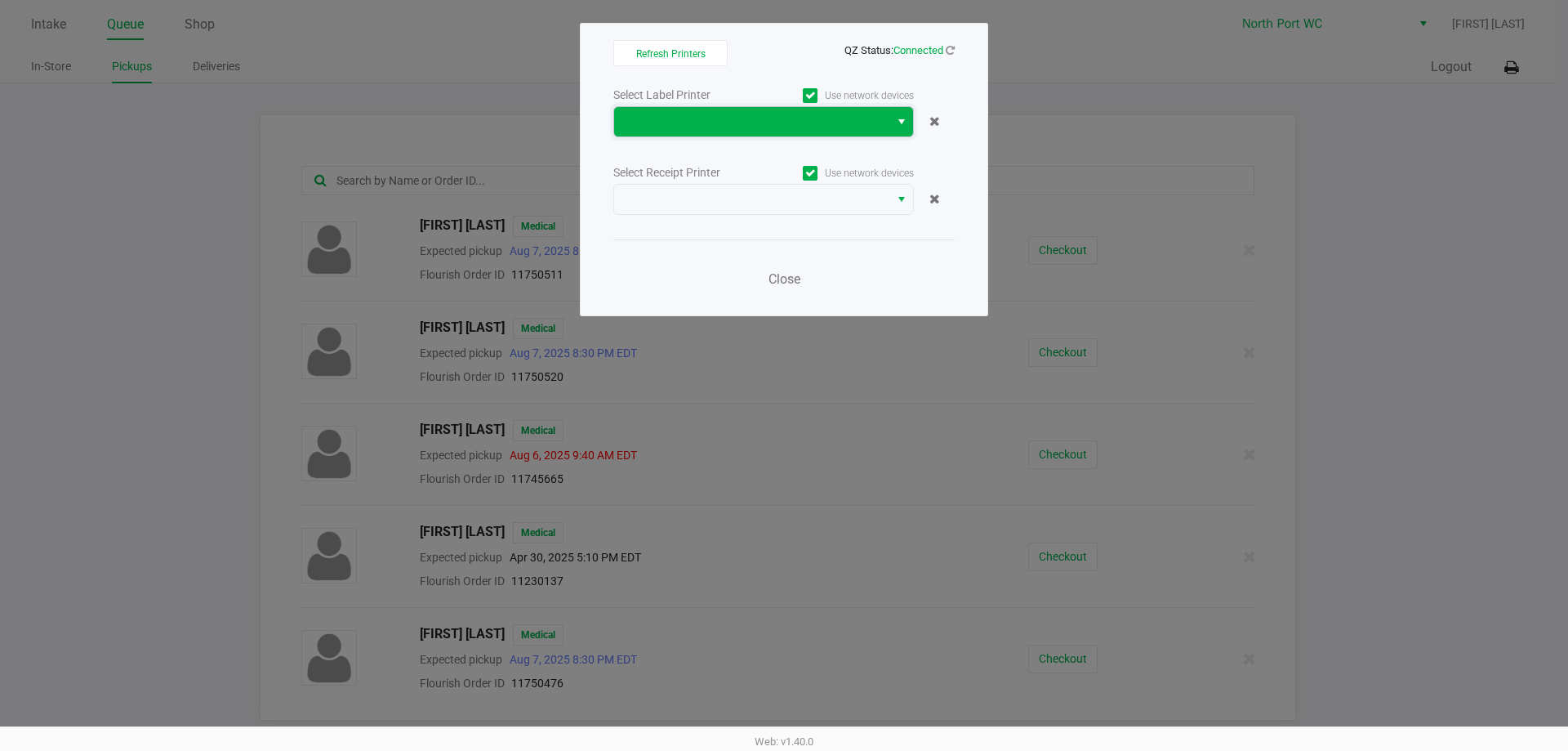 click at bounding box center (751, 122) 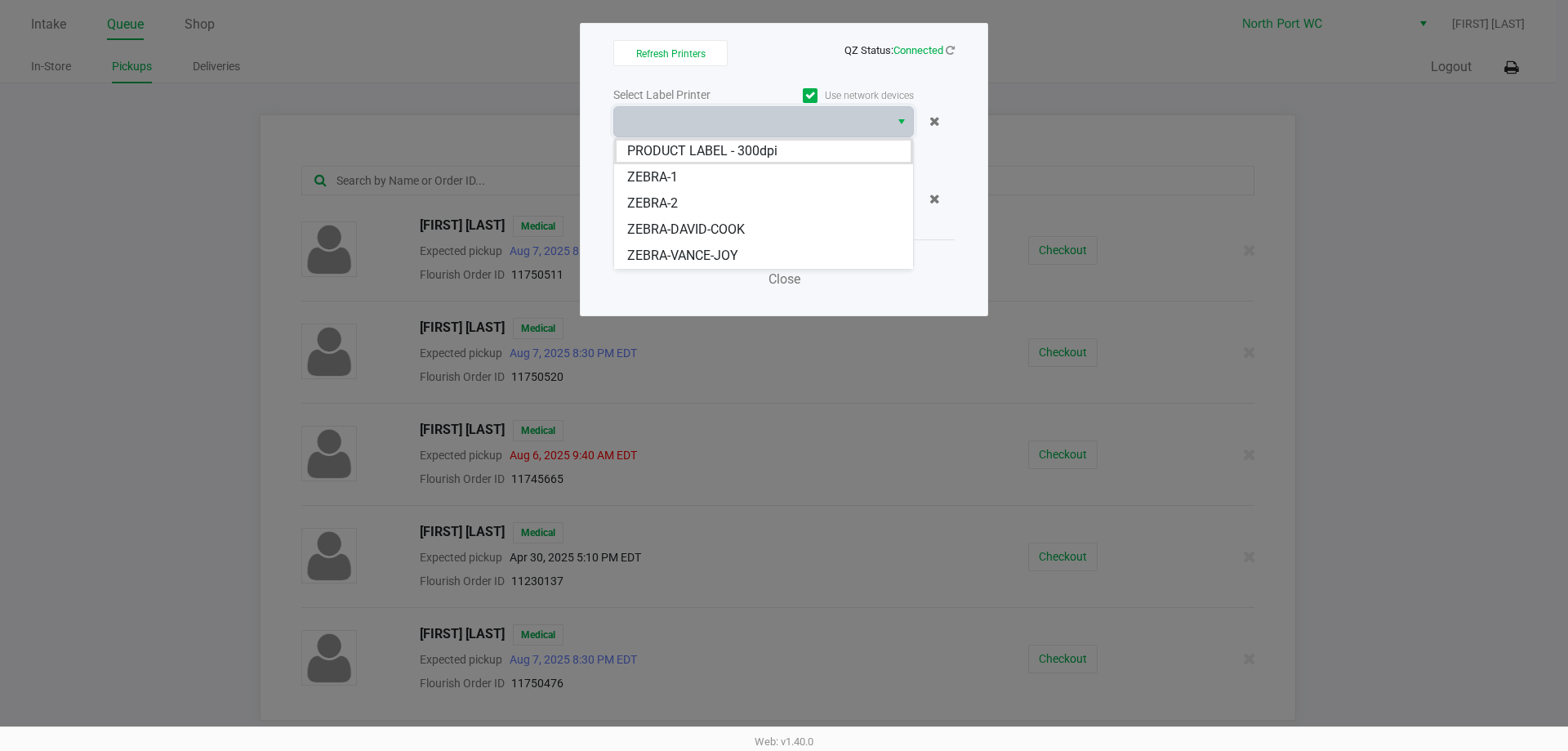 click on "ZEBRA-DAVID-COOK" at bounding box center (686, 230) 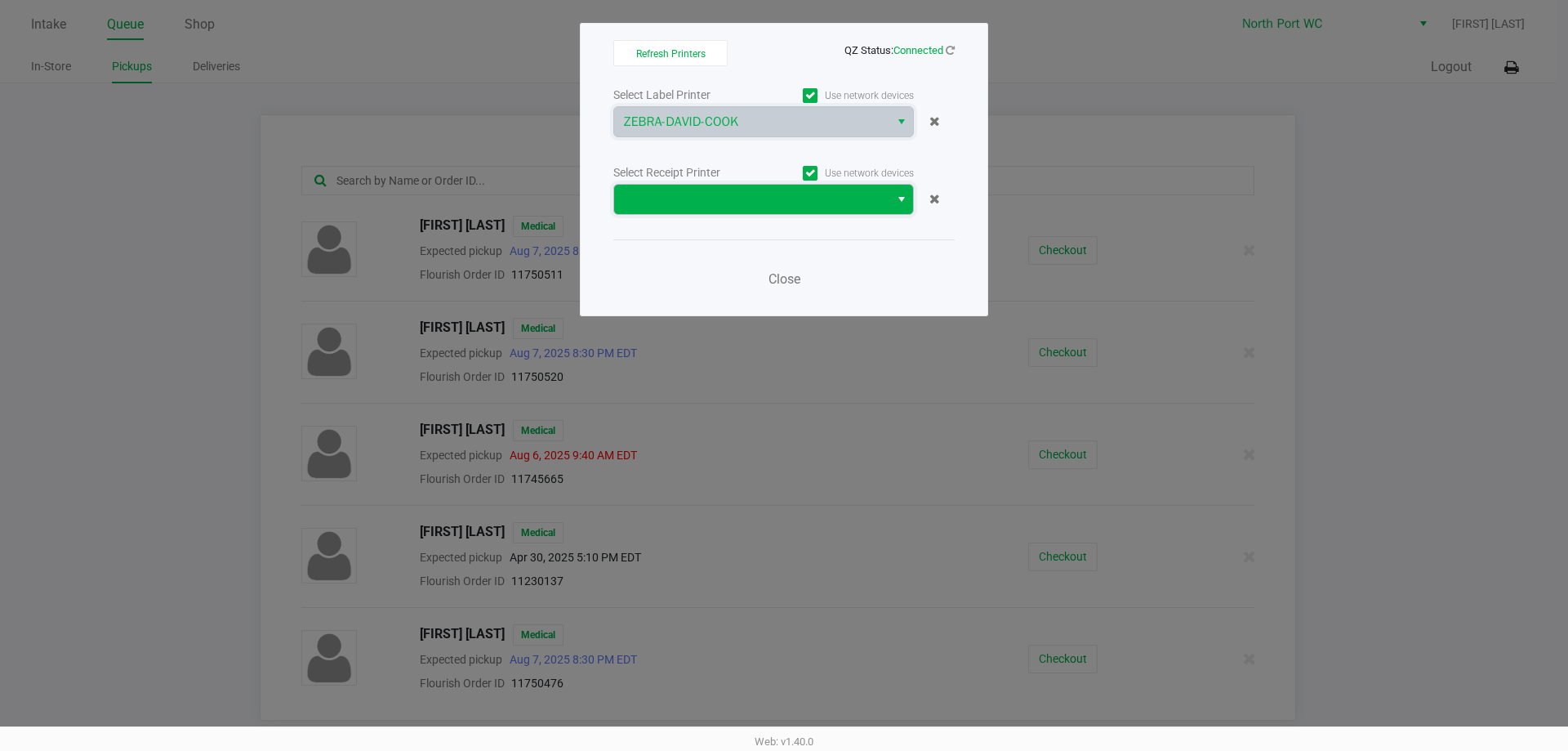 click at bounding box center [751, 199] 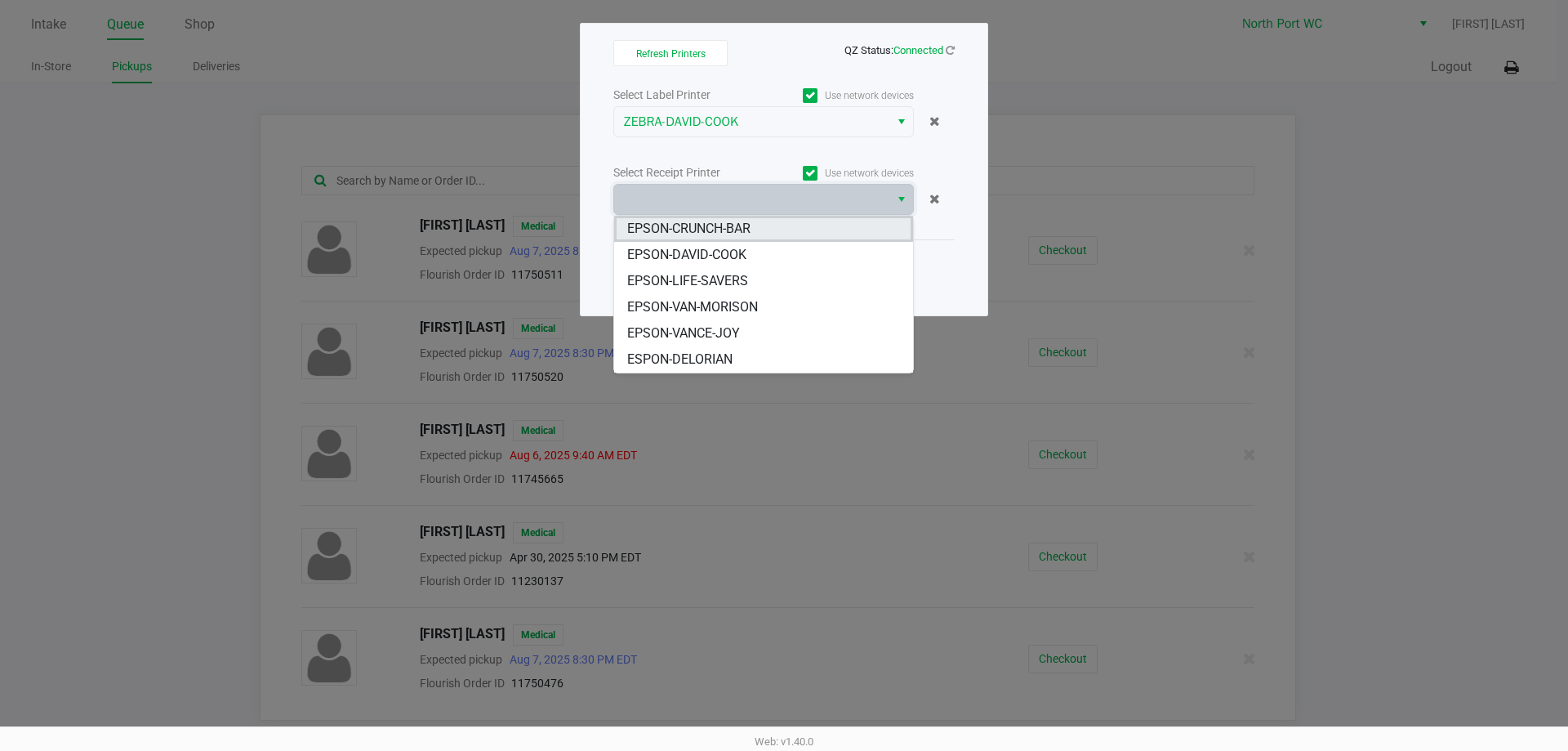 click on "EPSON-CRUNCH-BAR" at bounding box center [688, 229] 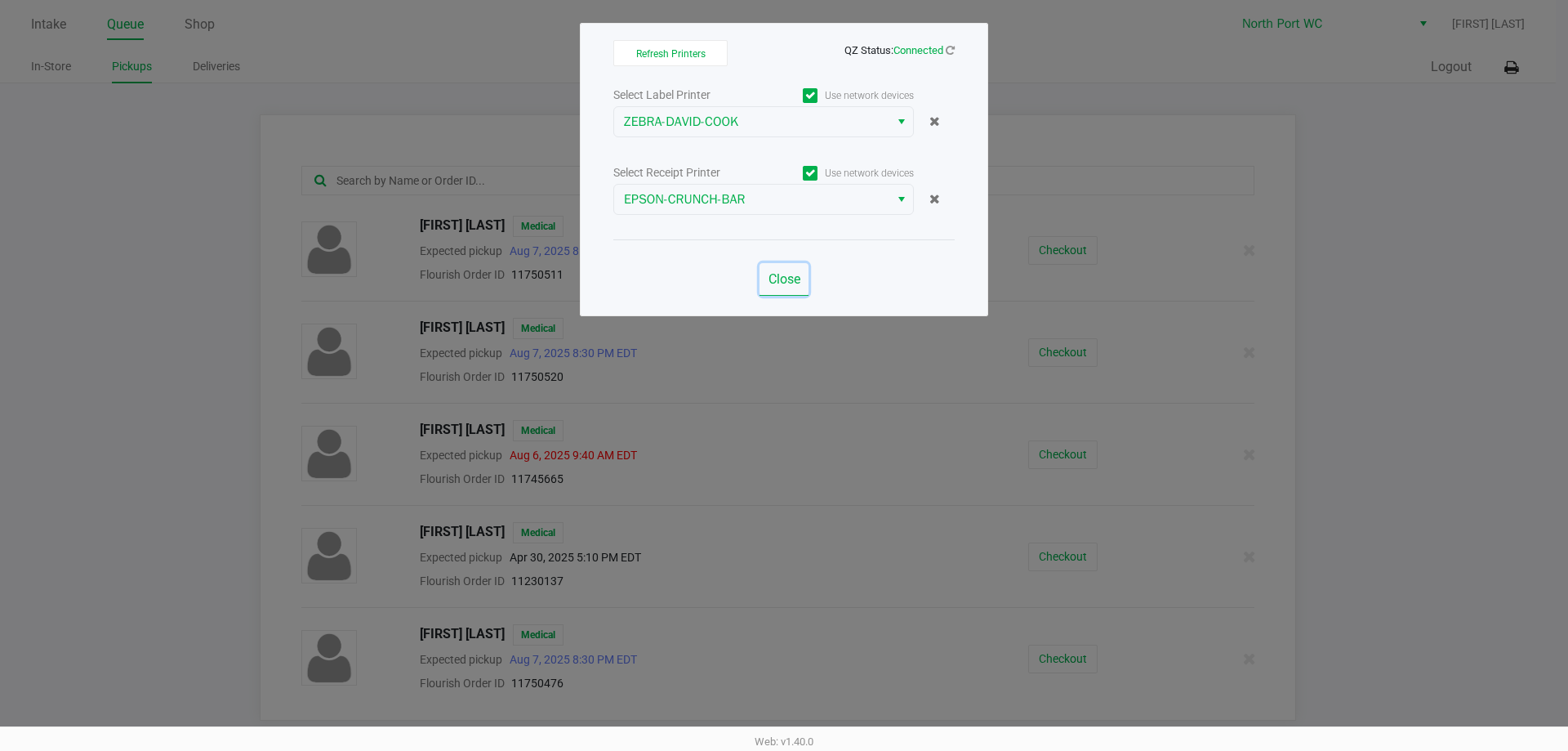 click on "Close" 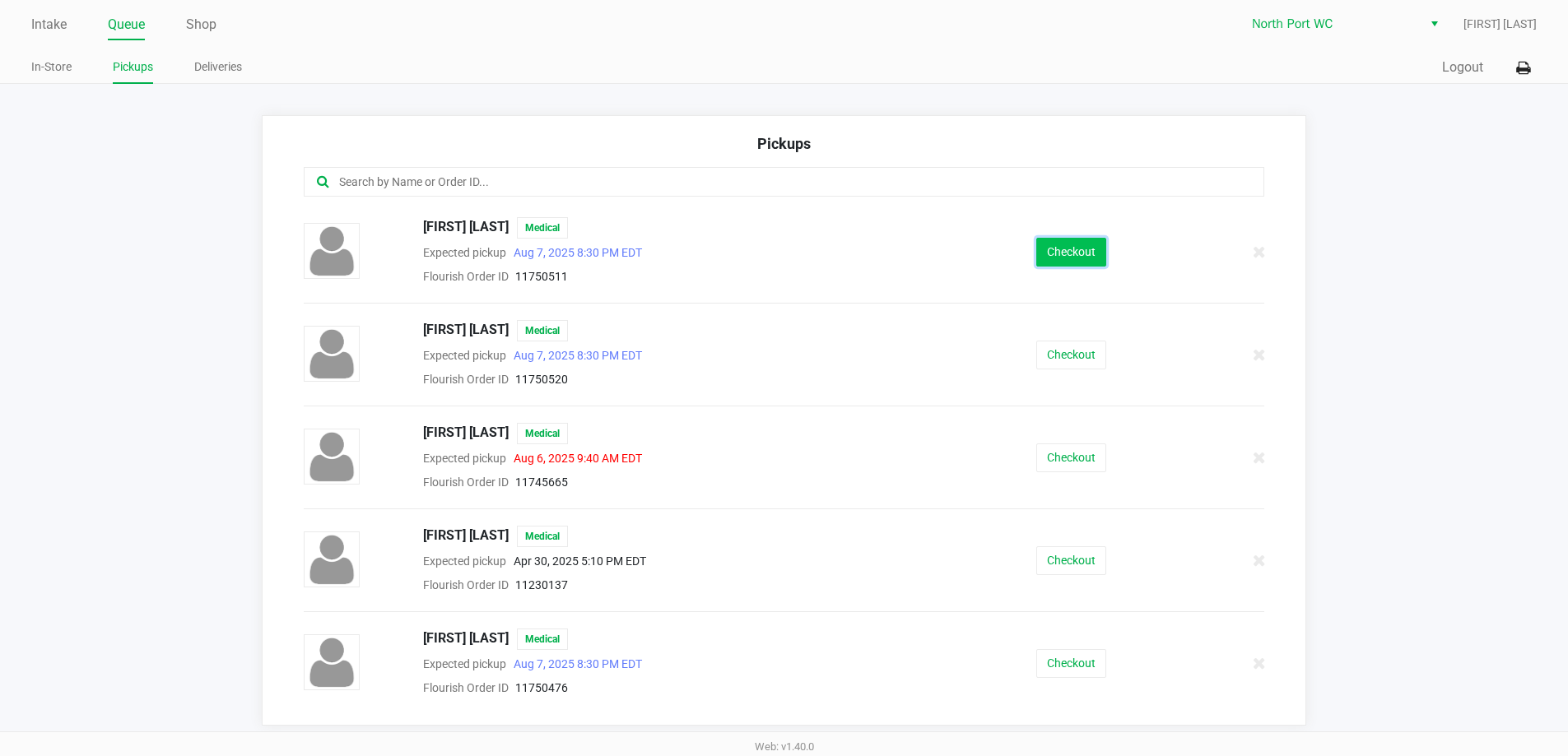 click on "Checkout" 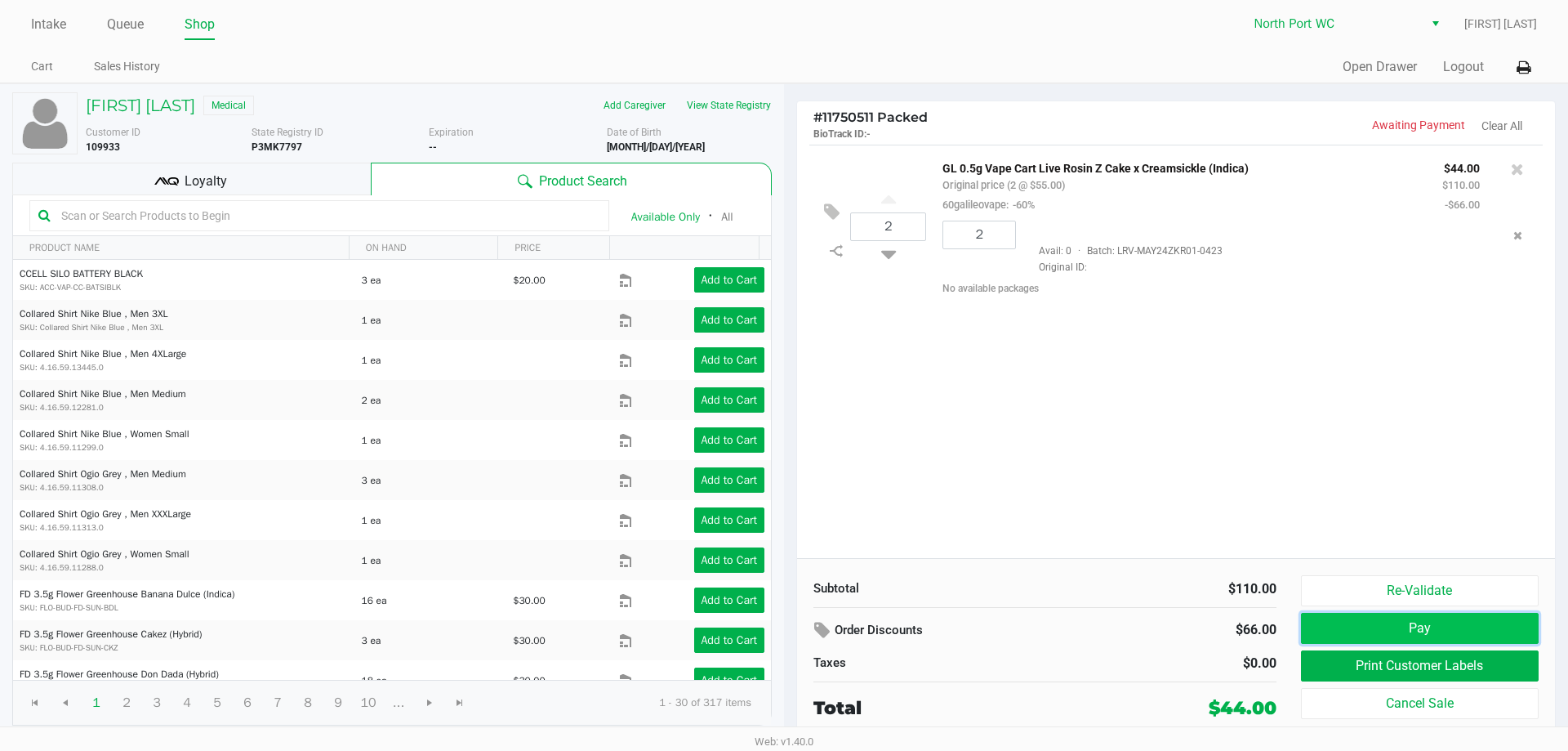 click on "Pay" 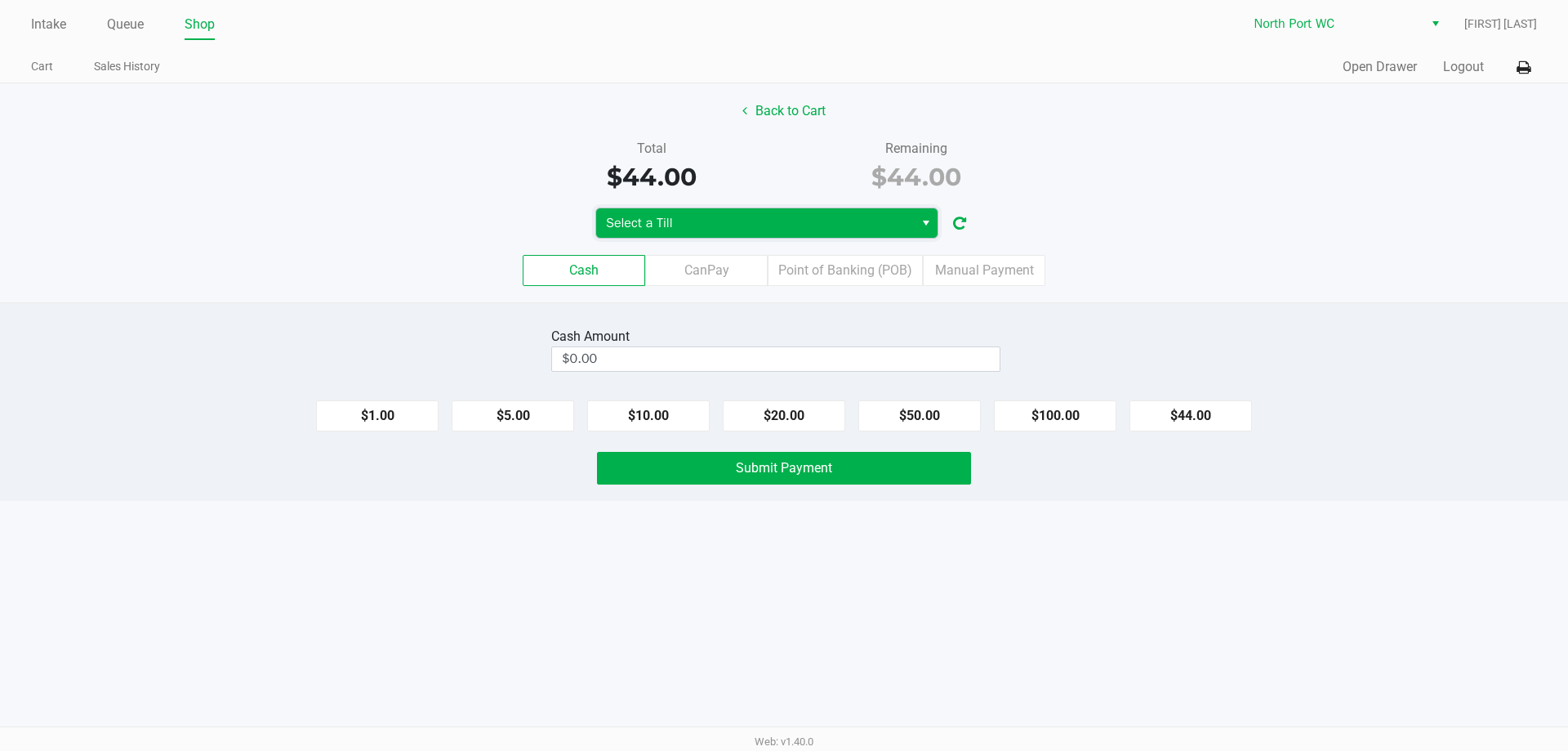 click on "Select a Till" at bounding box center [755, 223] 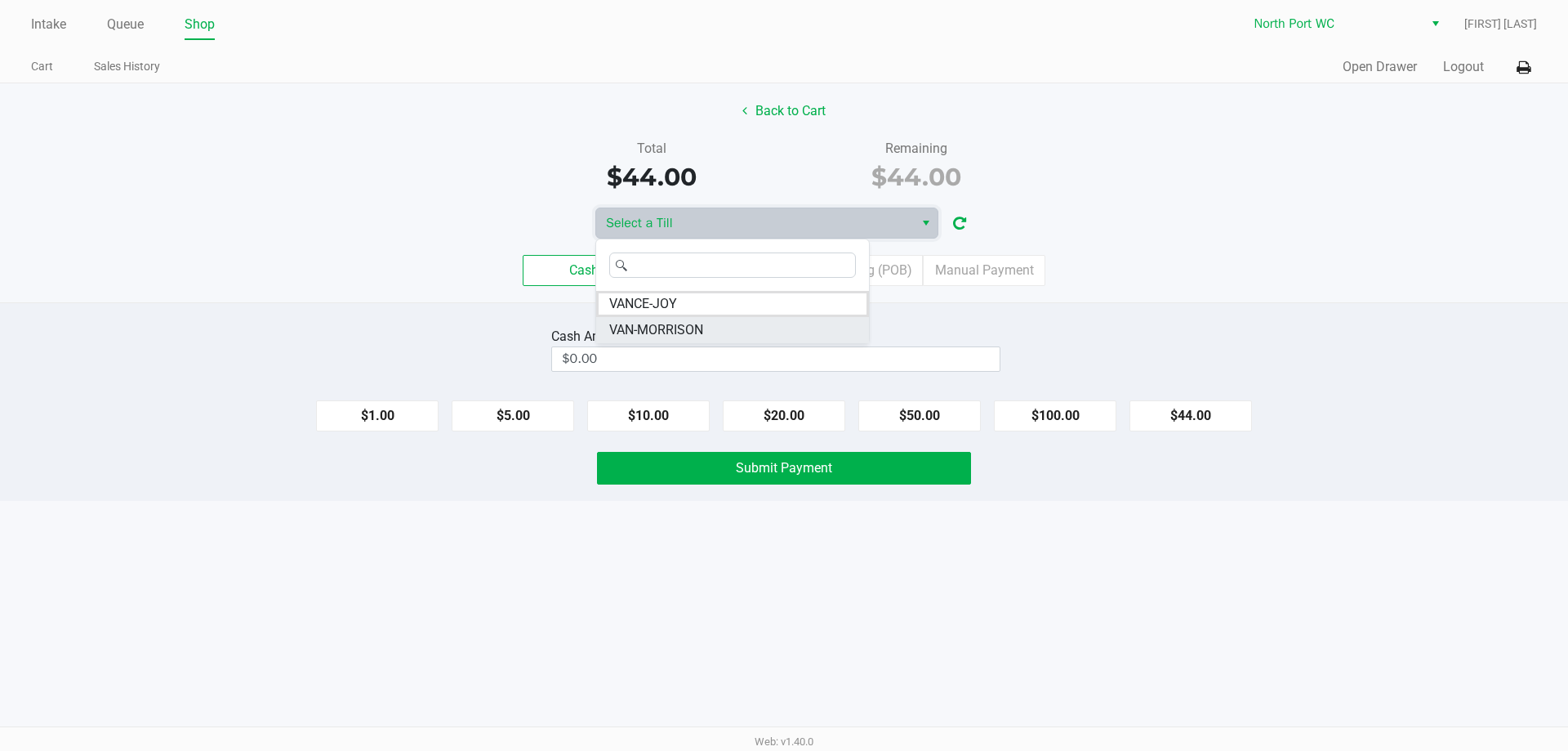 click on "VAN-MORRISON" at bounding box center [656, 330] 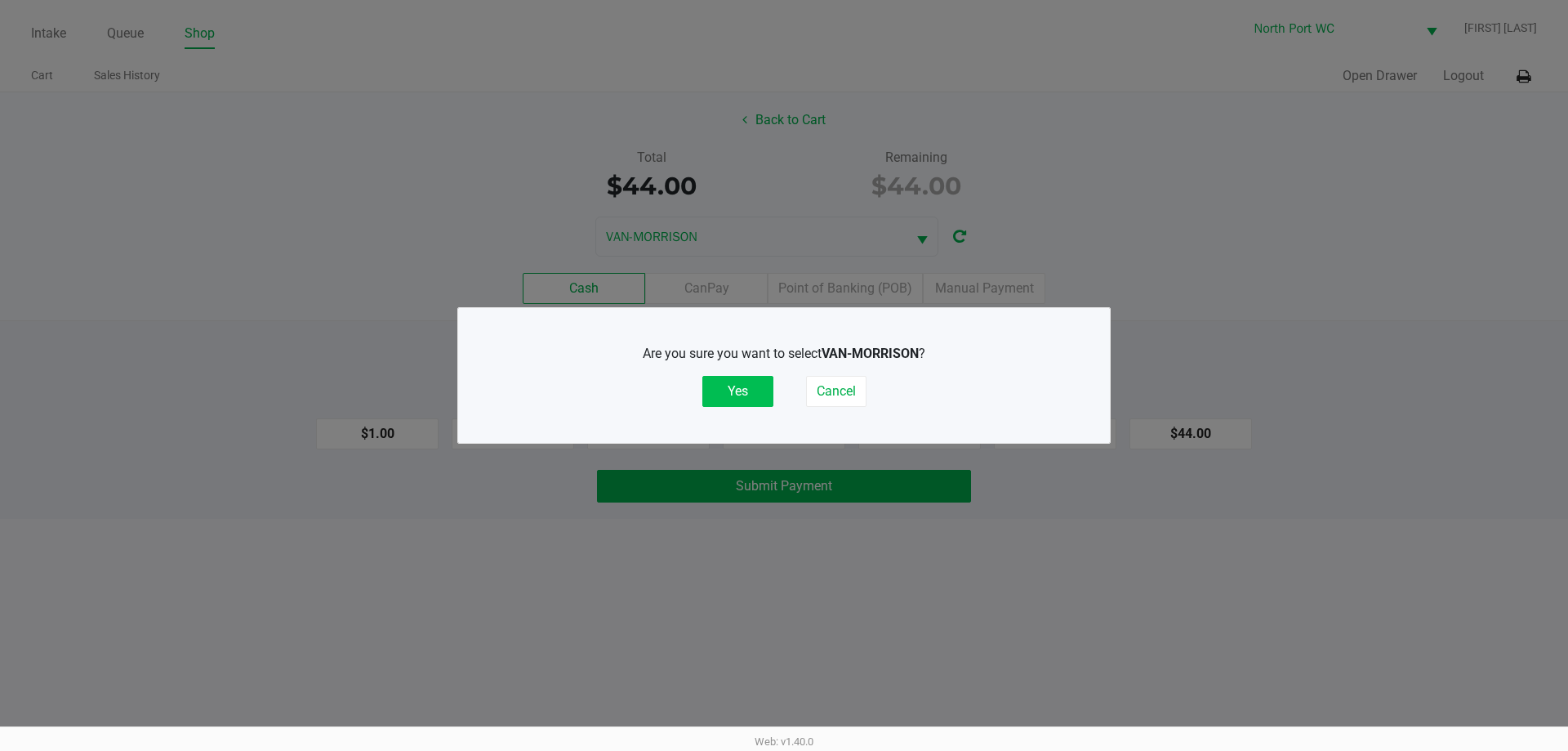 click on "Yes" 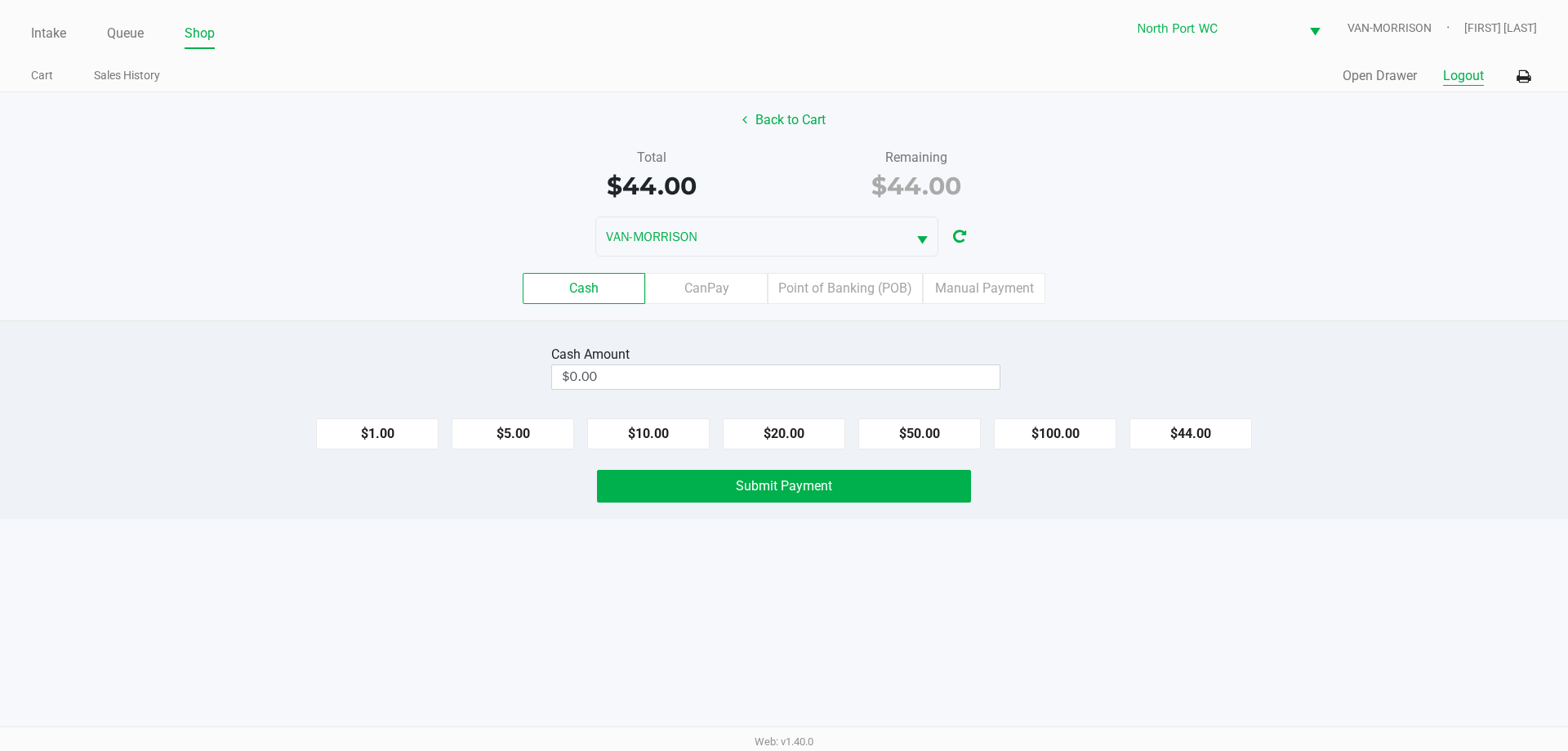 click on "Logout" 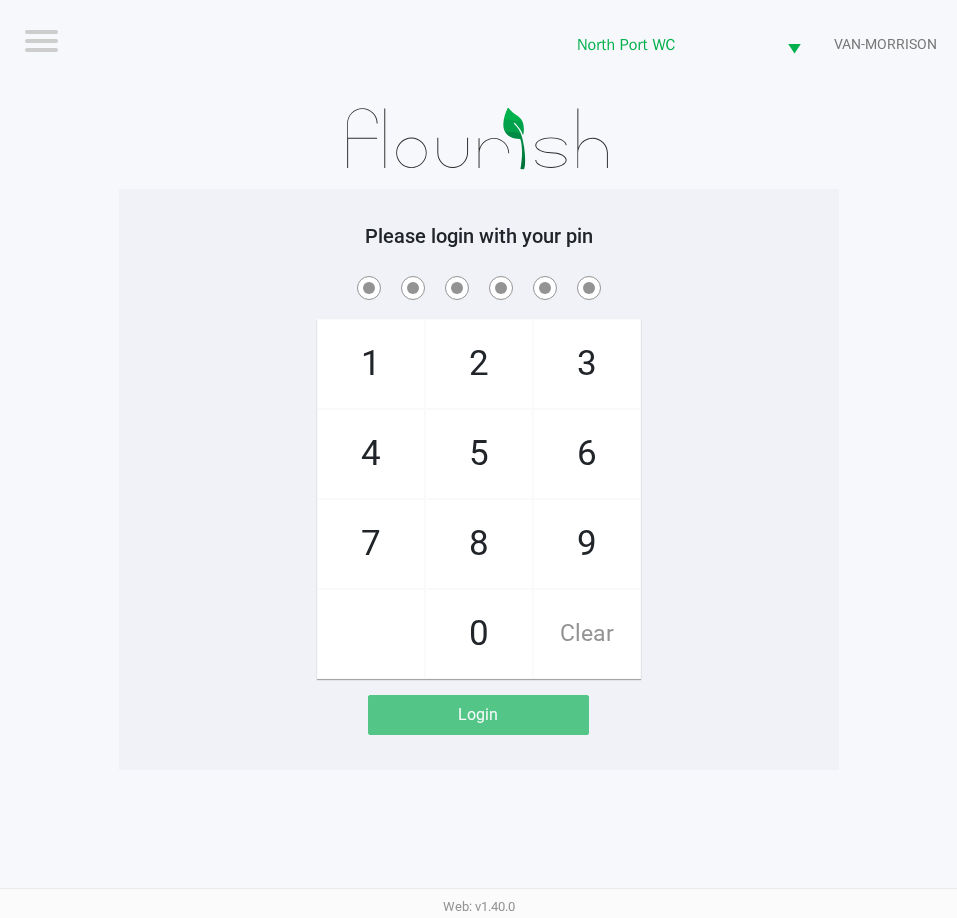 click 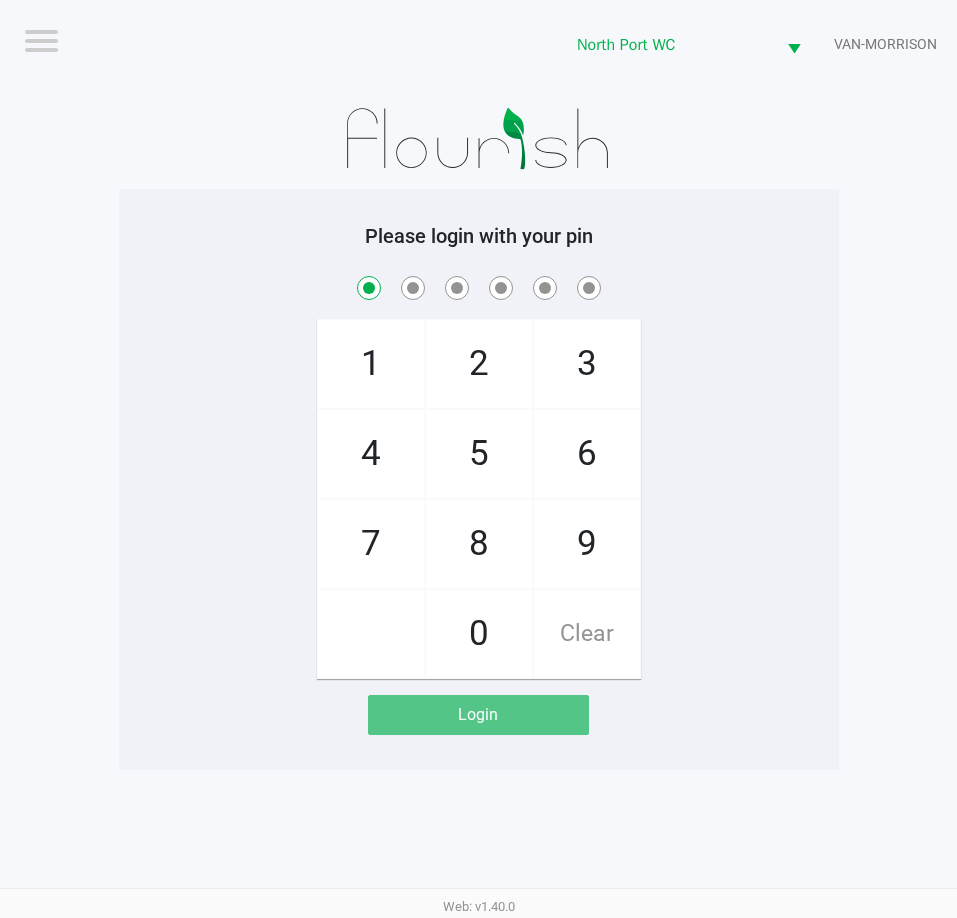 checkbox on "true" 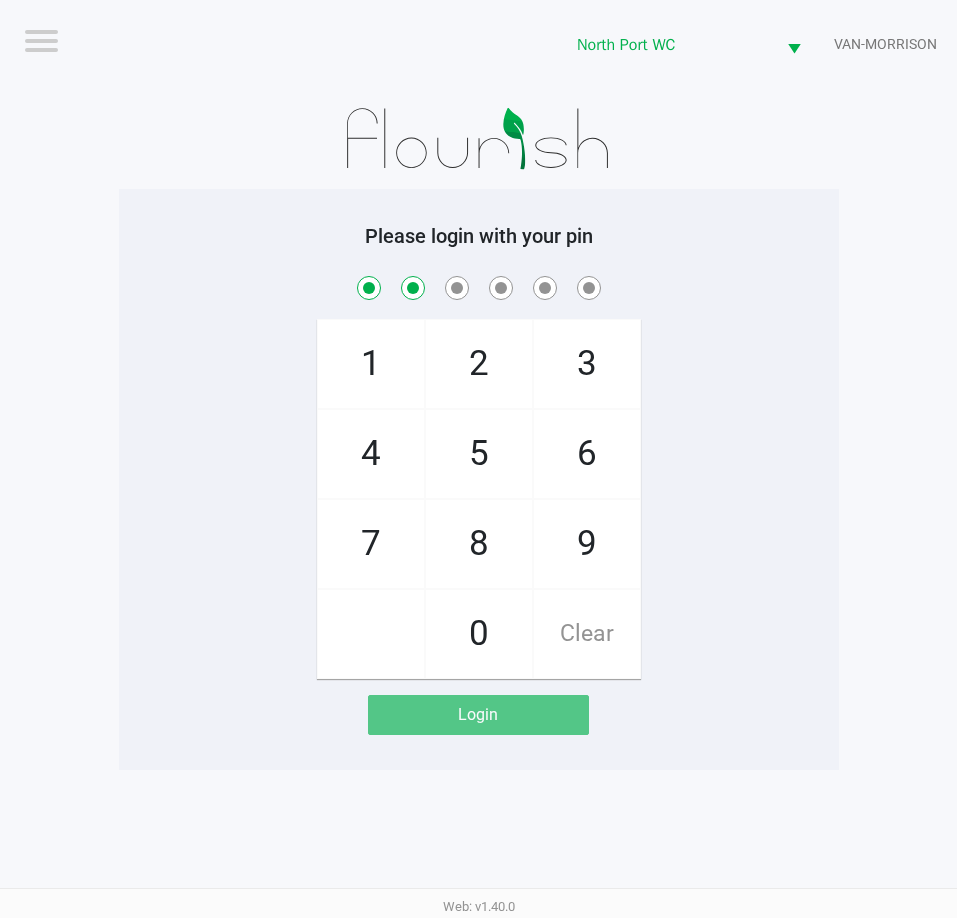 checkbox on "true" 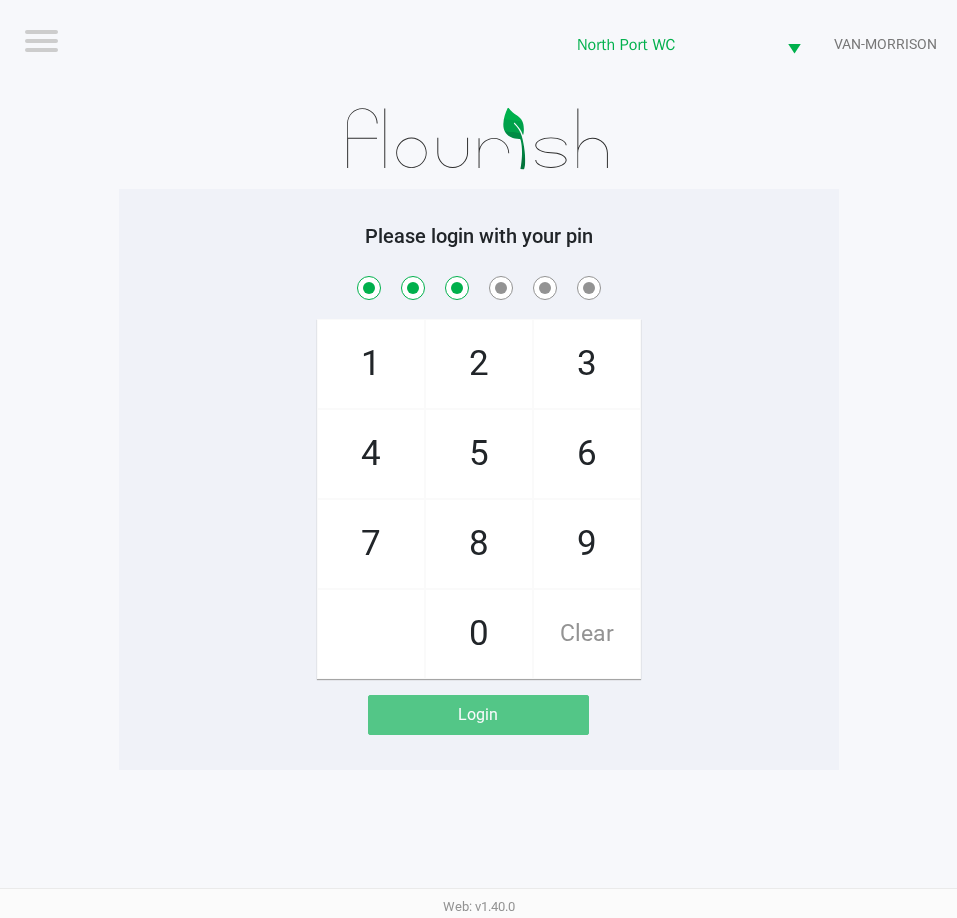 checkbox on "true" 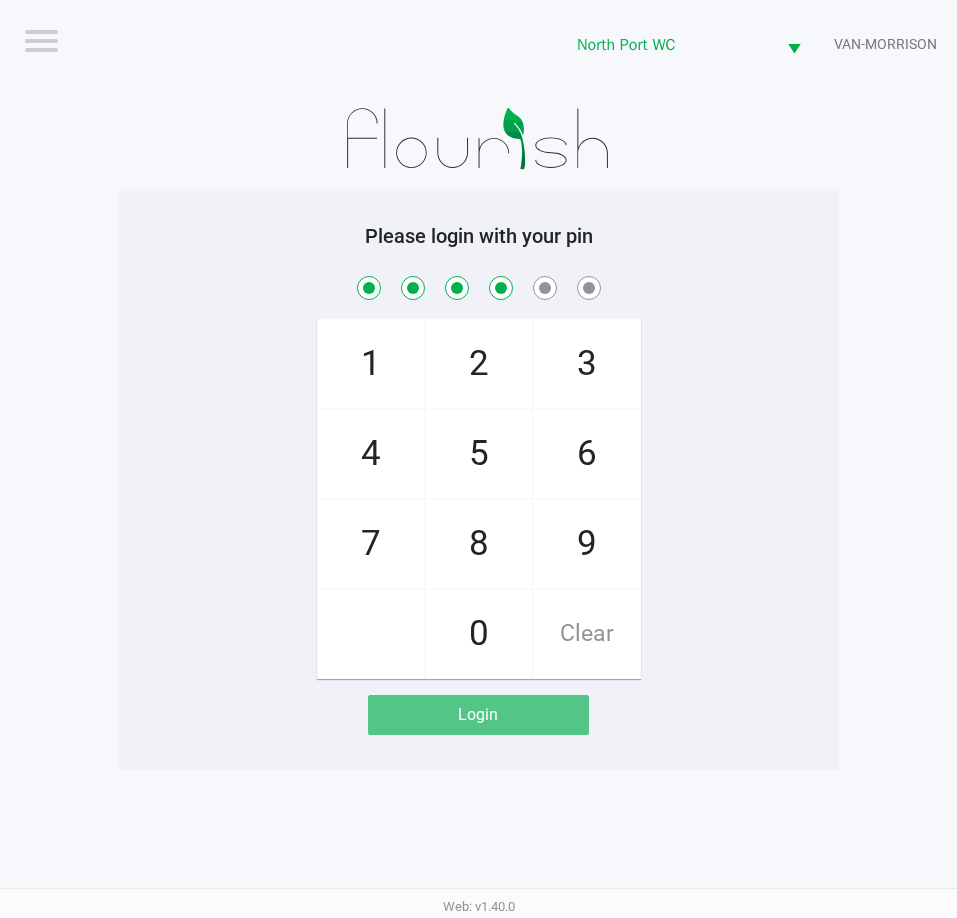 checkbox on "true" 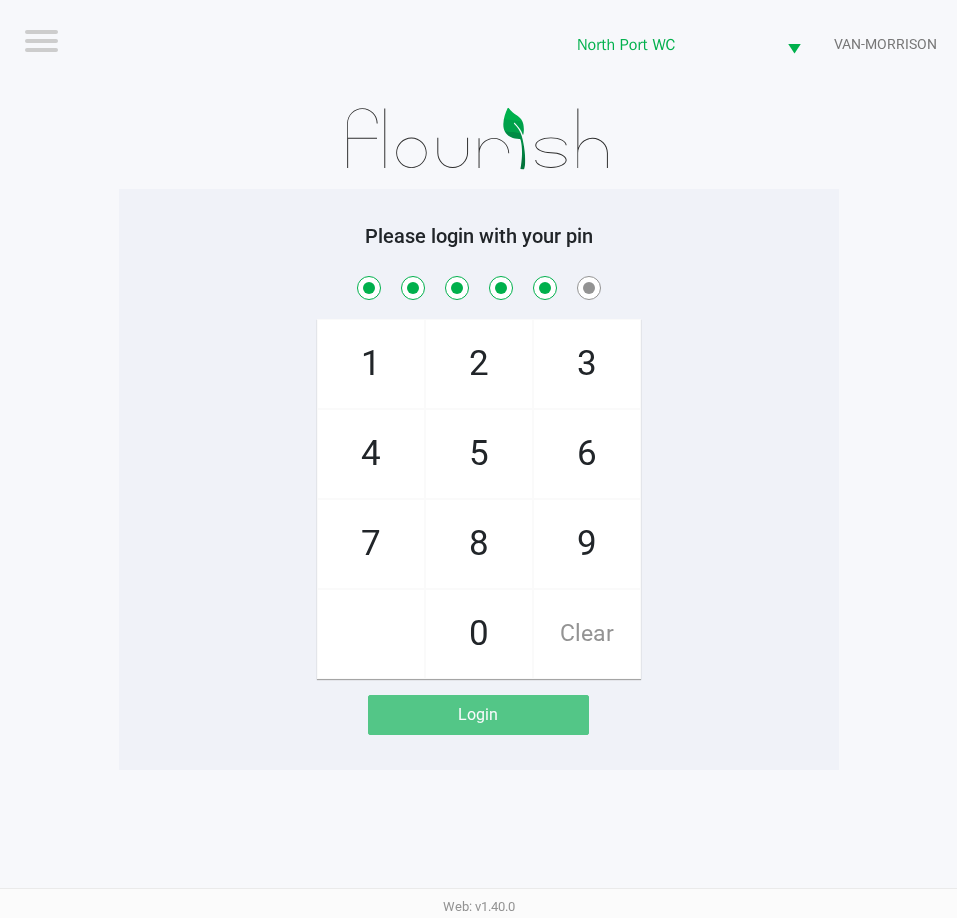 checkbox on "true" 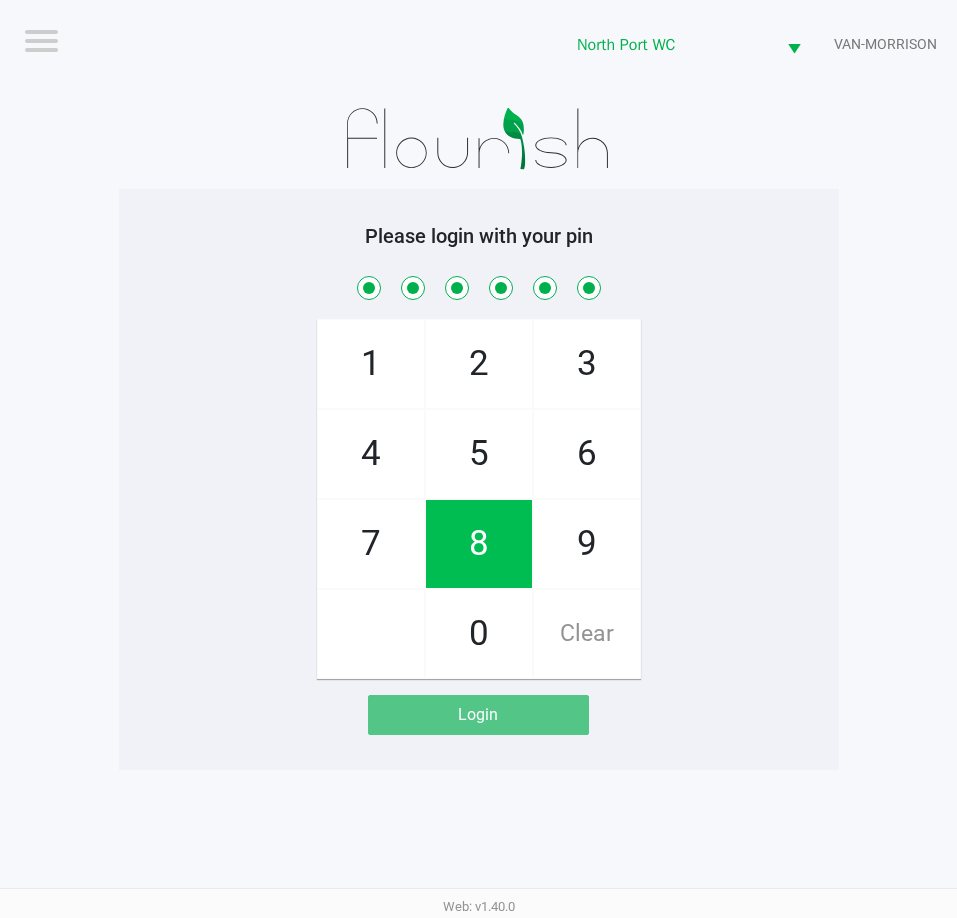 checkbox on "true" 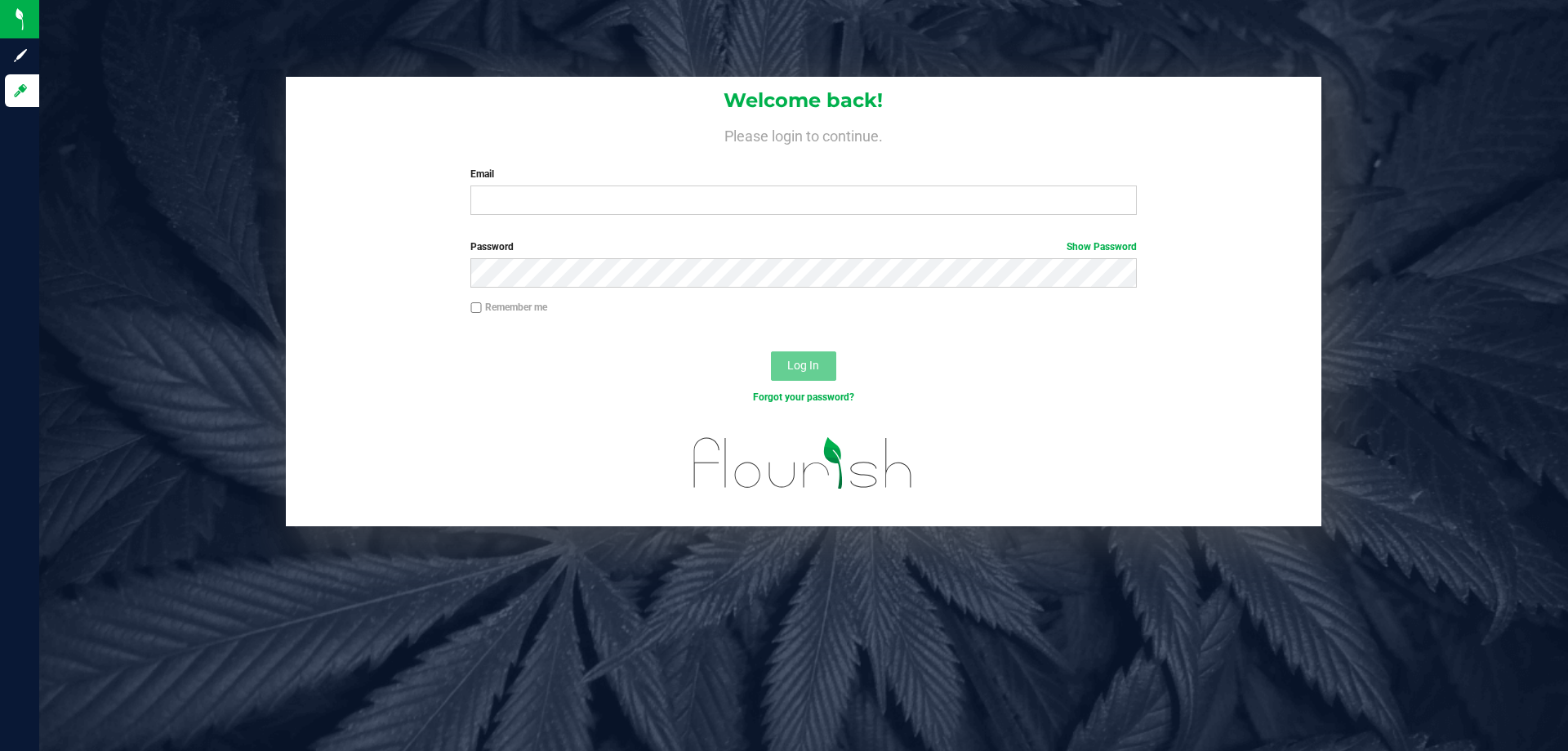 scroll, scrollTop: 0, scrollLeft: 0, axis: both 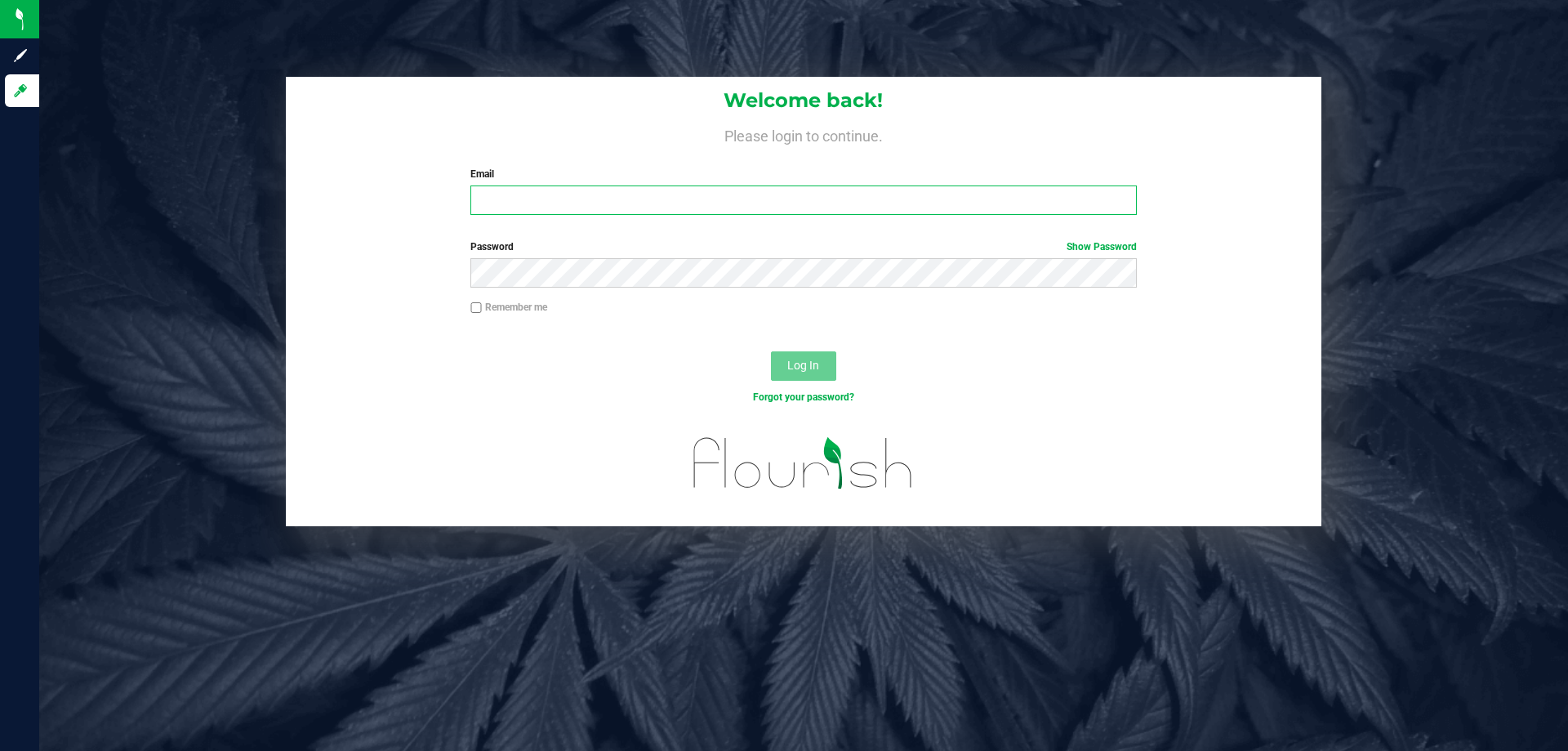 click on "Email" at bounding box center [803, 200] 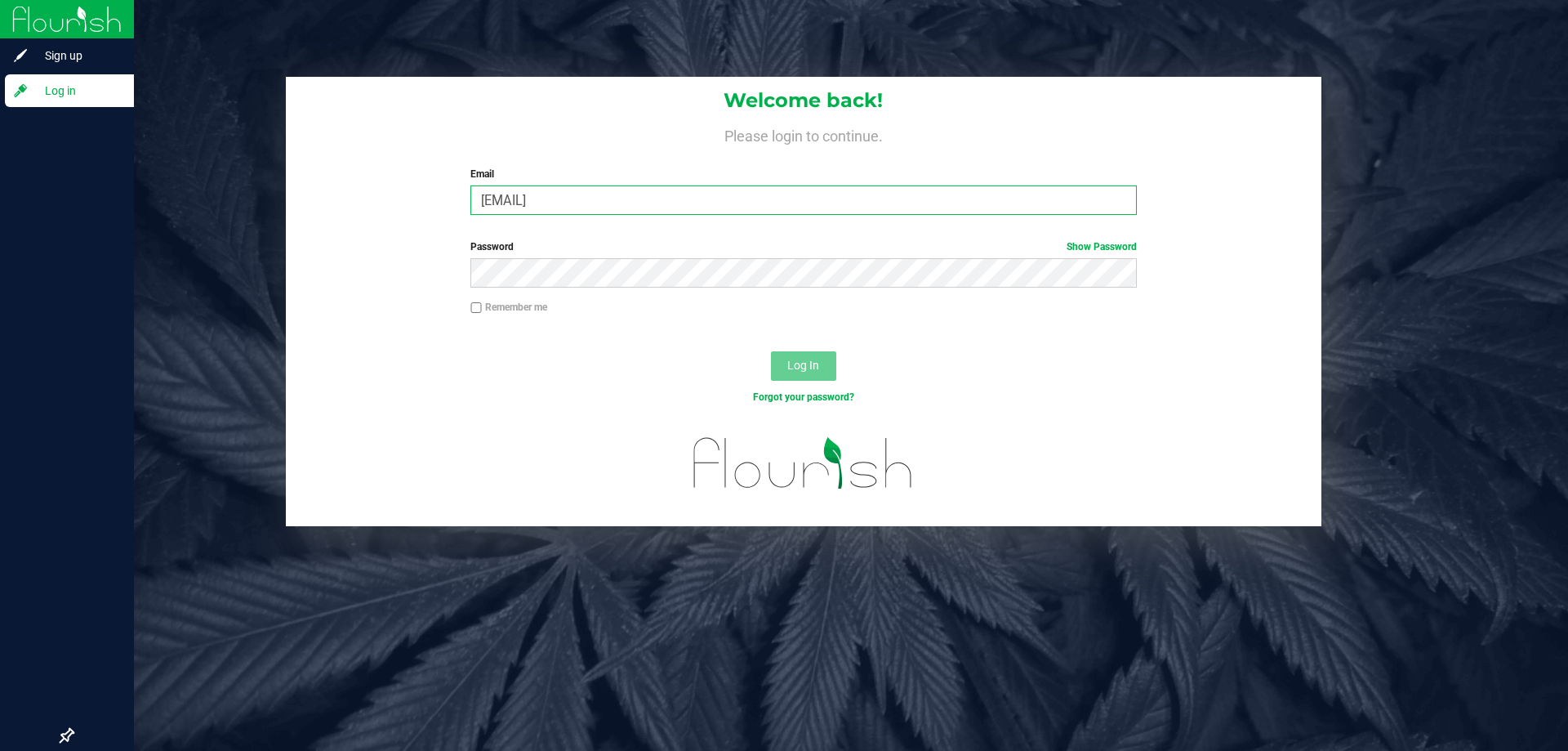 type on "[EMAIL]" 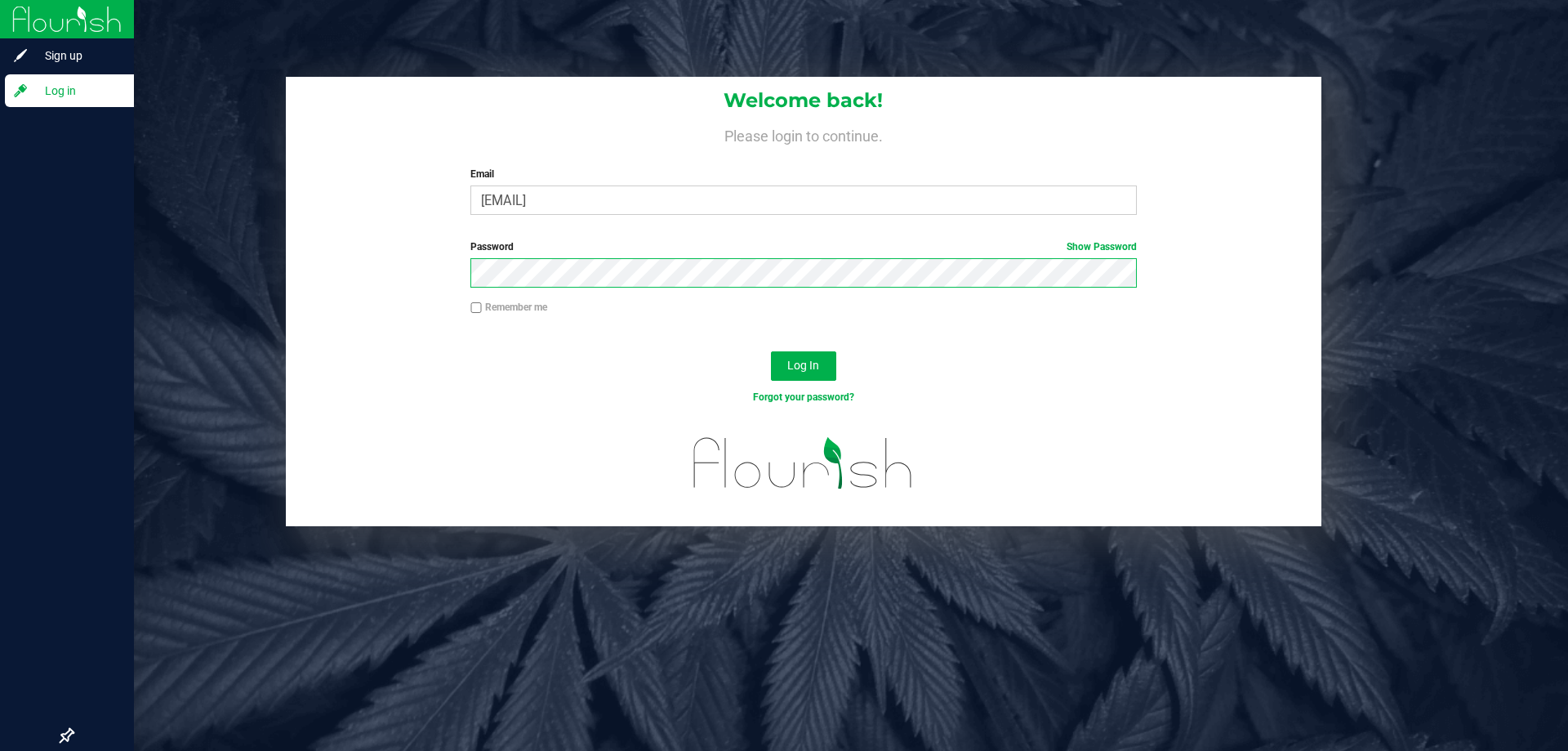 click on "Log In" at bounding box center (804, 366) 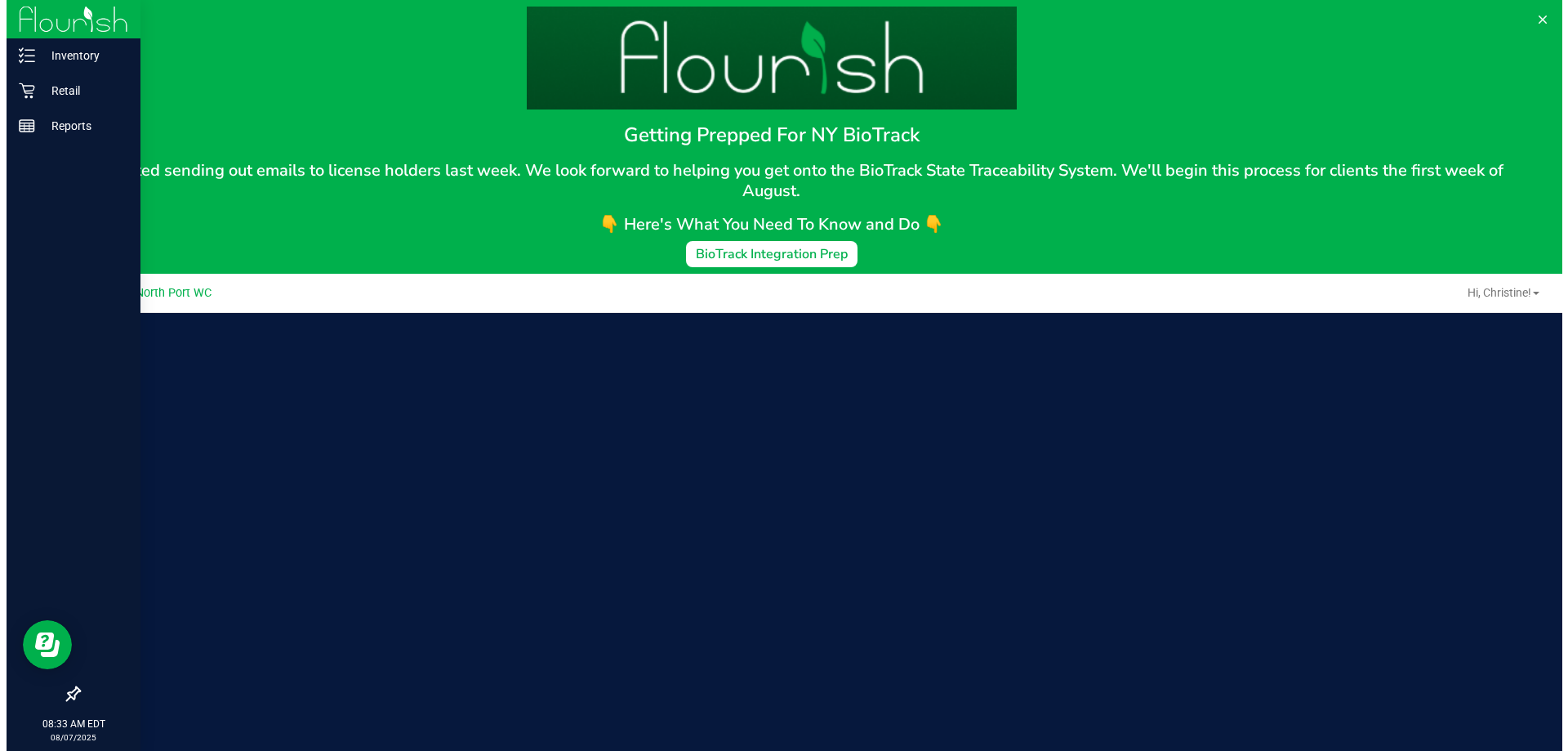 scroll, scrollTop: 0, scrollLeft: 0, axis: both 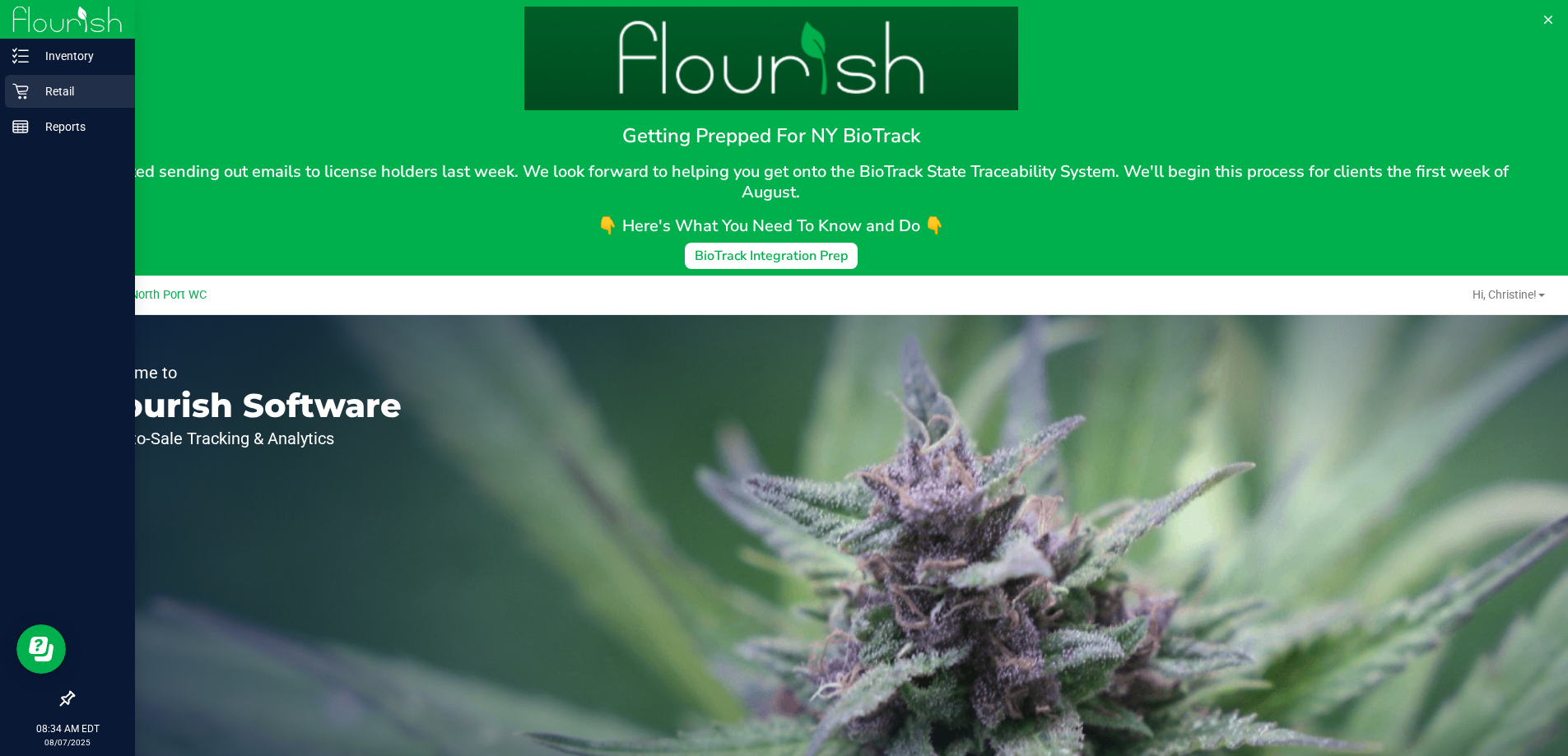 click on "Retail" at bounding box center [78, 91] 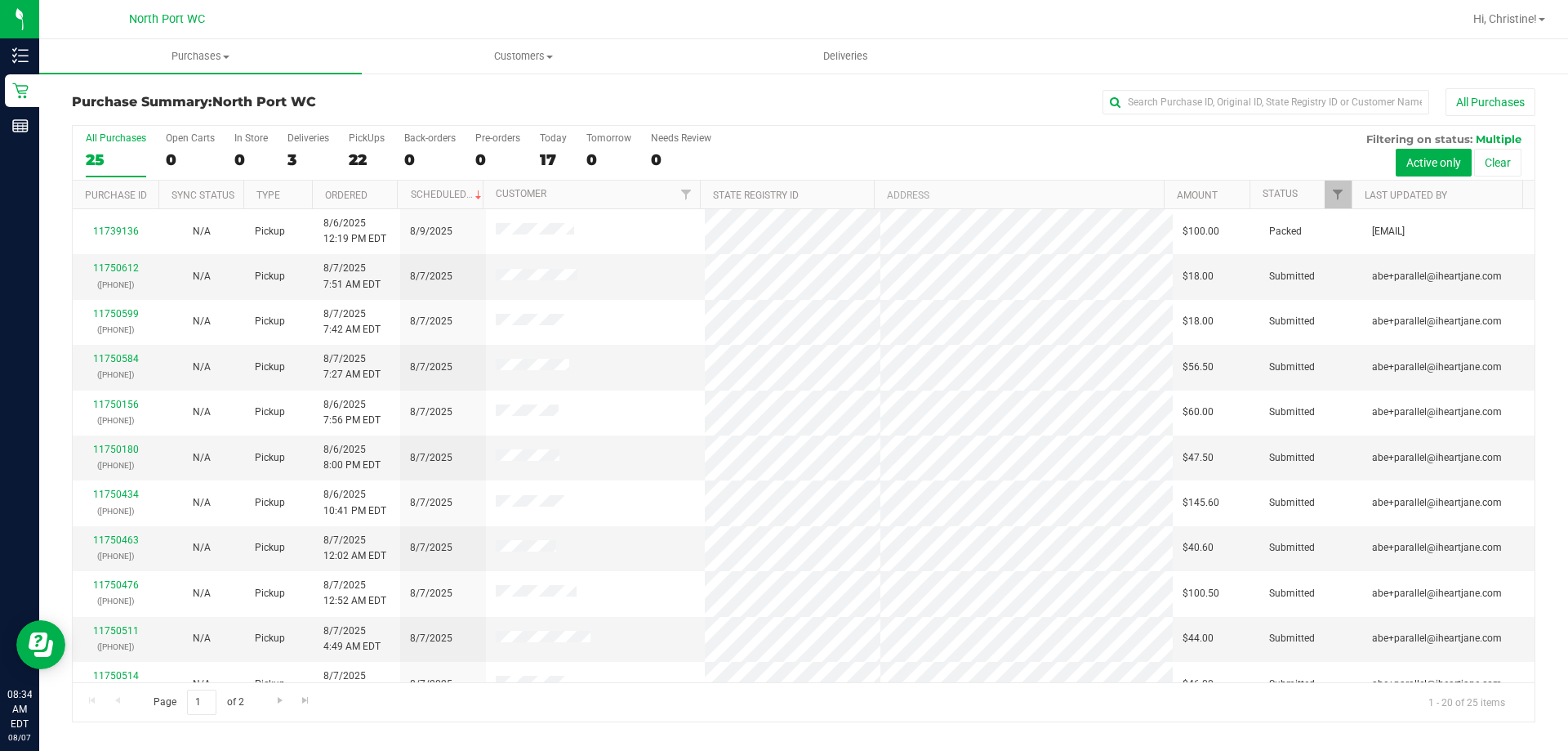 click on "All Purchases" at bounding box center [1047, 102] 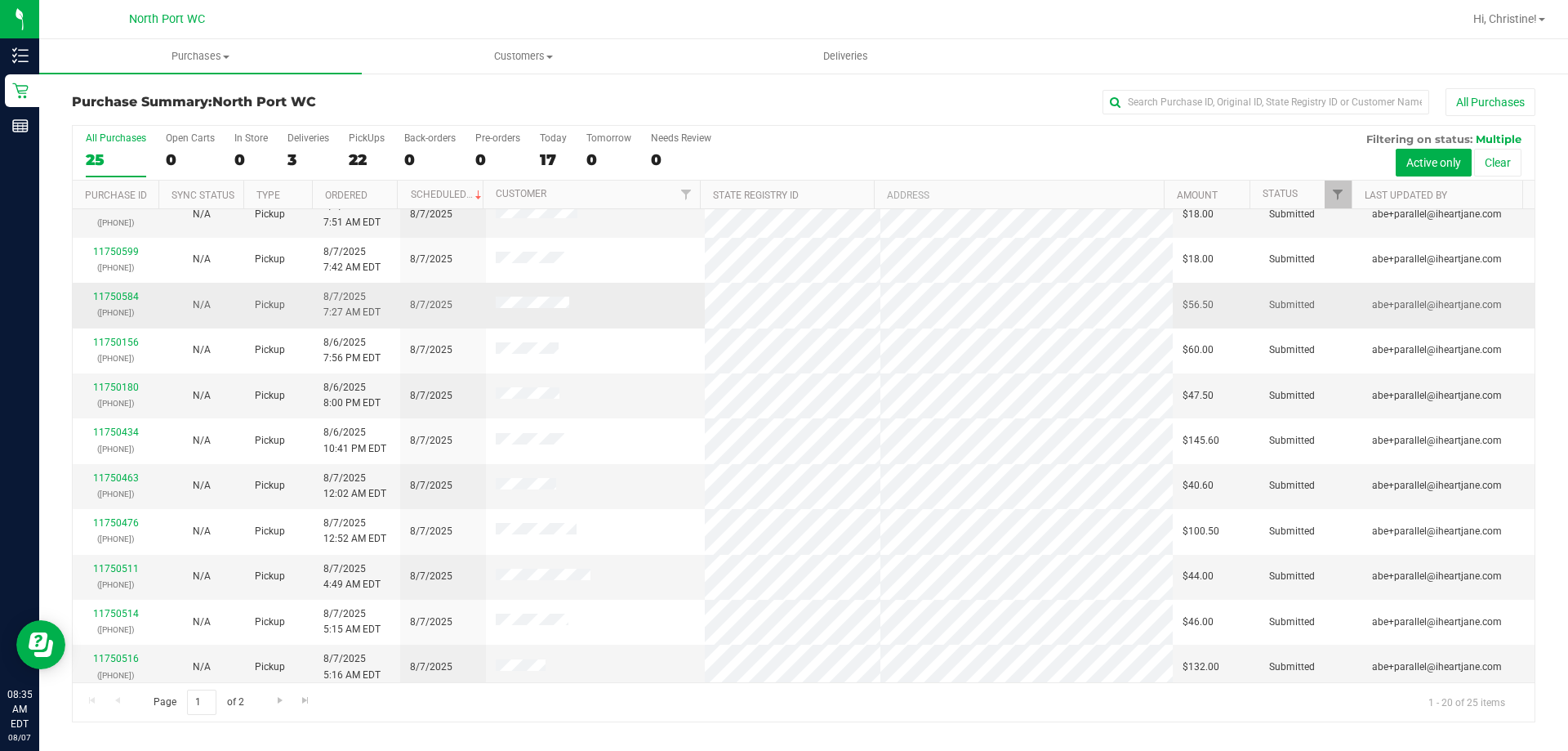 scroll, scrollTop: 0, scrollLeft: 0, axis: both 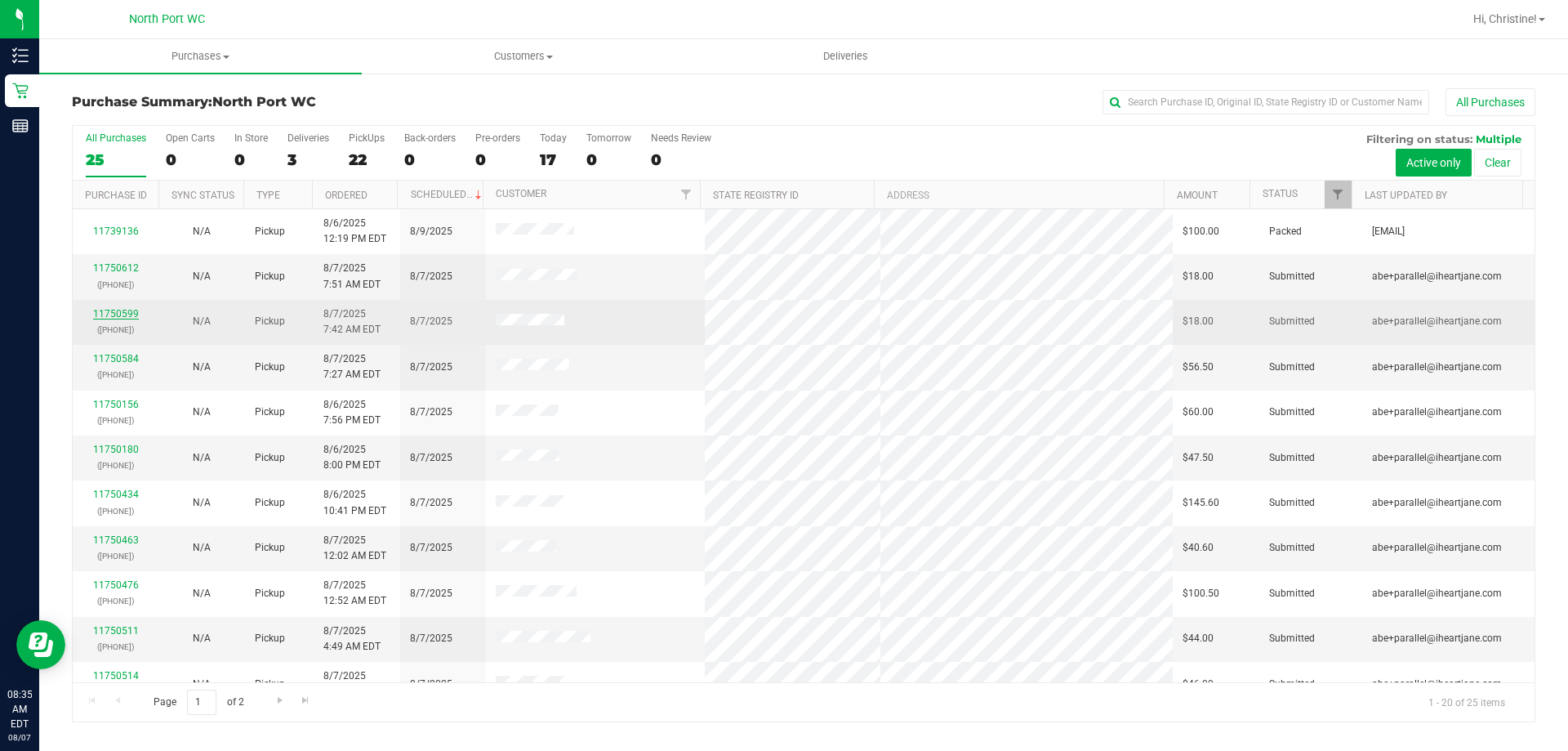click on "11750599" at bounding box center [116, 314] 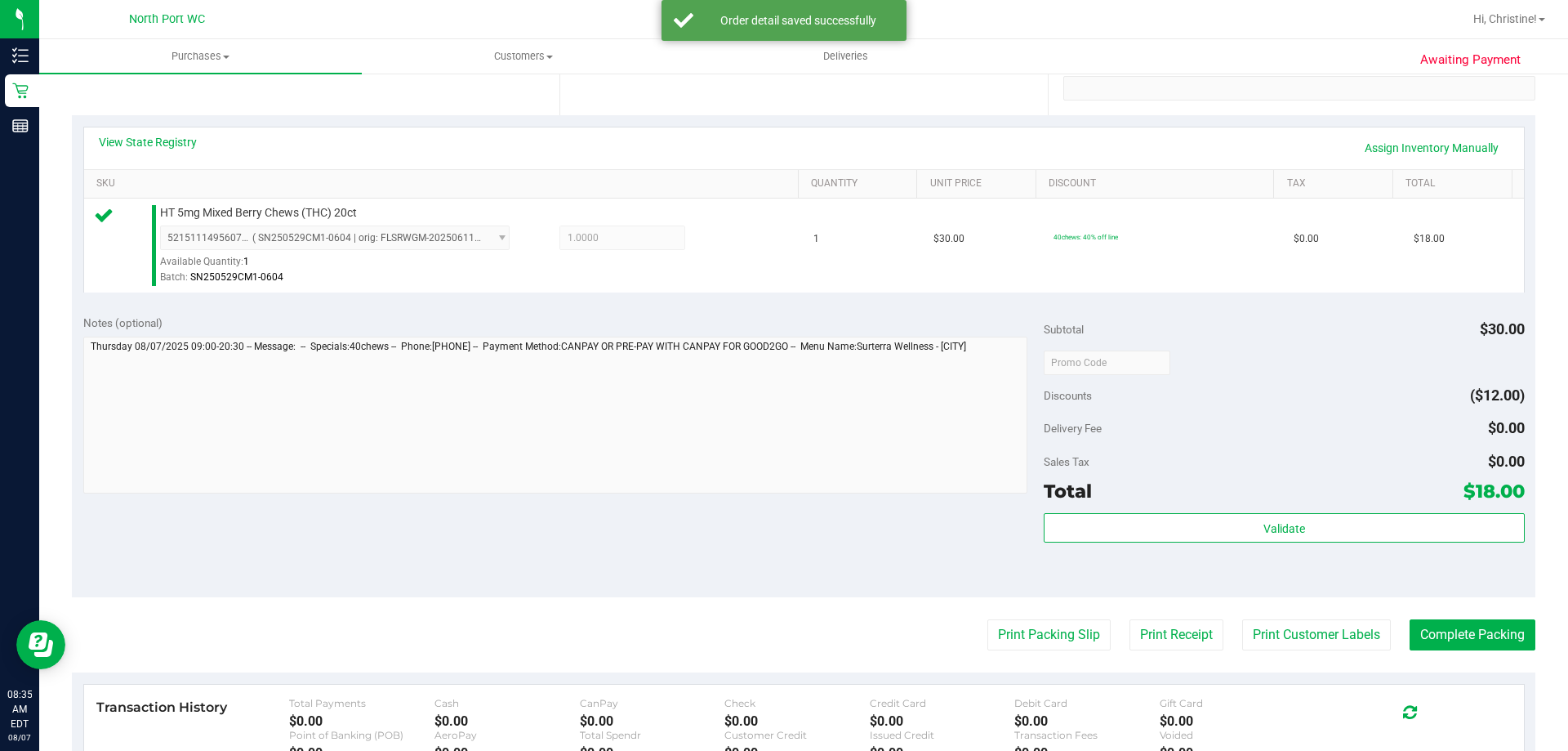 scroll, scrollTop: 327, scrollLeft: 0, axis: vertical 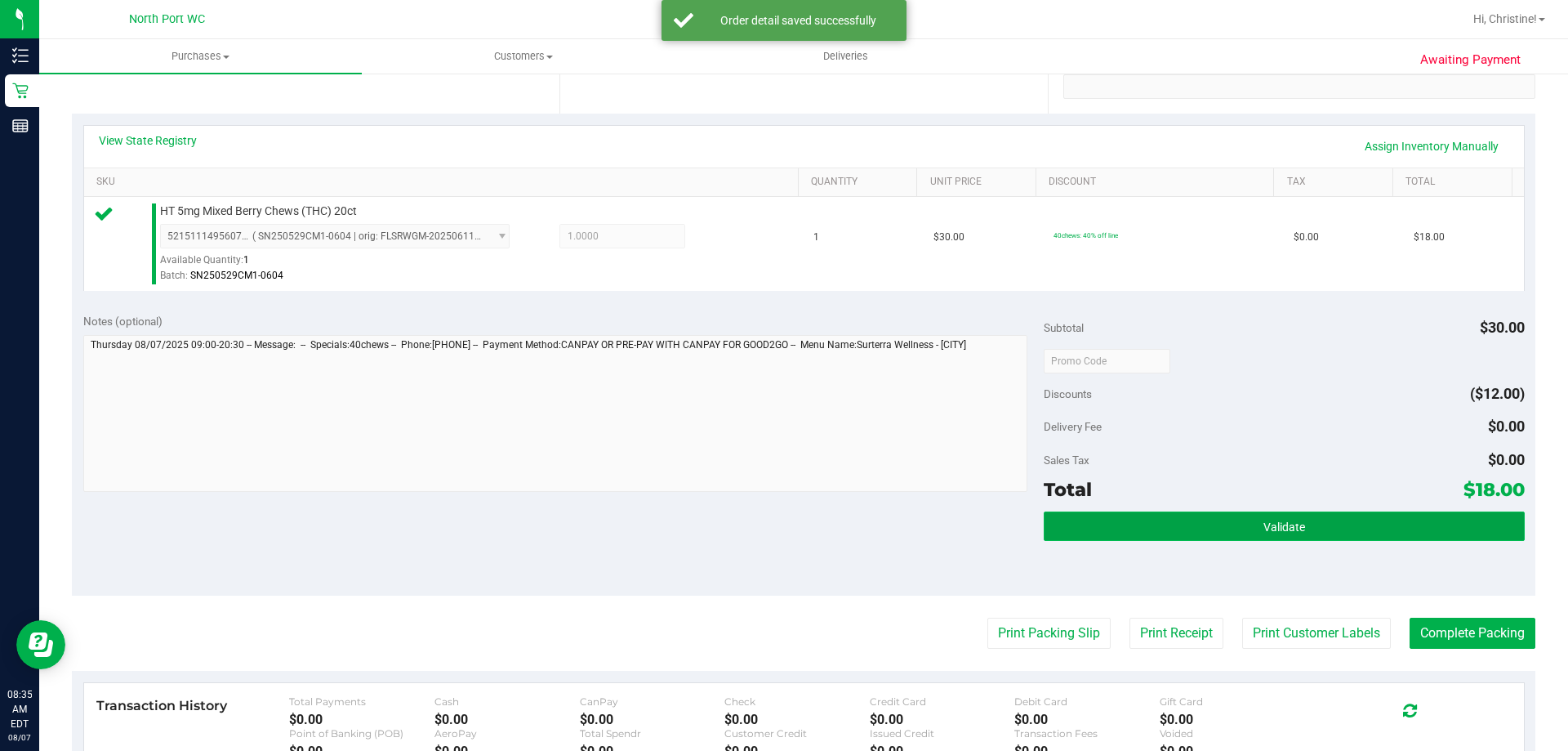 click on "Validate" at bounding box center (1284, 527) 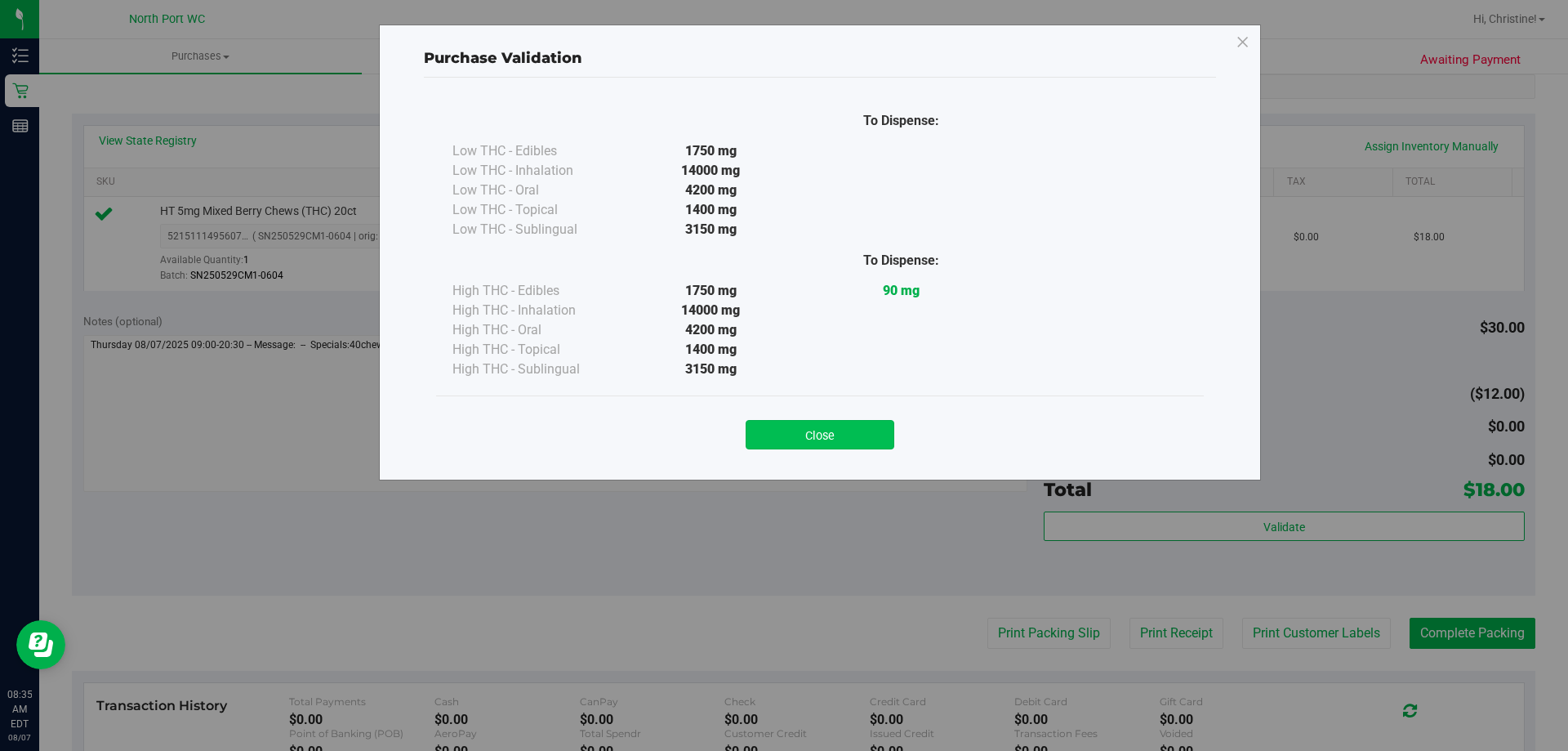 click on "Close" at bounding box center (820, 435) 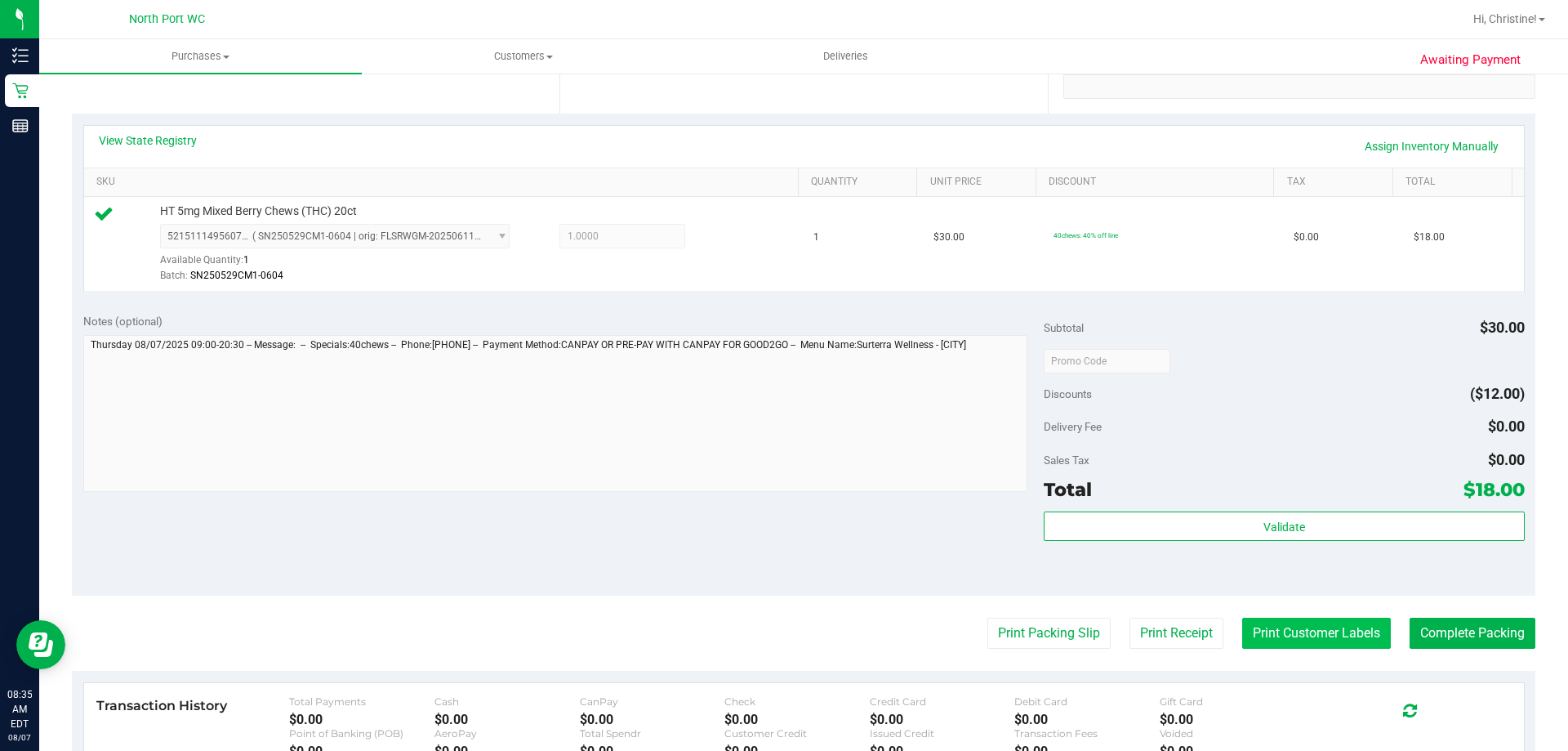 click on "Print Customer Labels" at bounding box center (1316, 633) 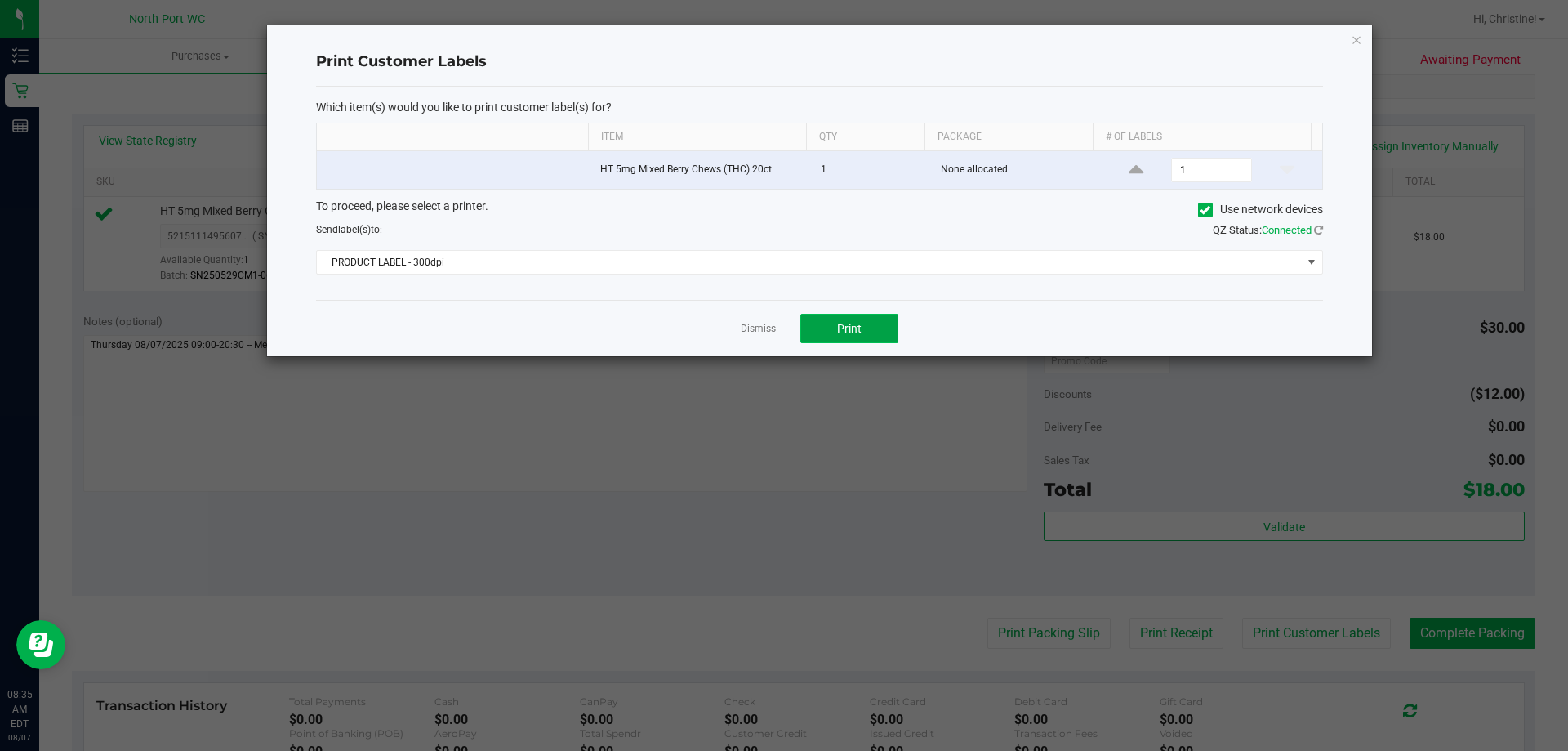 click on "Print" 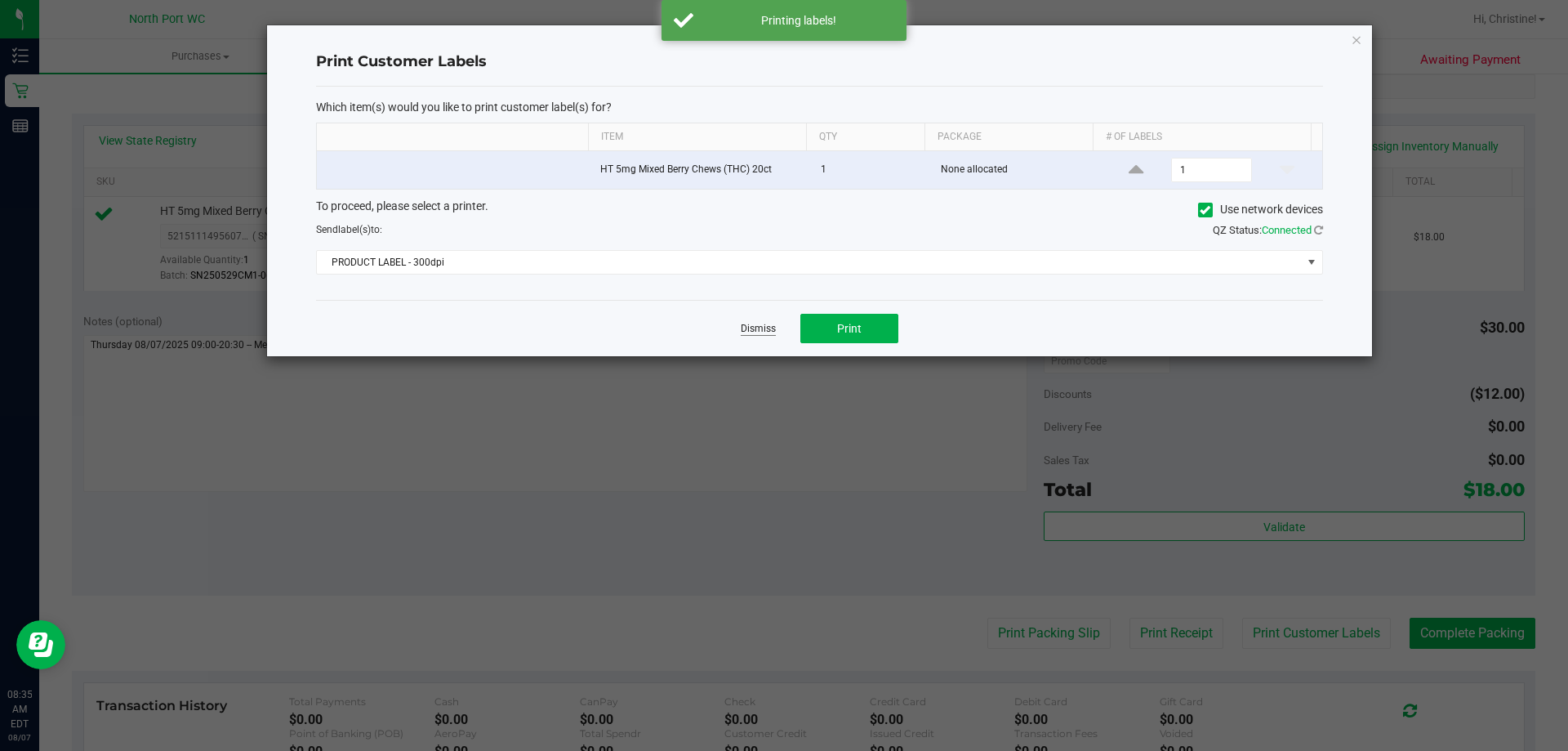 click on "Dismiss" 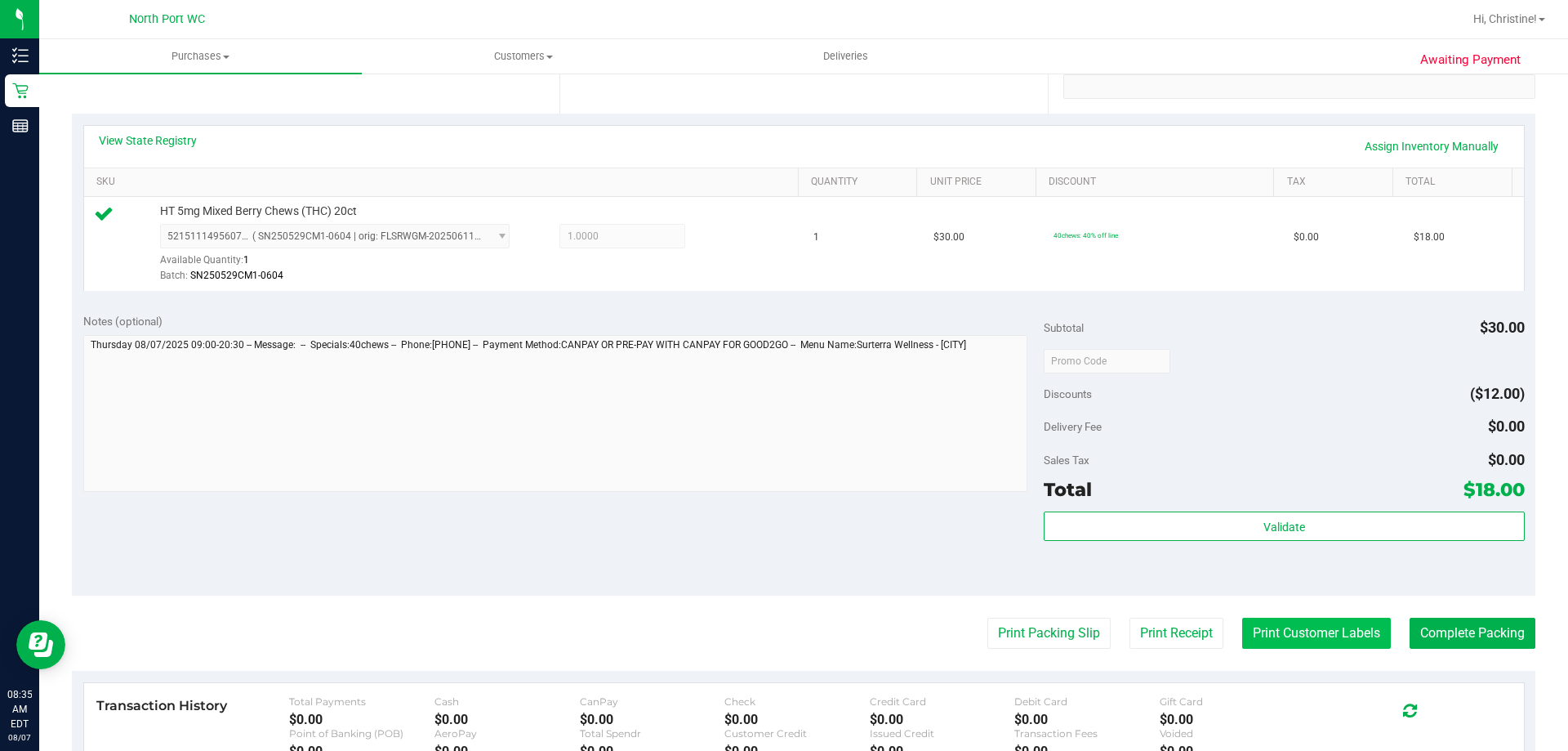 click on "Print Customer Labels" at bounding box center (1316, 633) 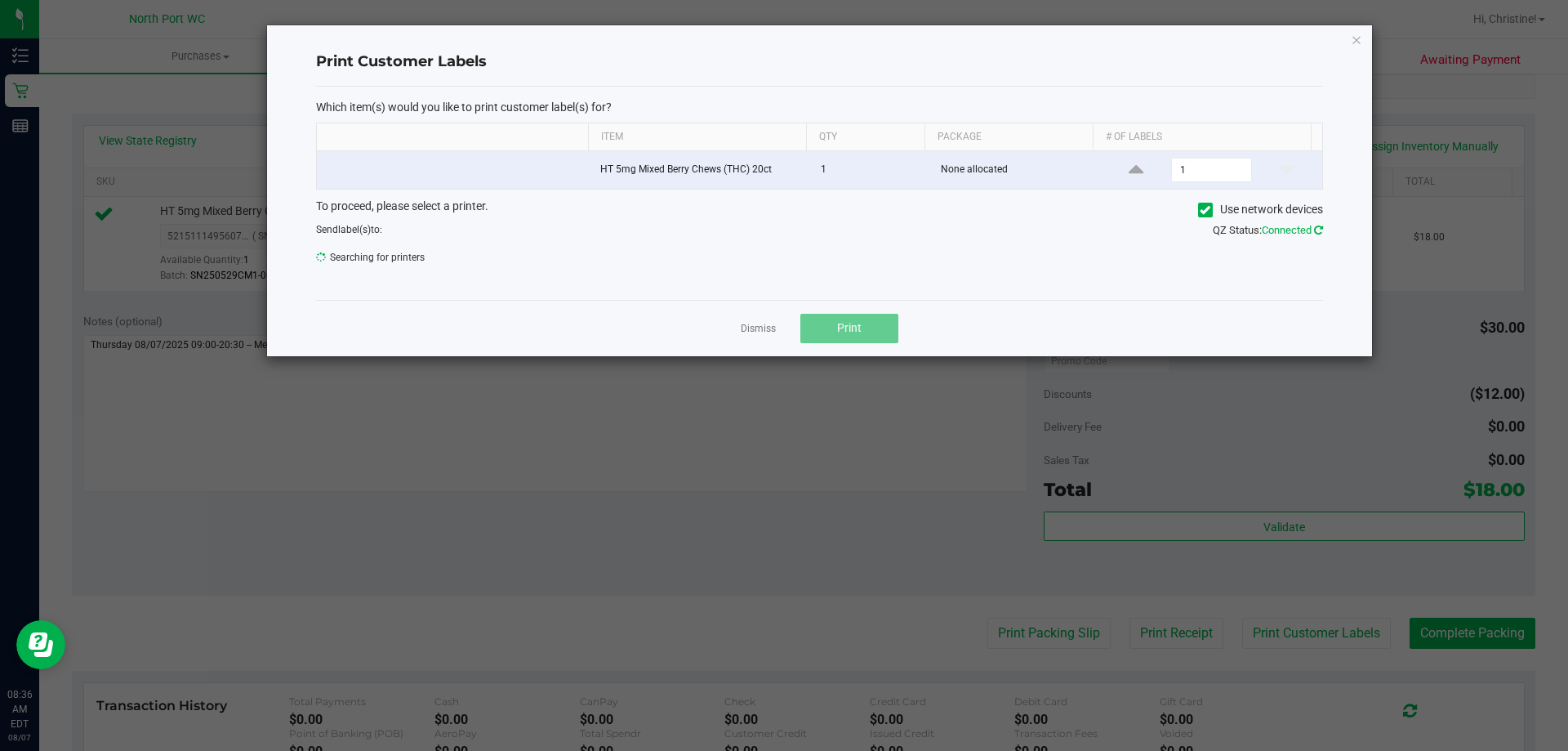 click 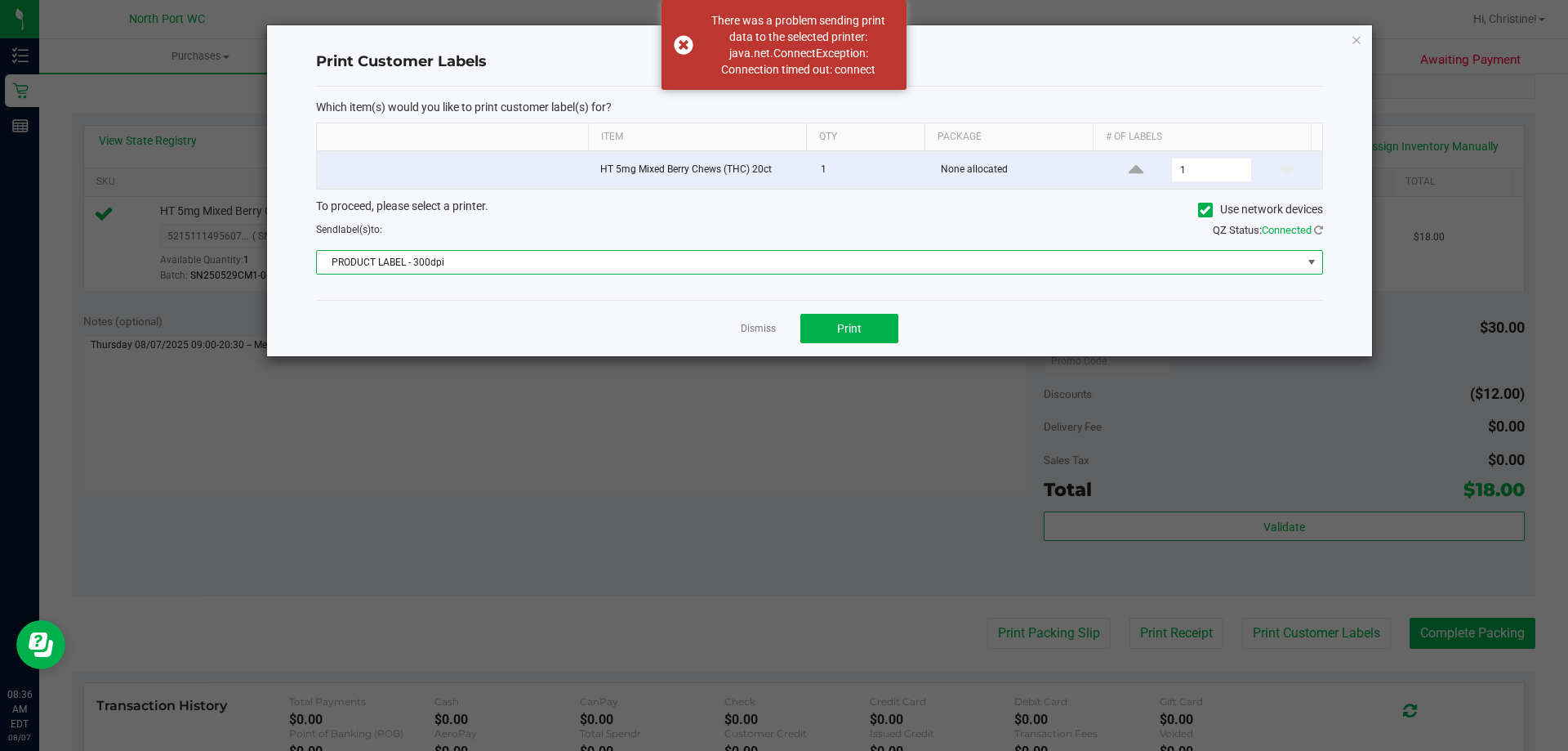 click at bounding box center (1312, 262) 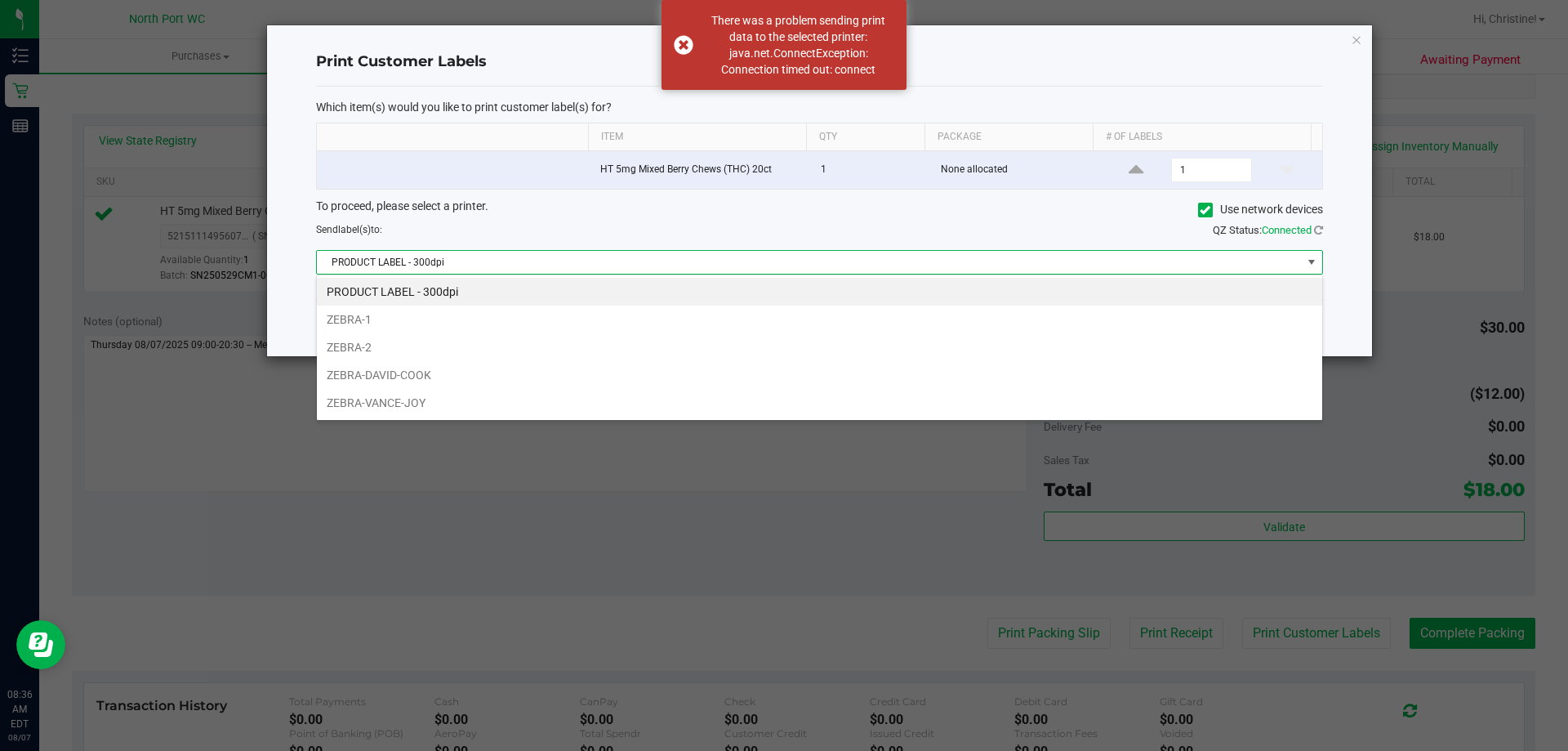 scroll, scrollTop: 81695, scrollLeft: 80660, axis: both 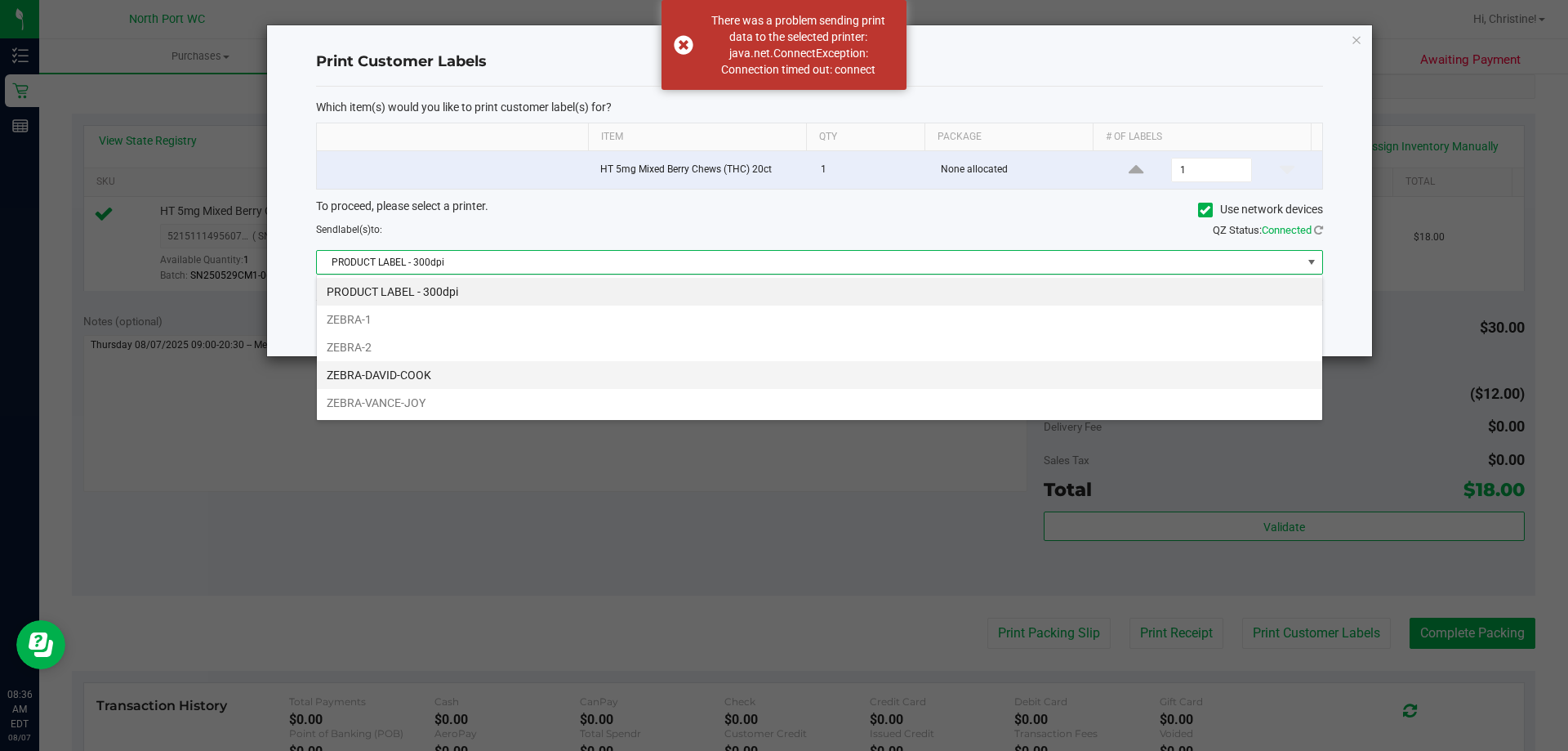click on "ZEBRA-DAVID-COOK" at bounding box center (819, 375) 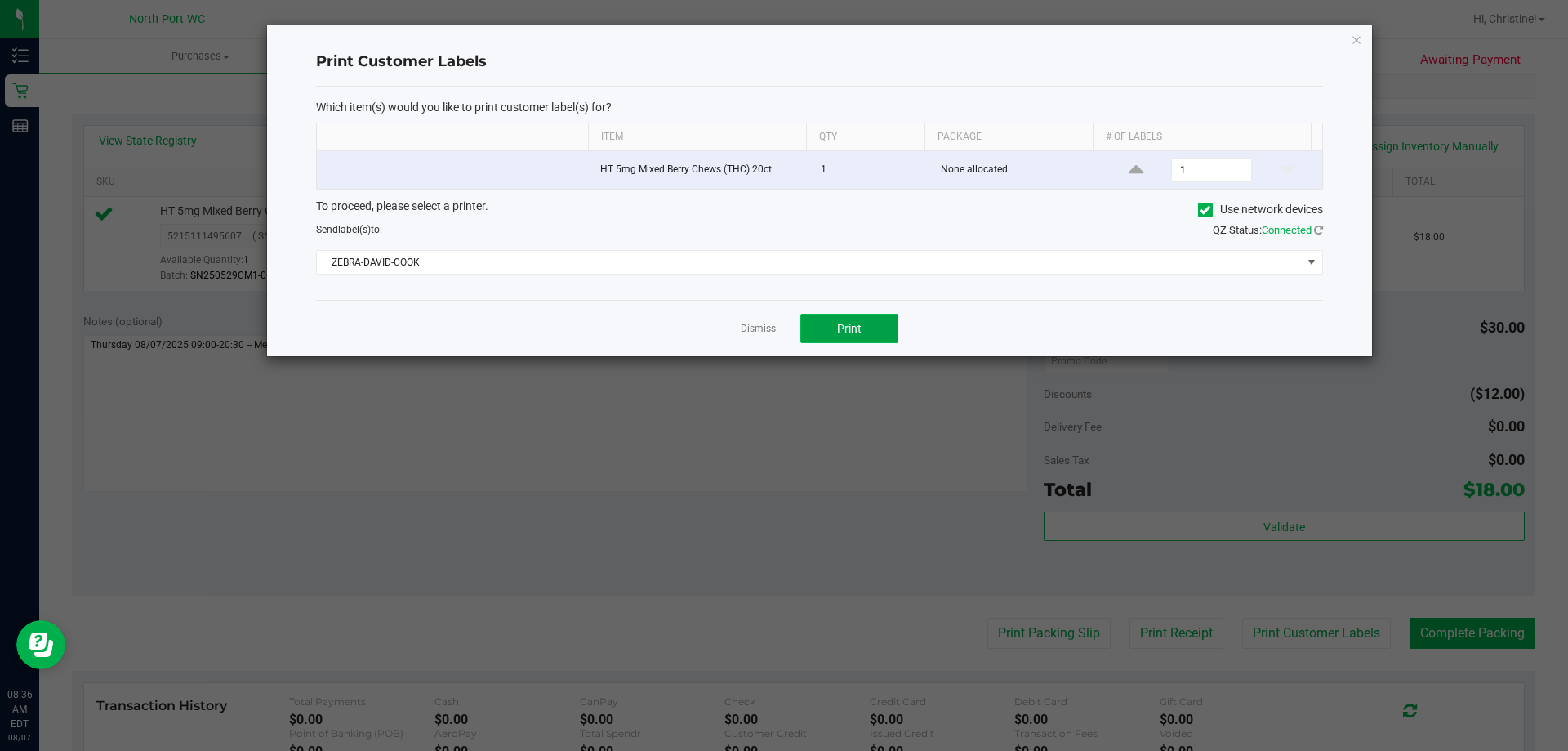 click on "Print" 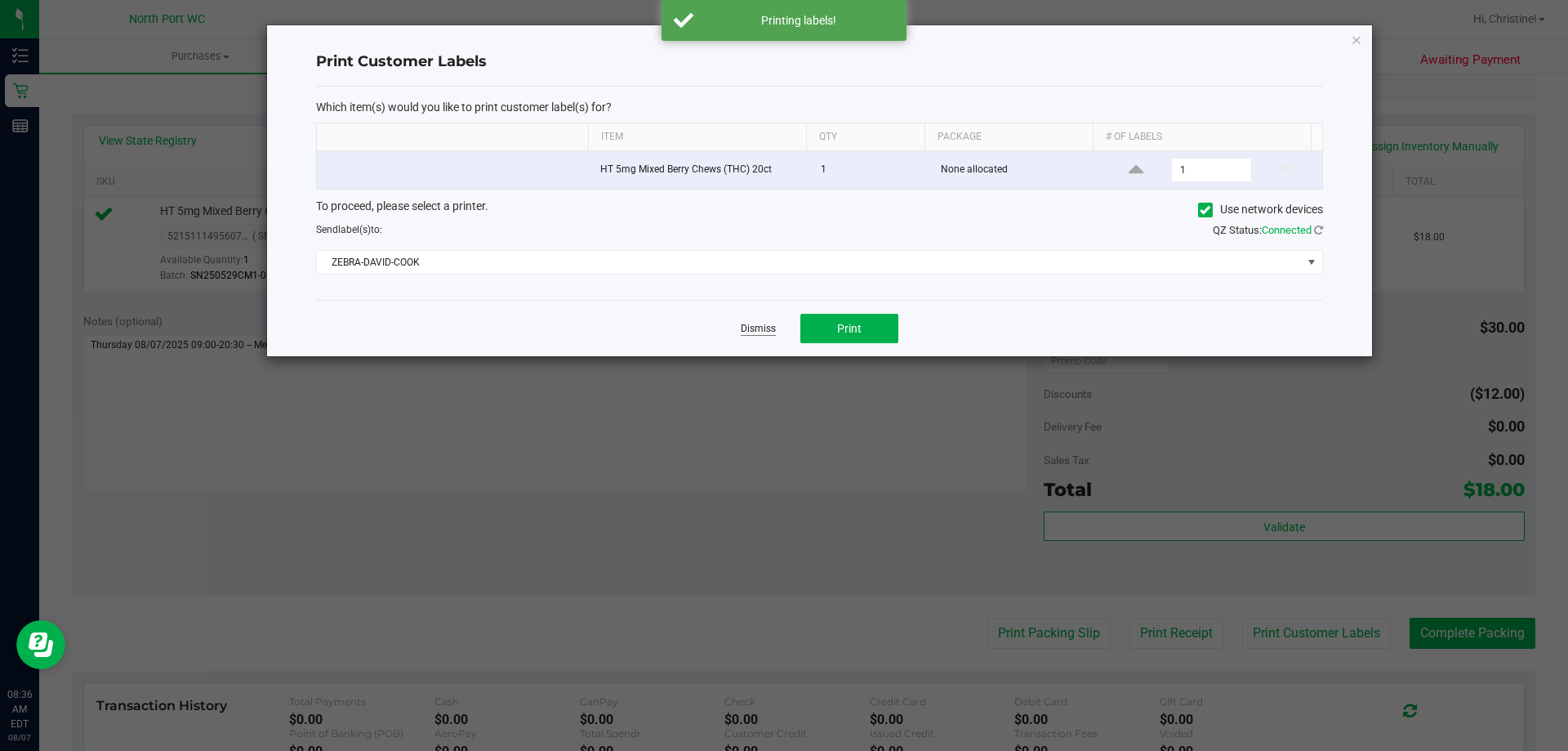 click on "Dismiss" 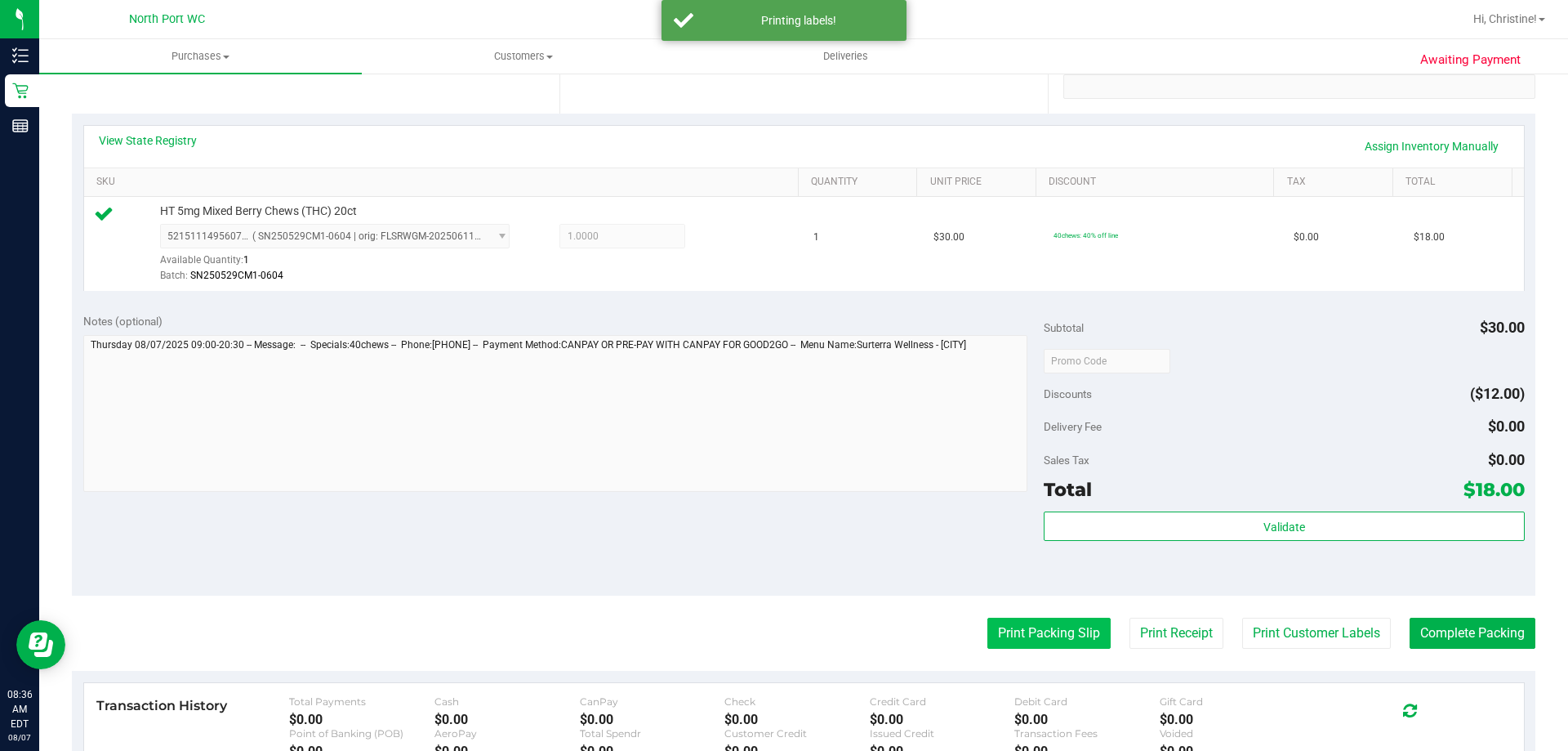 click on "Print Packing Slip" at bounding box center [1049, 633] 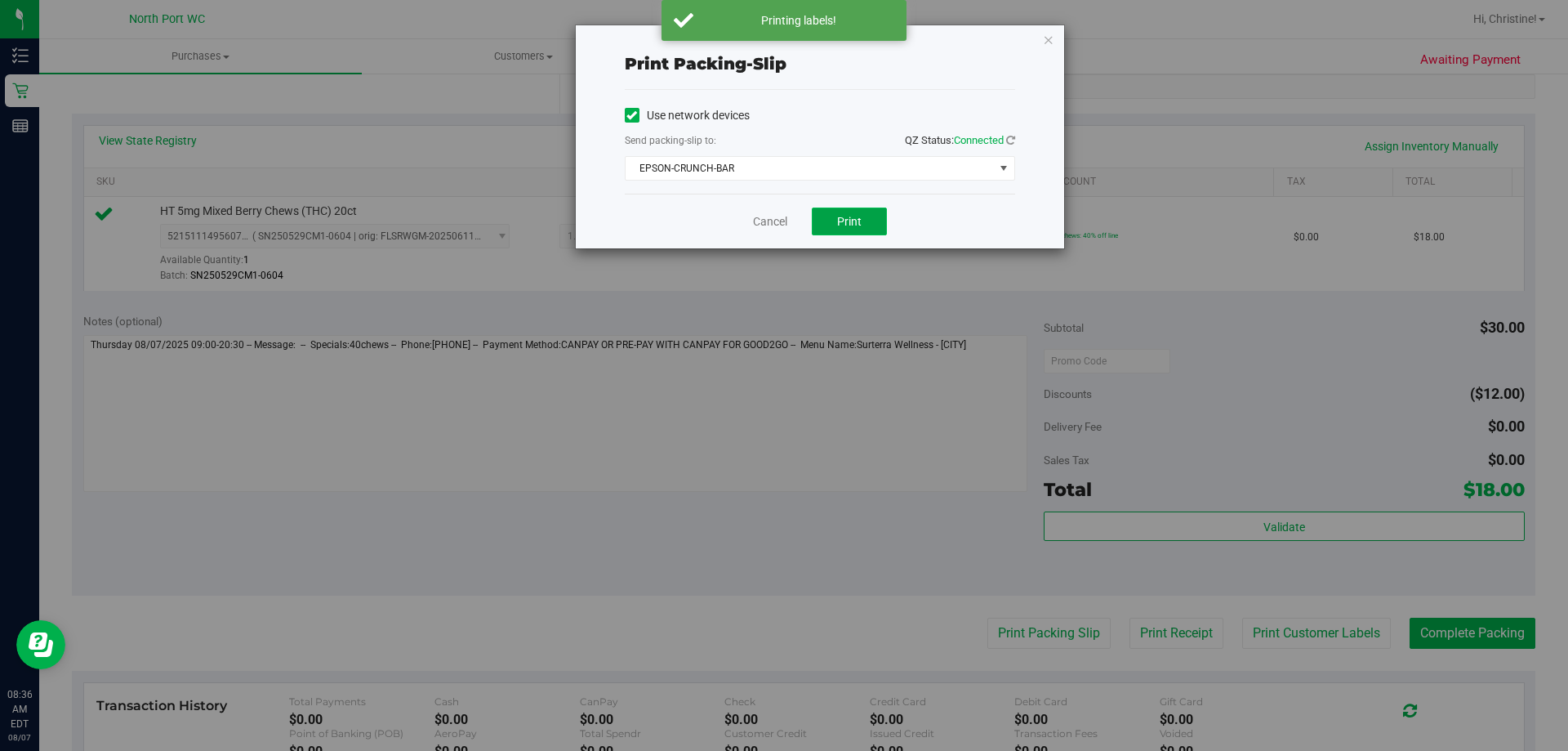 click on "Print" at bounding box center (849, 221) 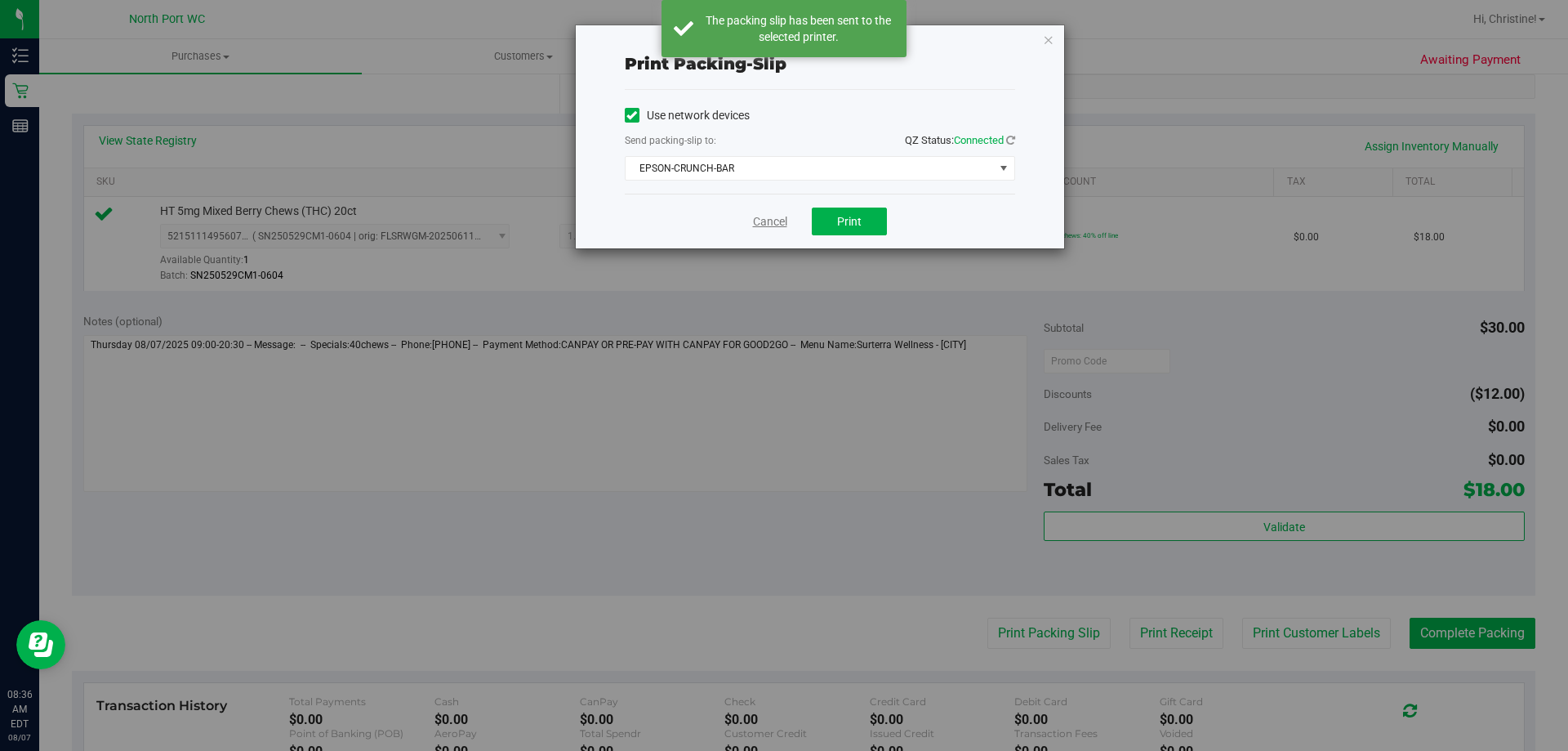 click on "Cancel" at bounding box center [770, 221] 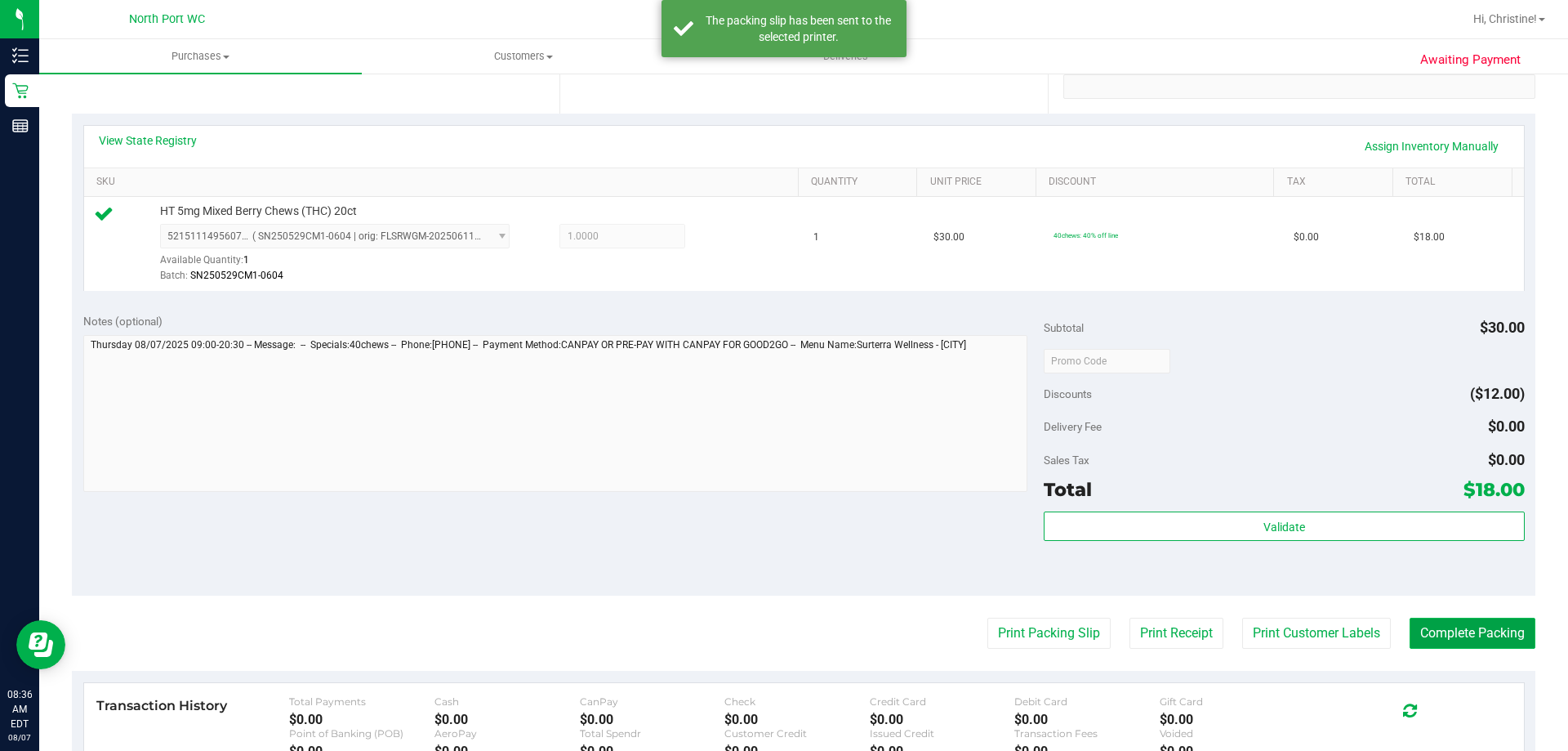 click on "Complete Packing" at bounding box center (1472, 633) 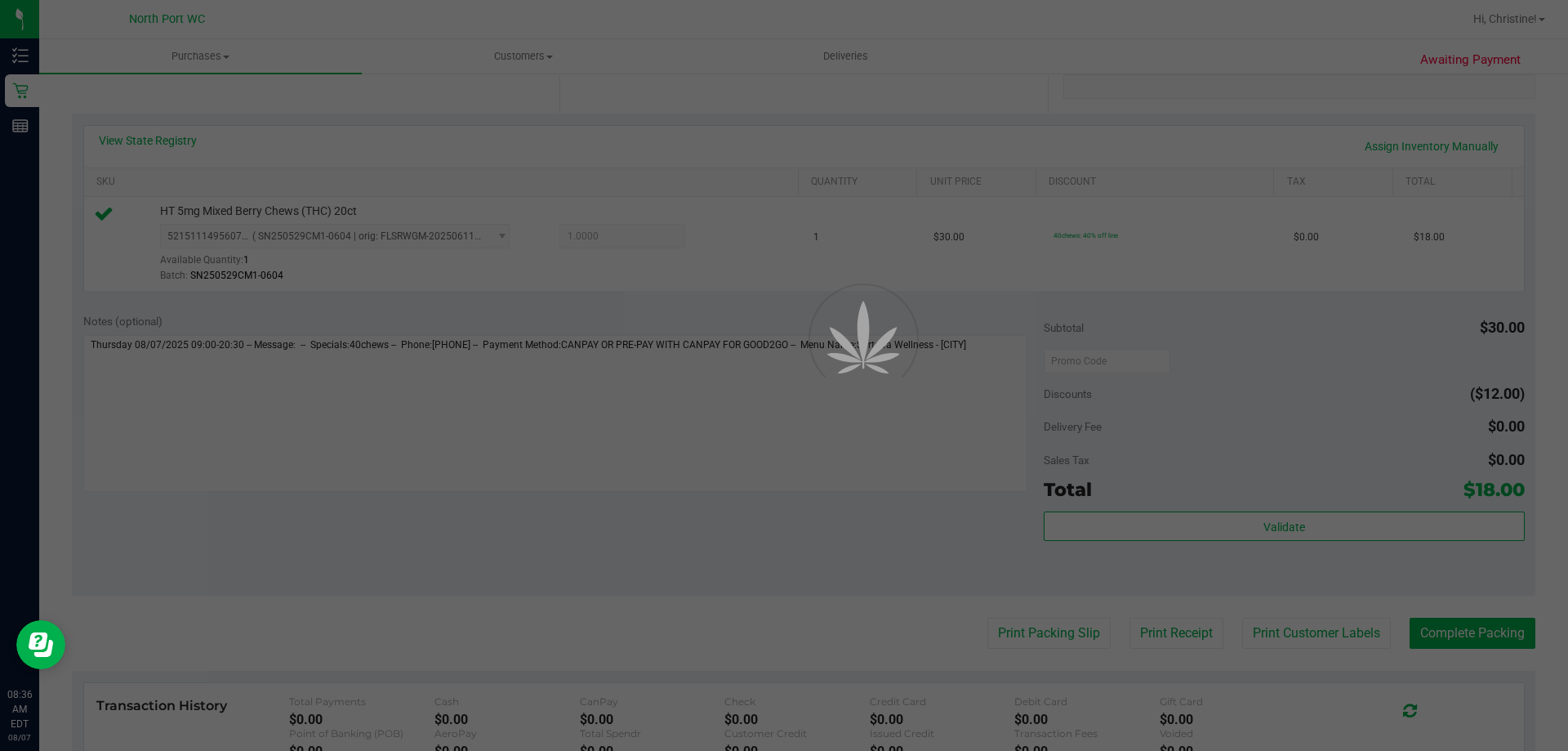 scroll, scrollTop: 0, scrollLeft: 0, axis: both 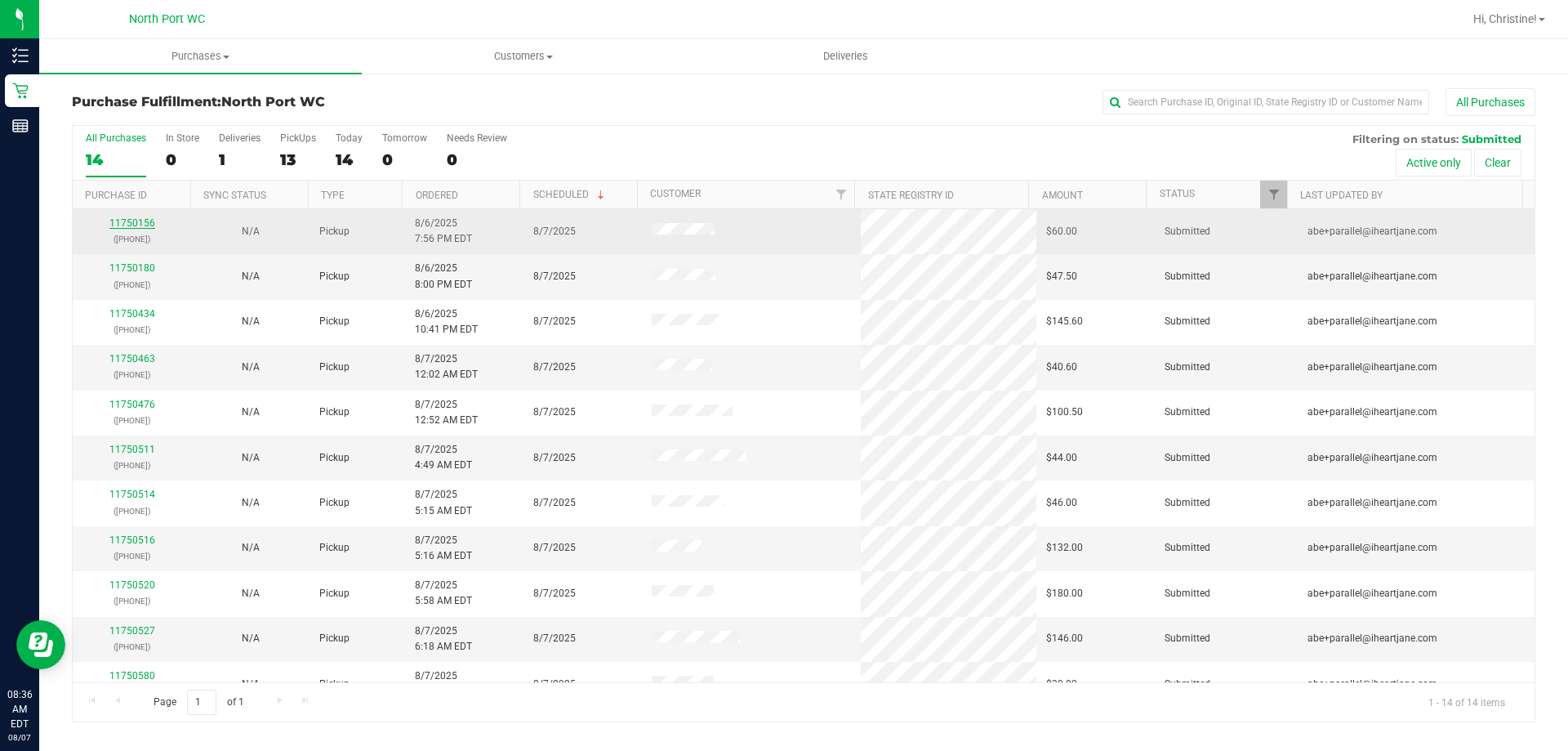 click on "11750156" at bounding box center (132, 223) 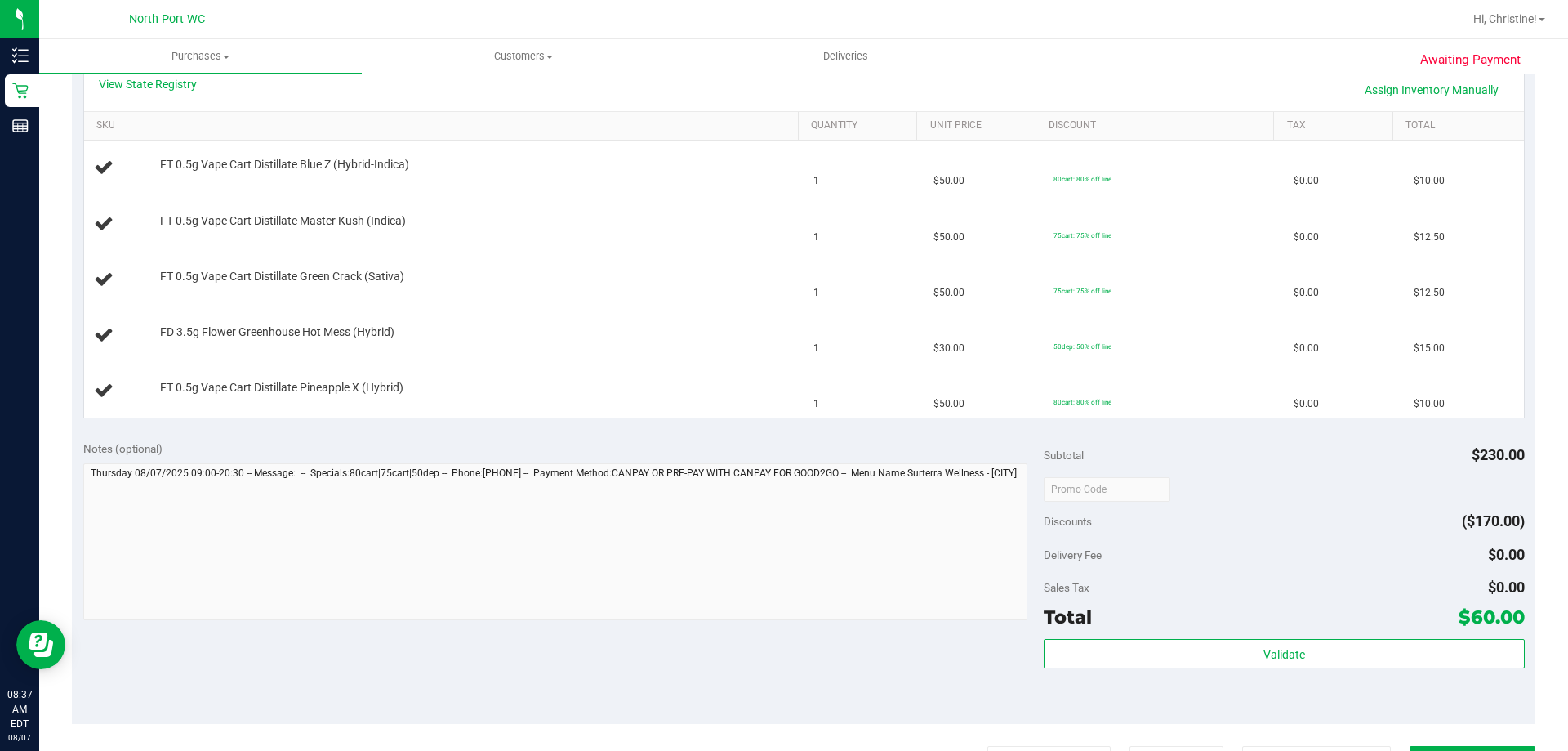 scroll, scrollTop: 490, scrollLeft: 0, axis: vertical 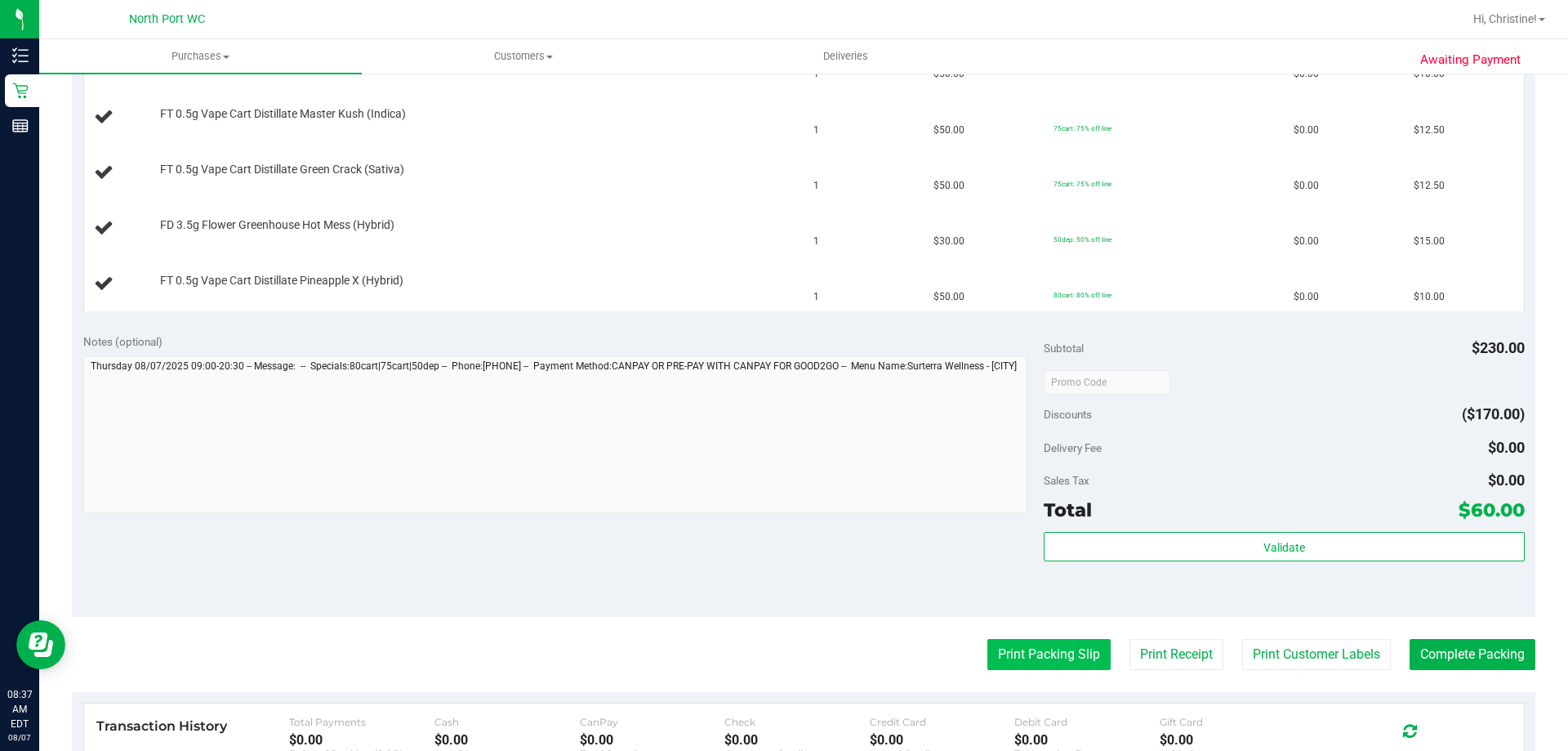 click on "Print Packing Slip" at bounding box center (1049, 655) 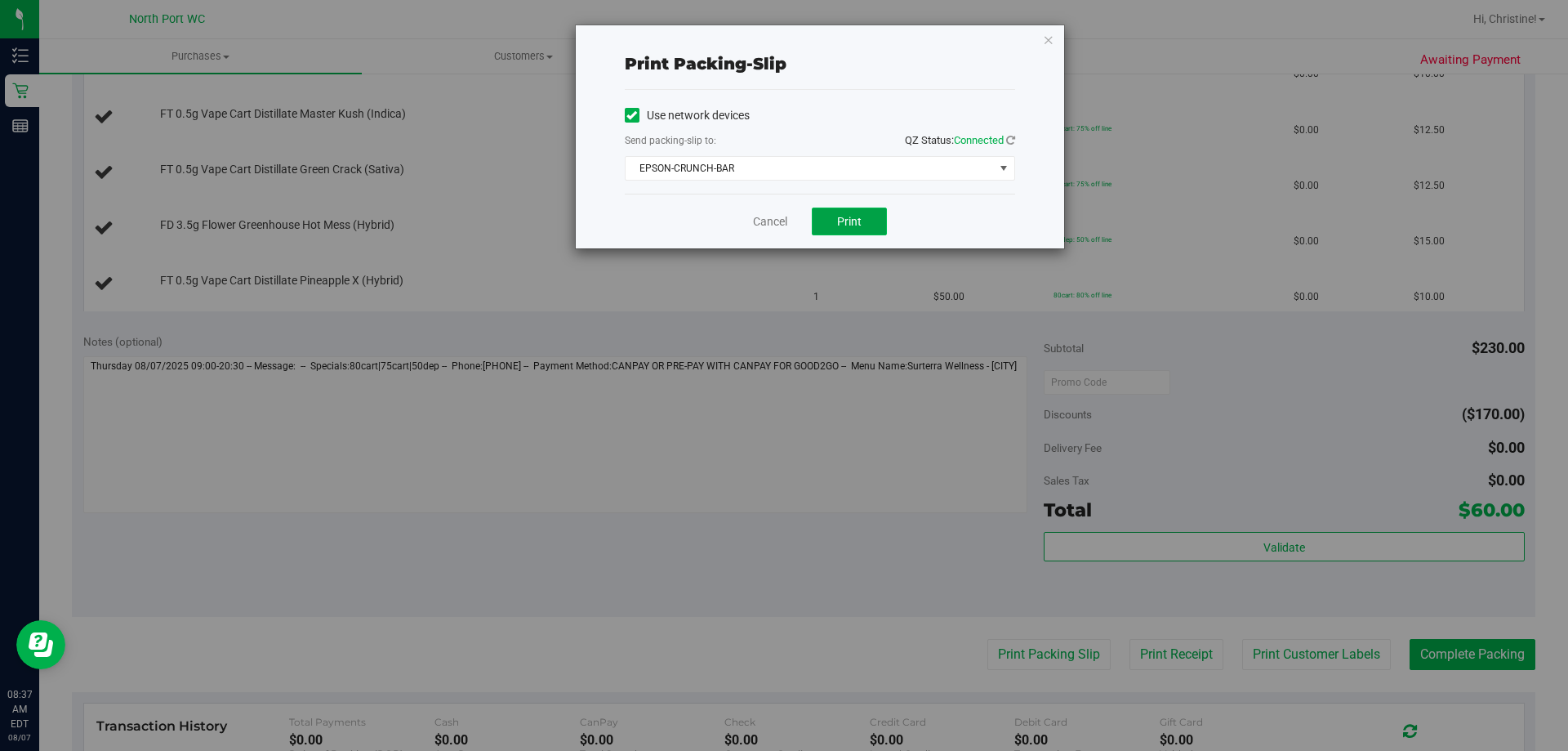 click on "Print" at bounding box center [849, 221] 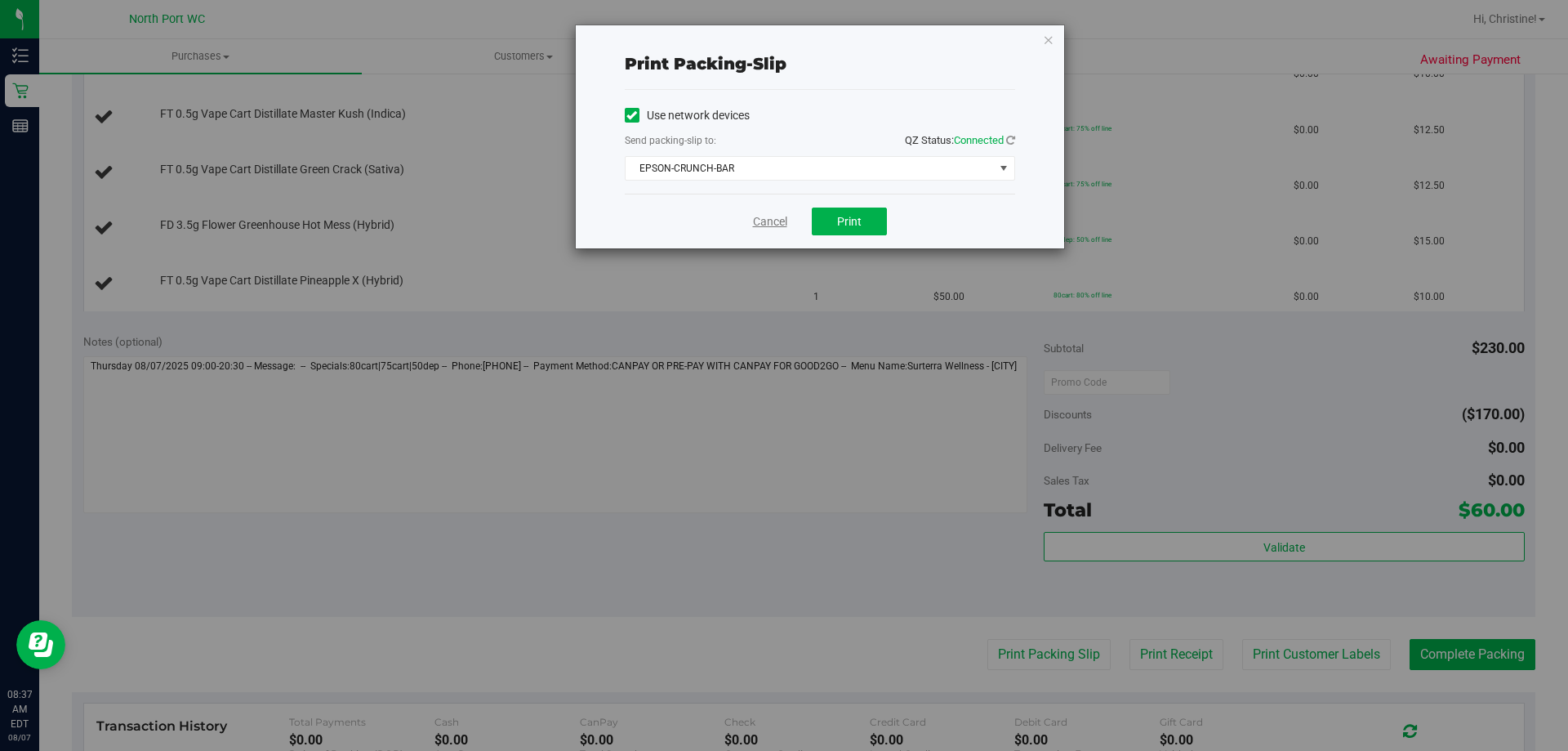 click on "Cancel" at bounding box center [770, 221] 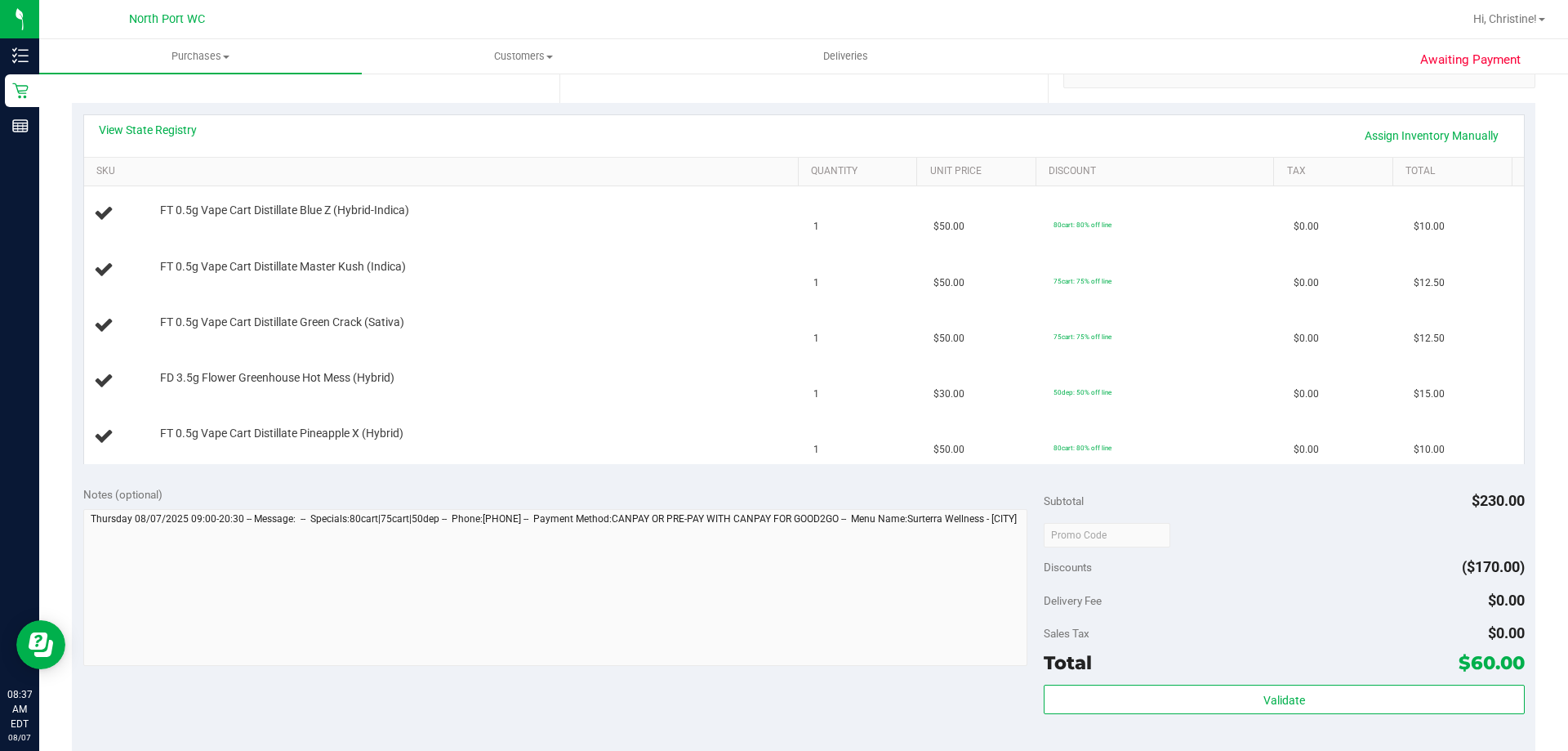 scroll, scrollTop: 327, scrollLeft: 0, axis: vertical 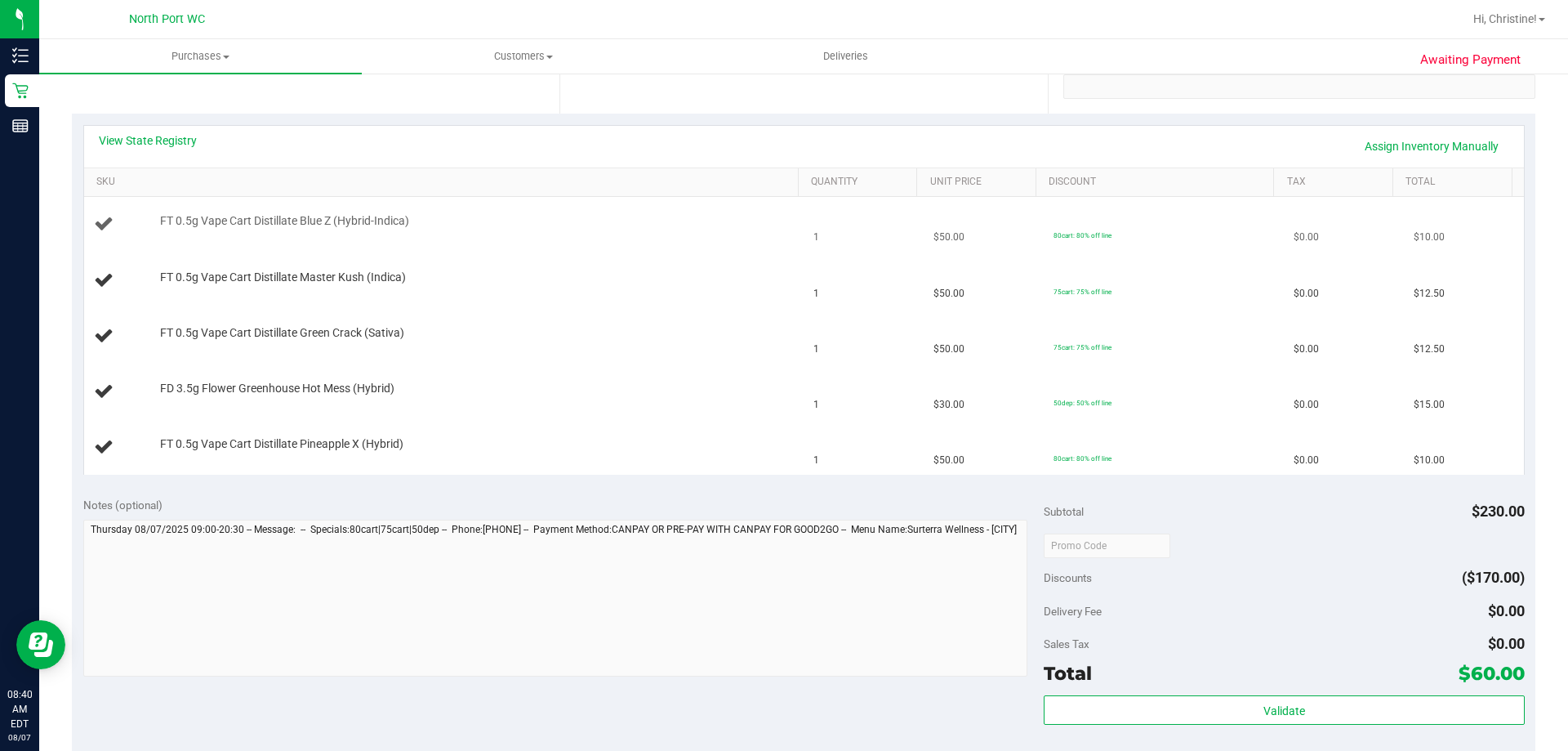 type 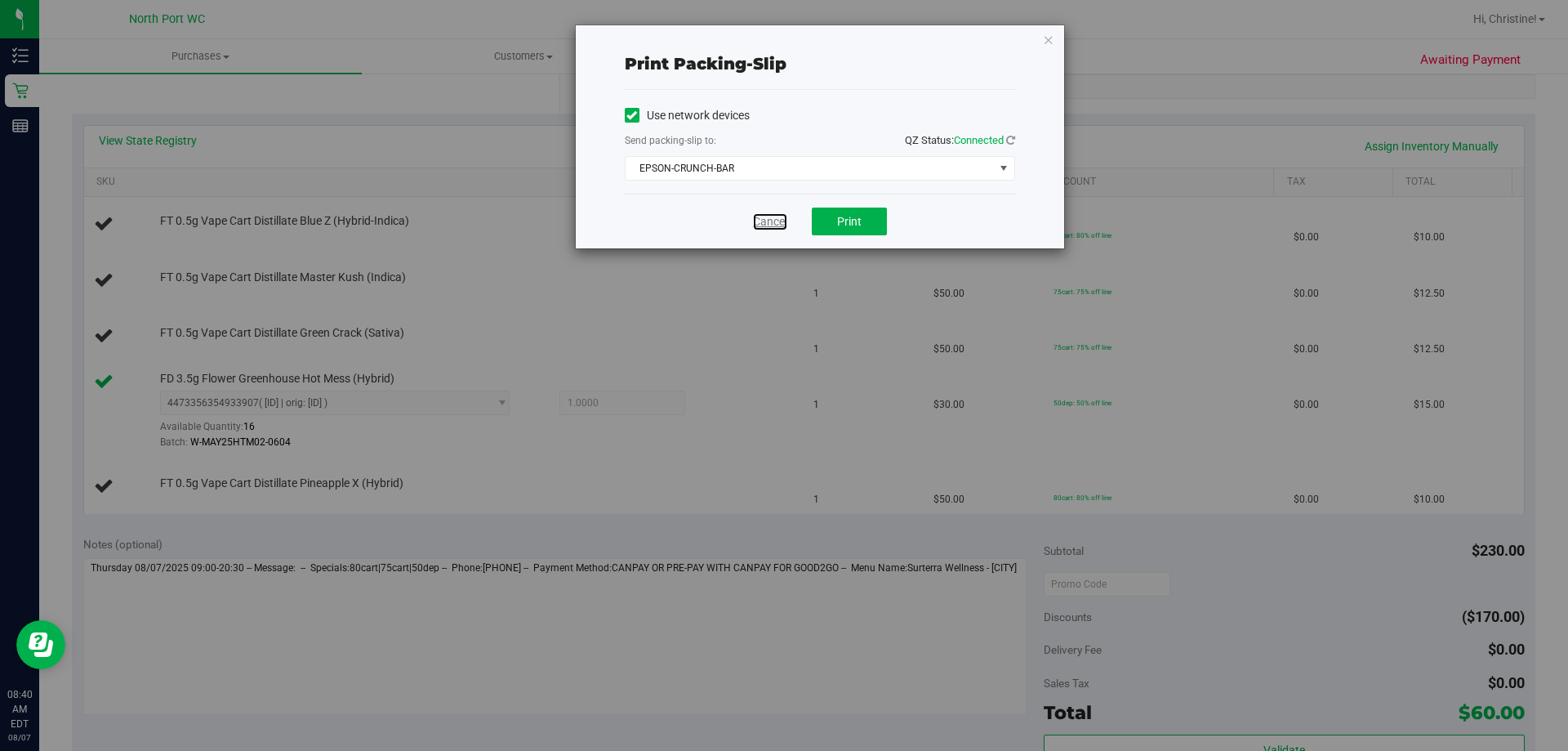 click on "Cancel" at bounding box center (770, 221) 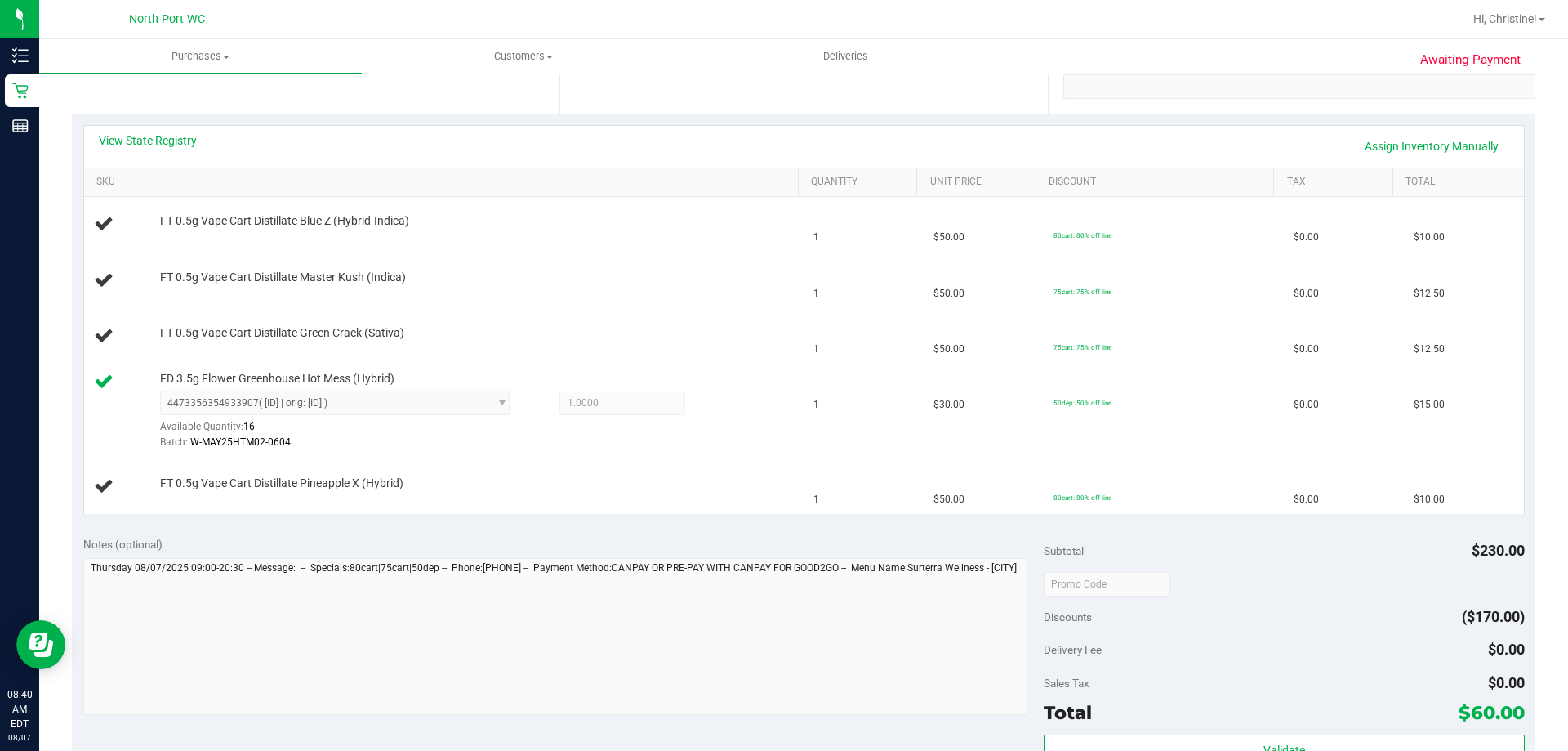 scroll, scrollTop: 298, scrollLeft: 0, axis: vertical 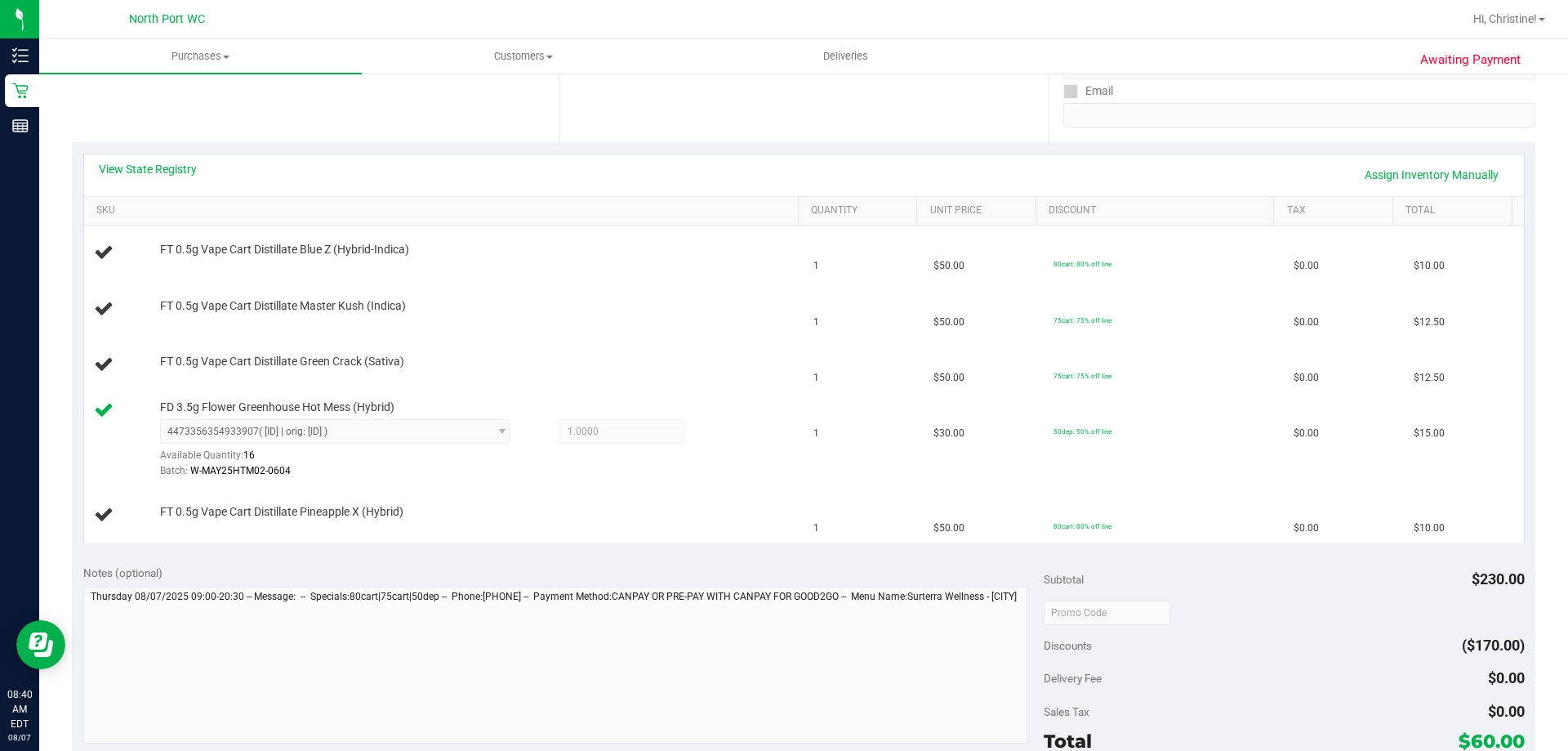 click on "Print Packing Slip" at bounding box center (1049, 885) 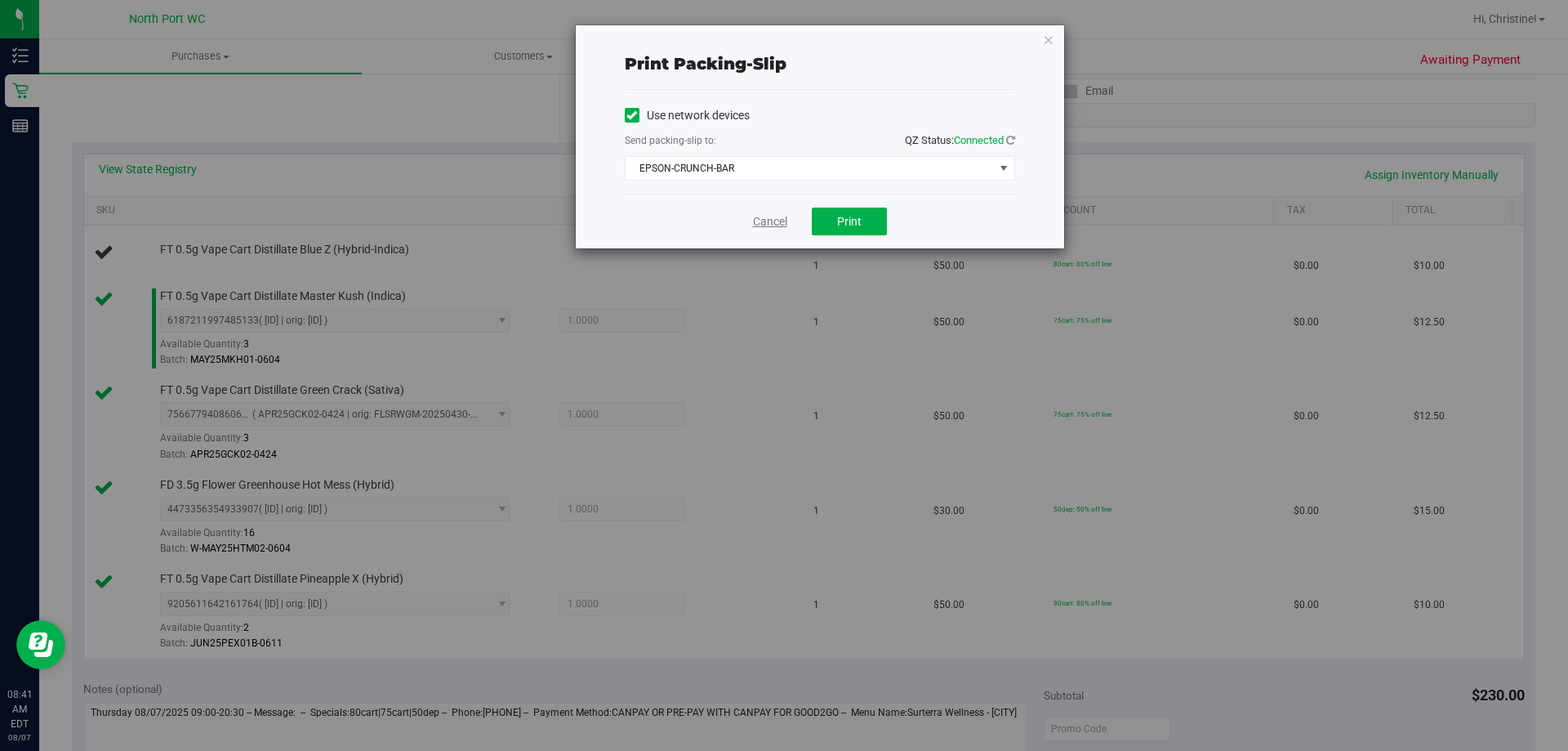 click on "Cancel" at bounding box center [770, 221] 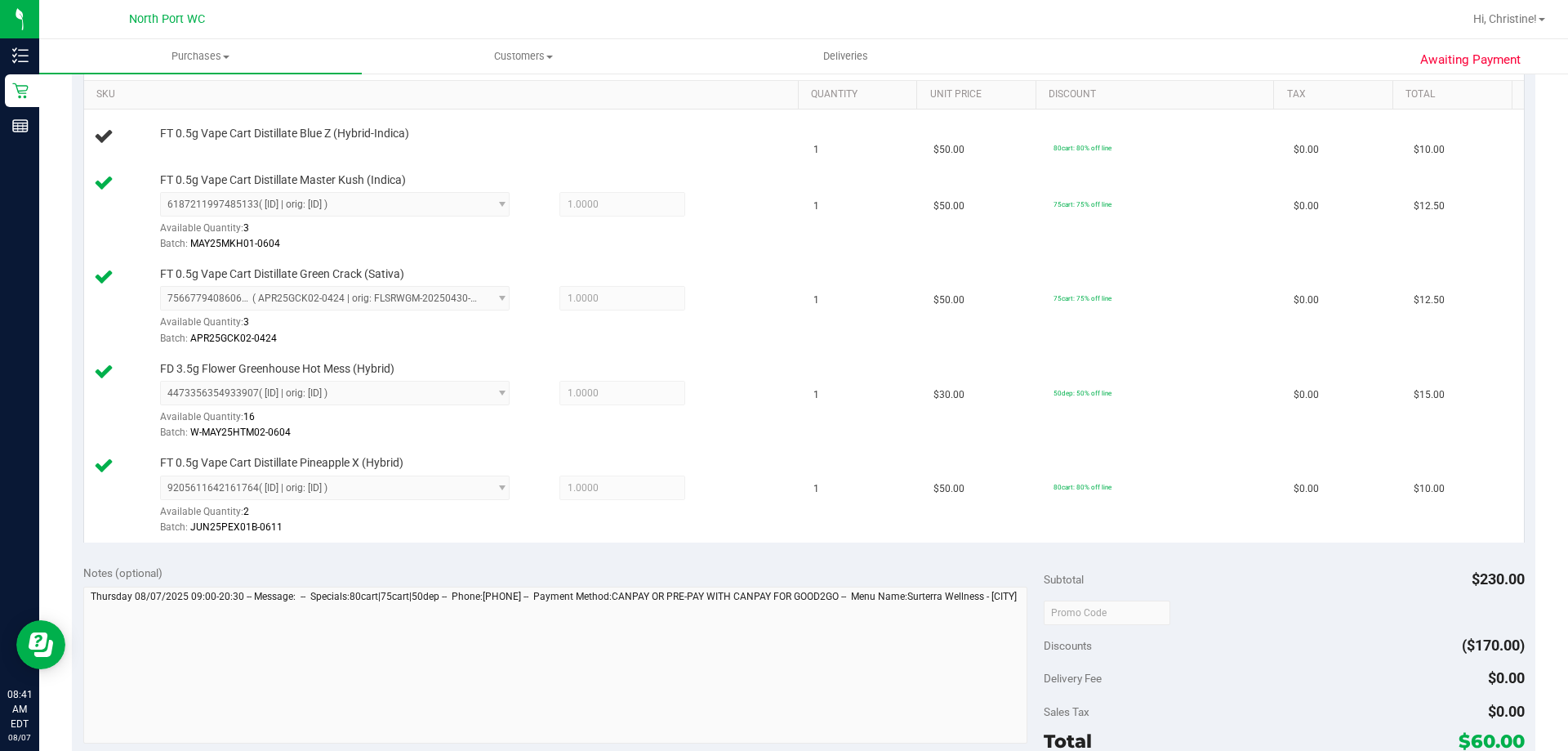 scroll, scrollTop: 333, scrollLeft: 0, axis: vertical 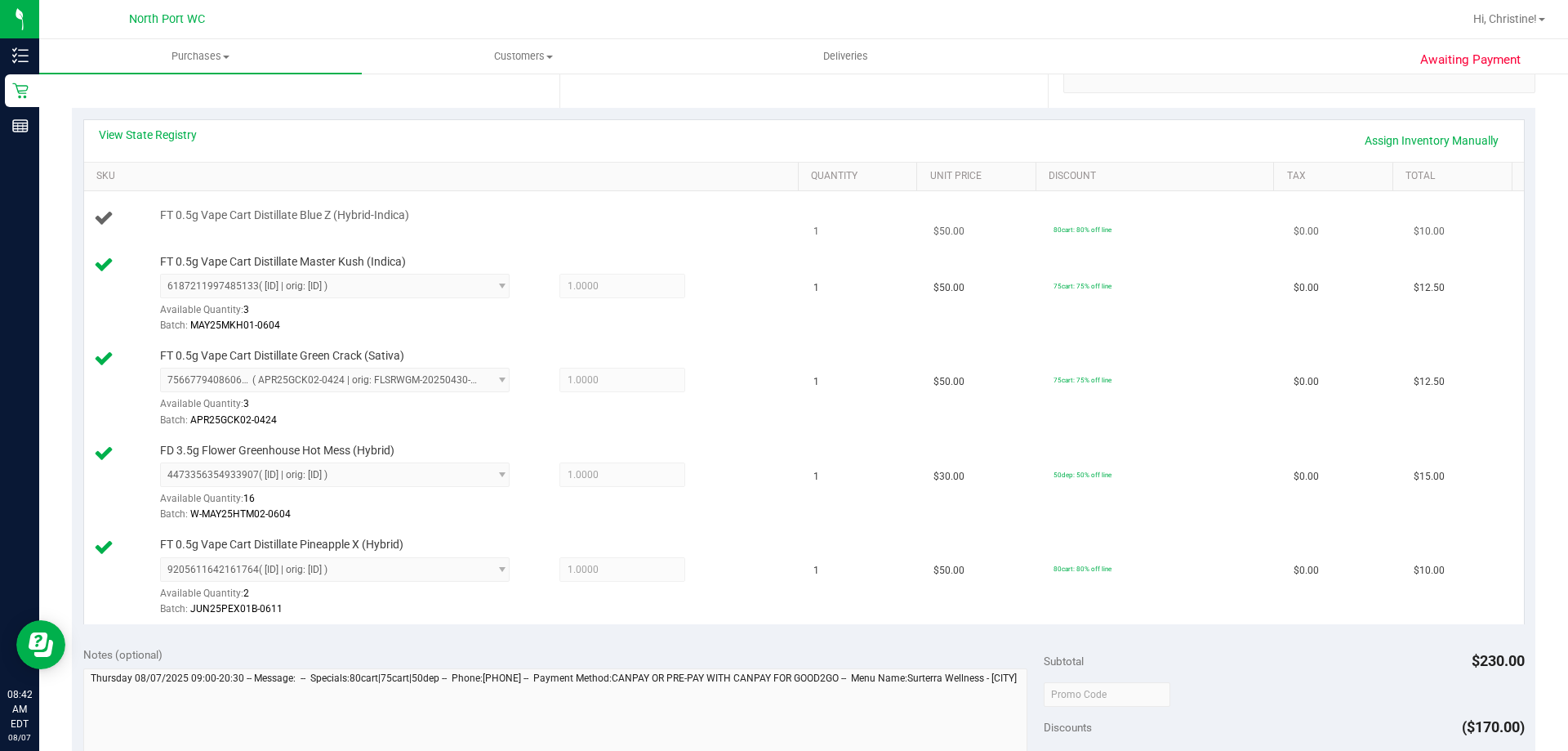 click on "Print Packing Slip" at bounding box center (1049, 967) 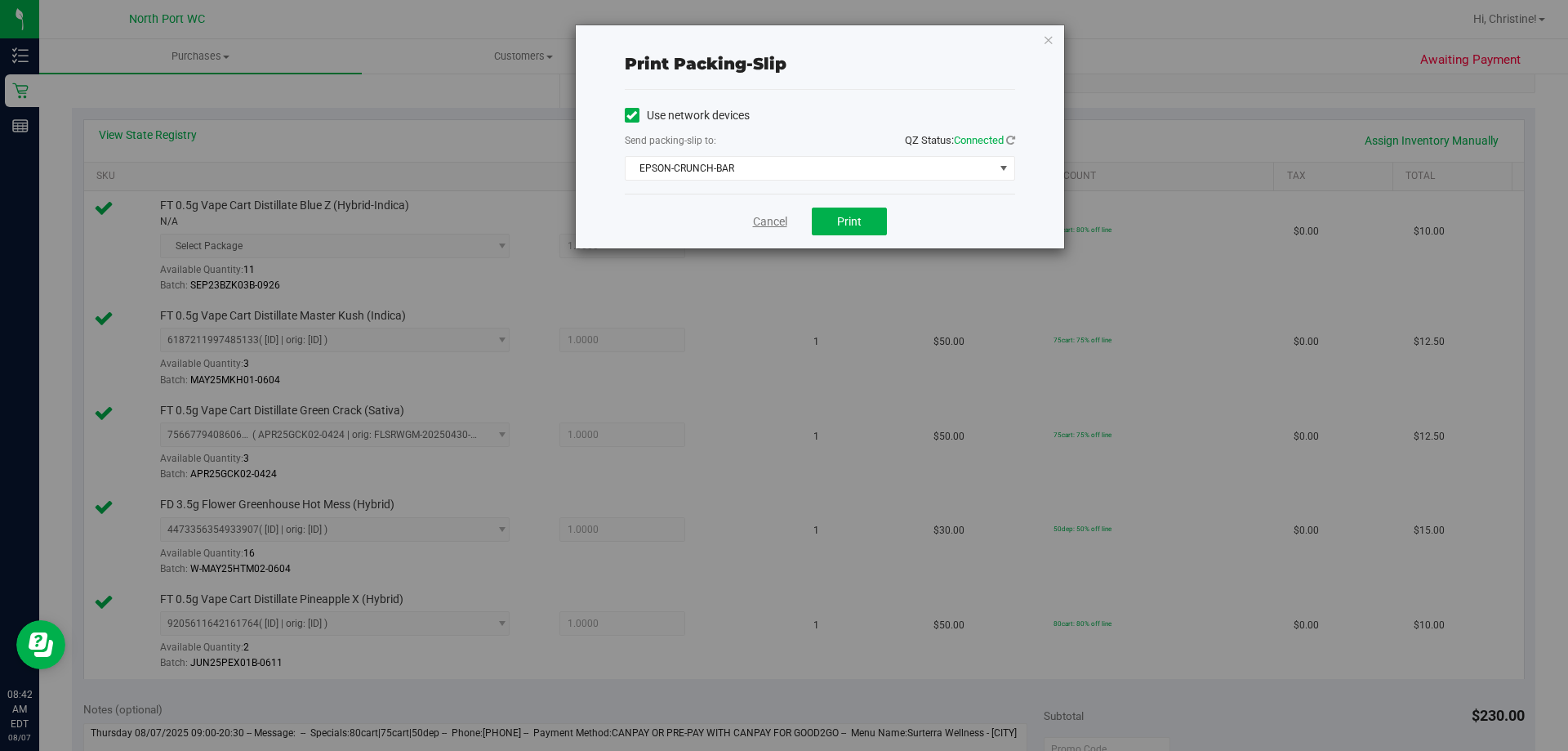 click on "Cancel" at bounding box center [770, 221] 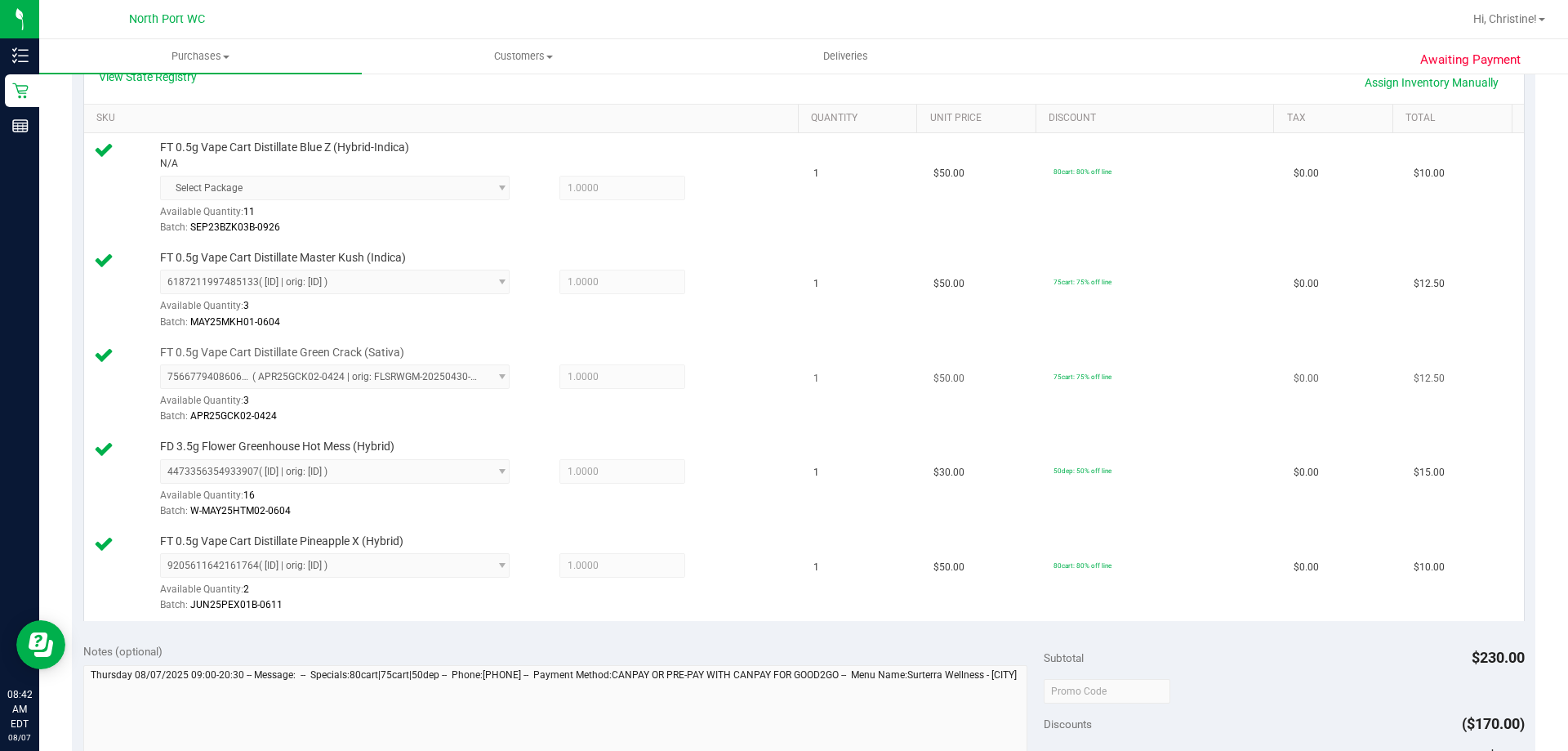 scroll, scrollTop: 566, scrollLeft: 0, axis: vertical 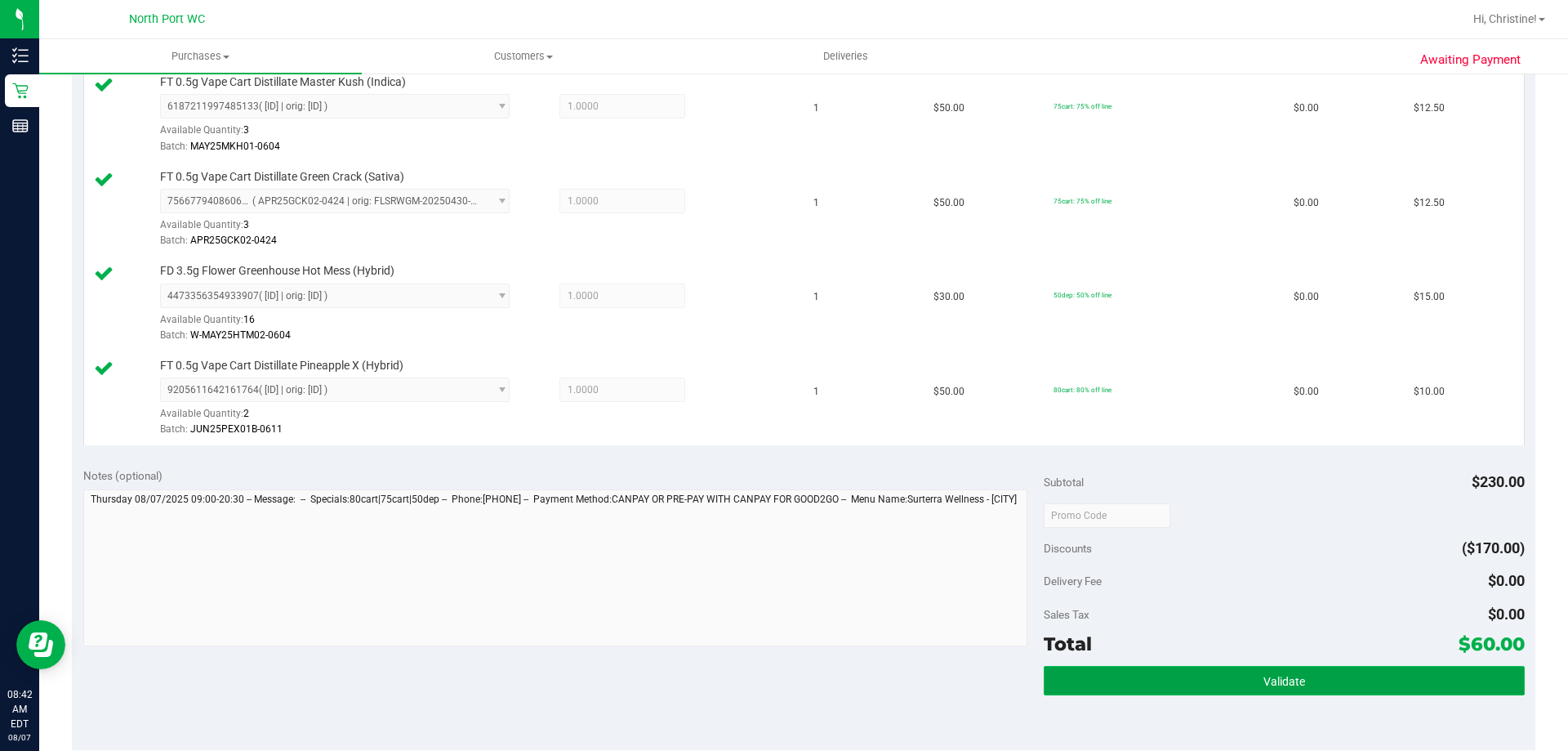 click on "Validate" at bounding box center (1284, 681) 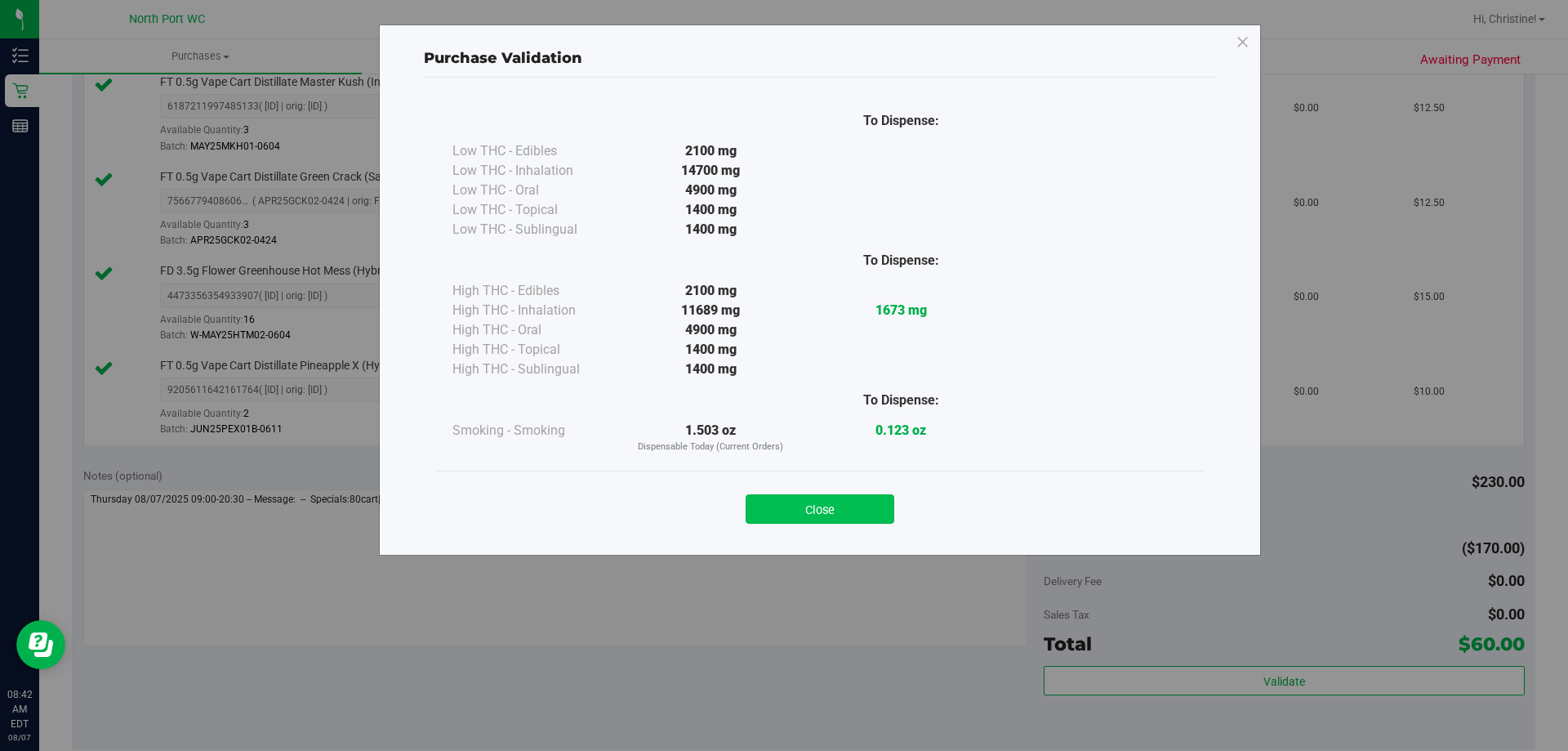click on "Close" at bounding box center (820, 509) 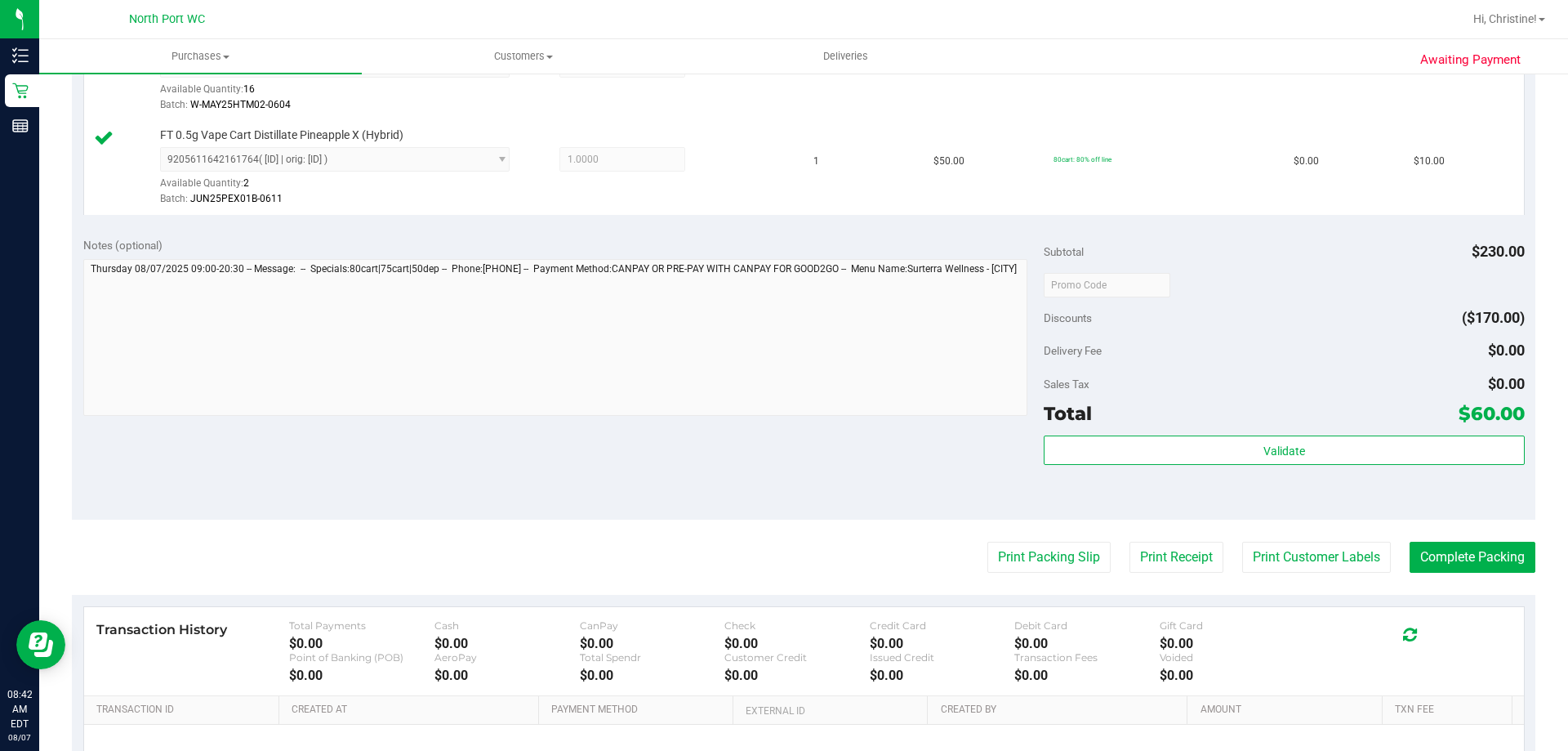 scroll, scrollTop: 811, scrollLeft: 0, axis: vertical 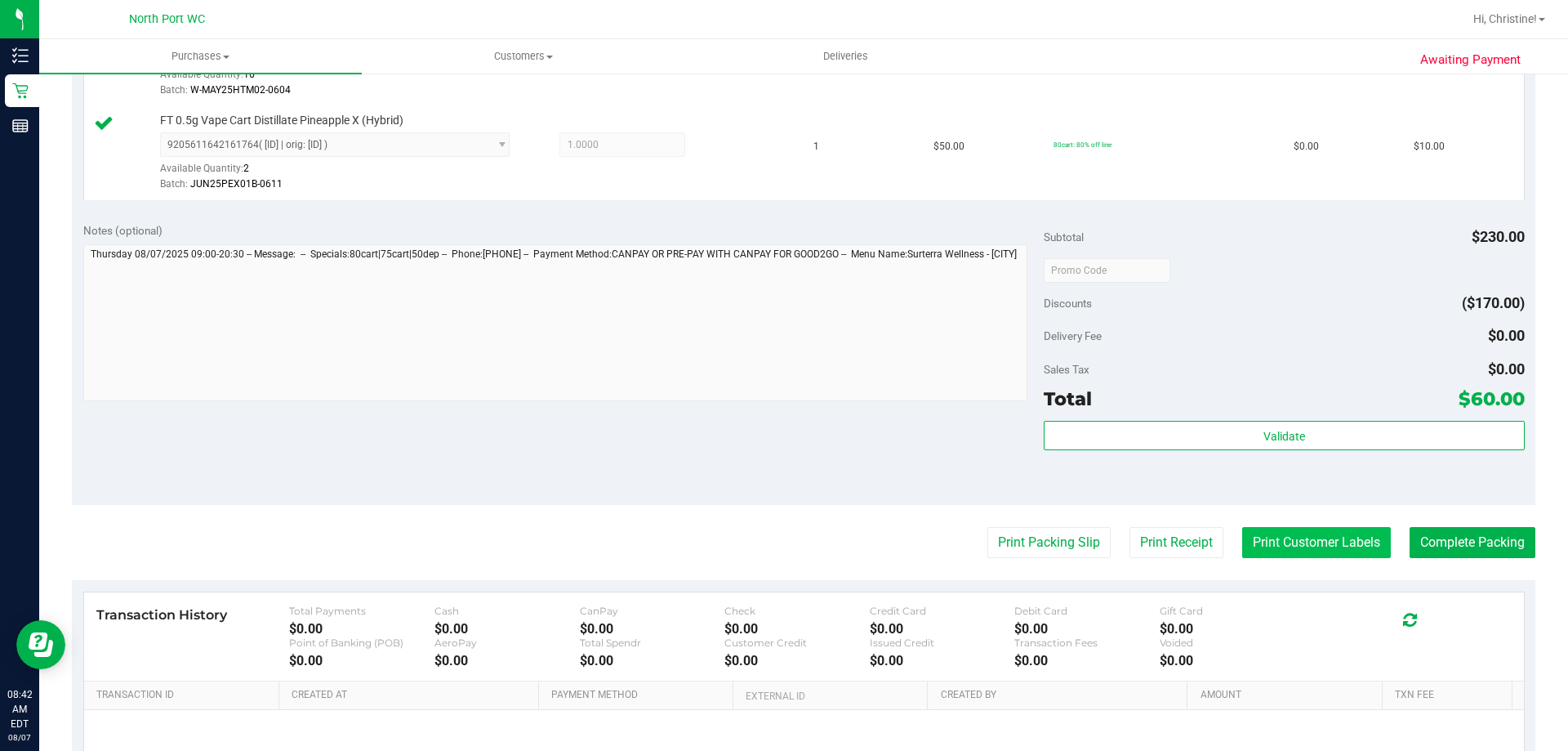 click on "Print Customer Labels" at bounding box center (1316, 543) 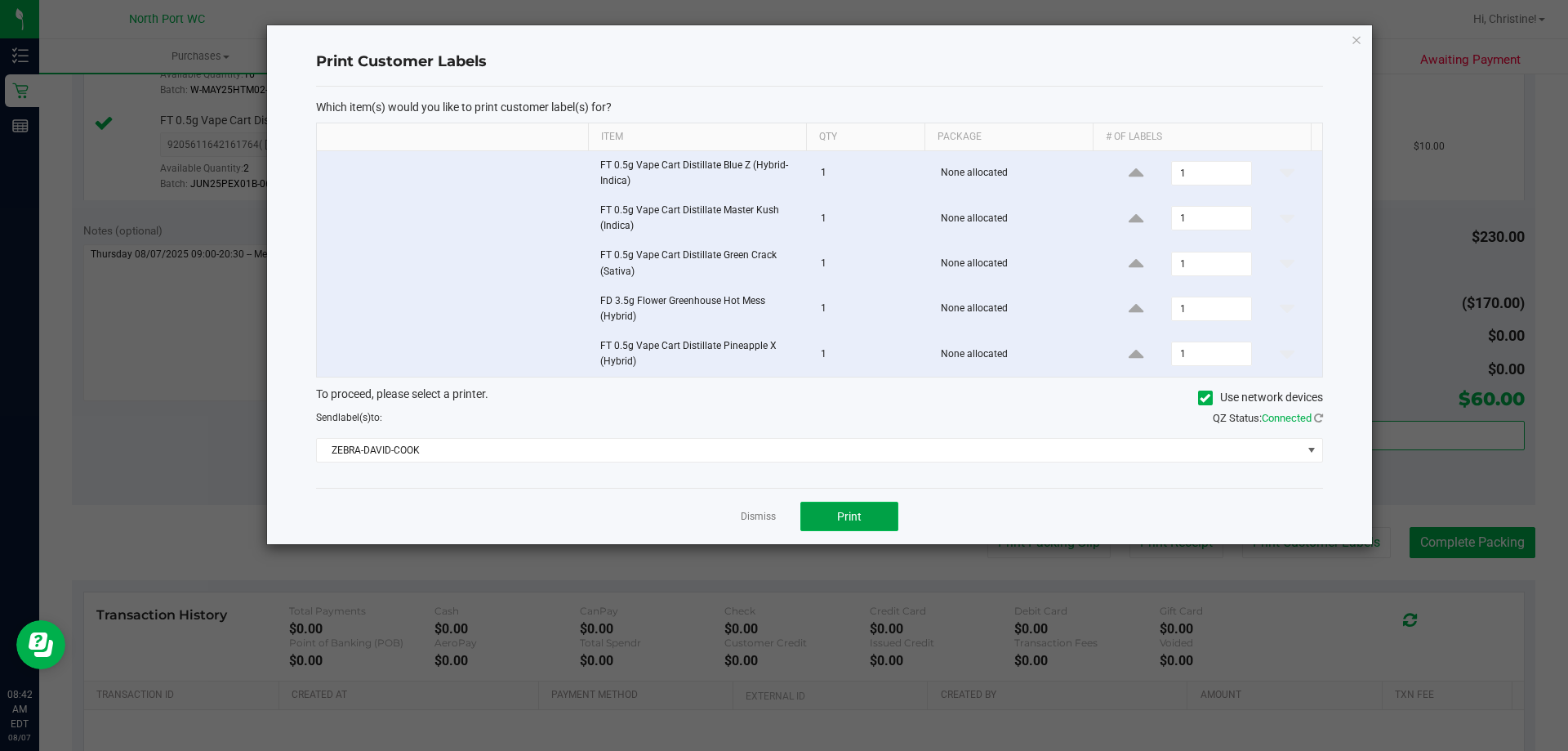 click on "Print" 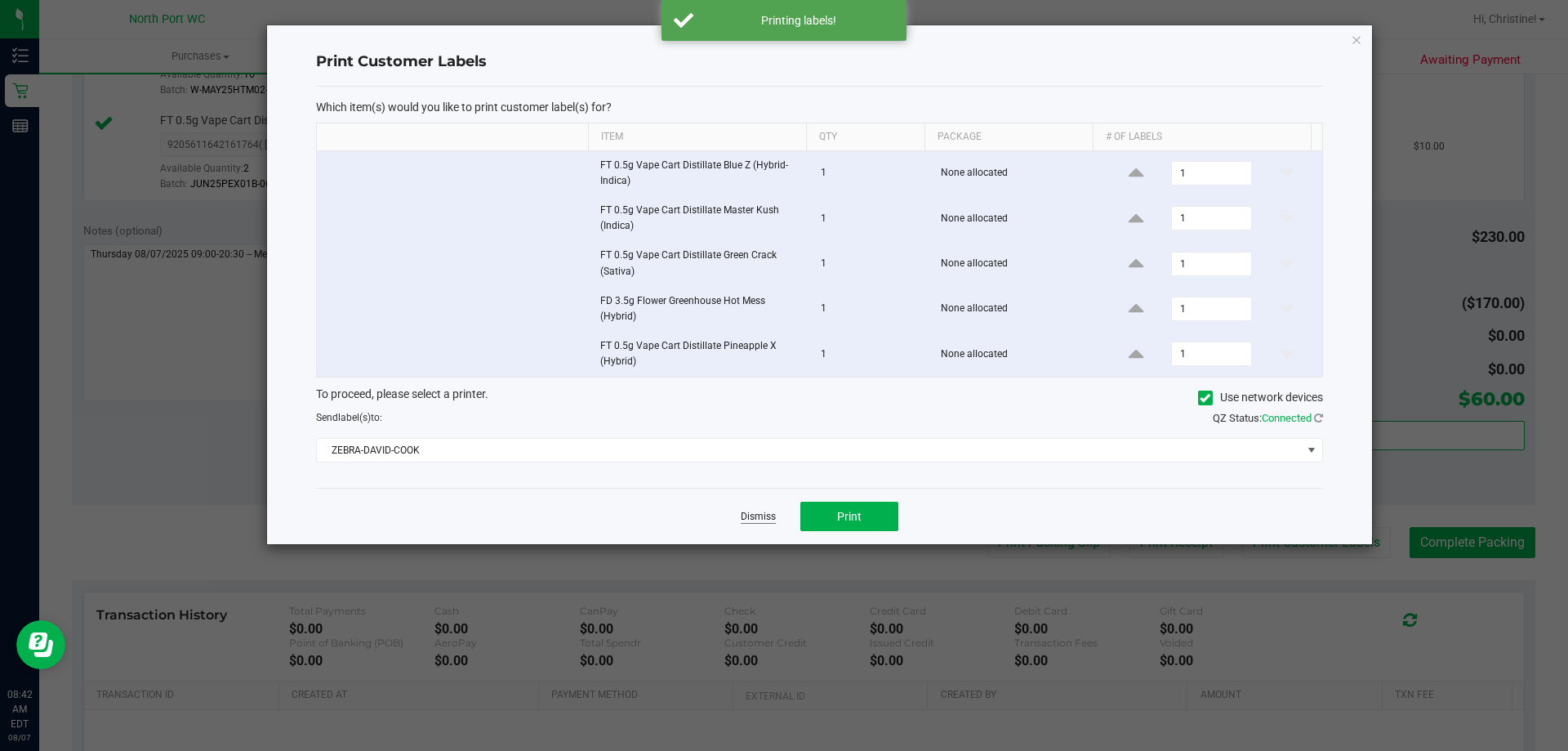 click on "Dismiss" 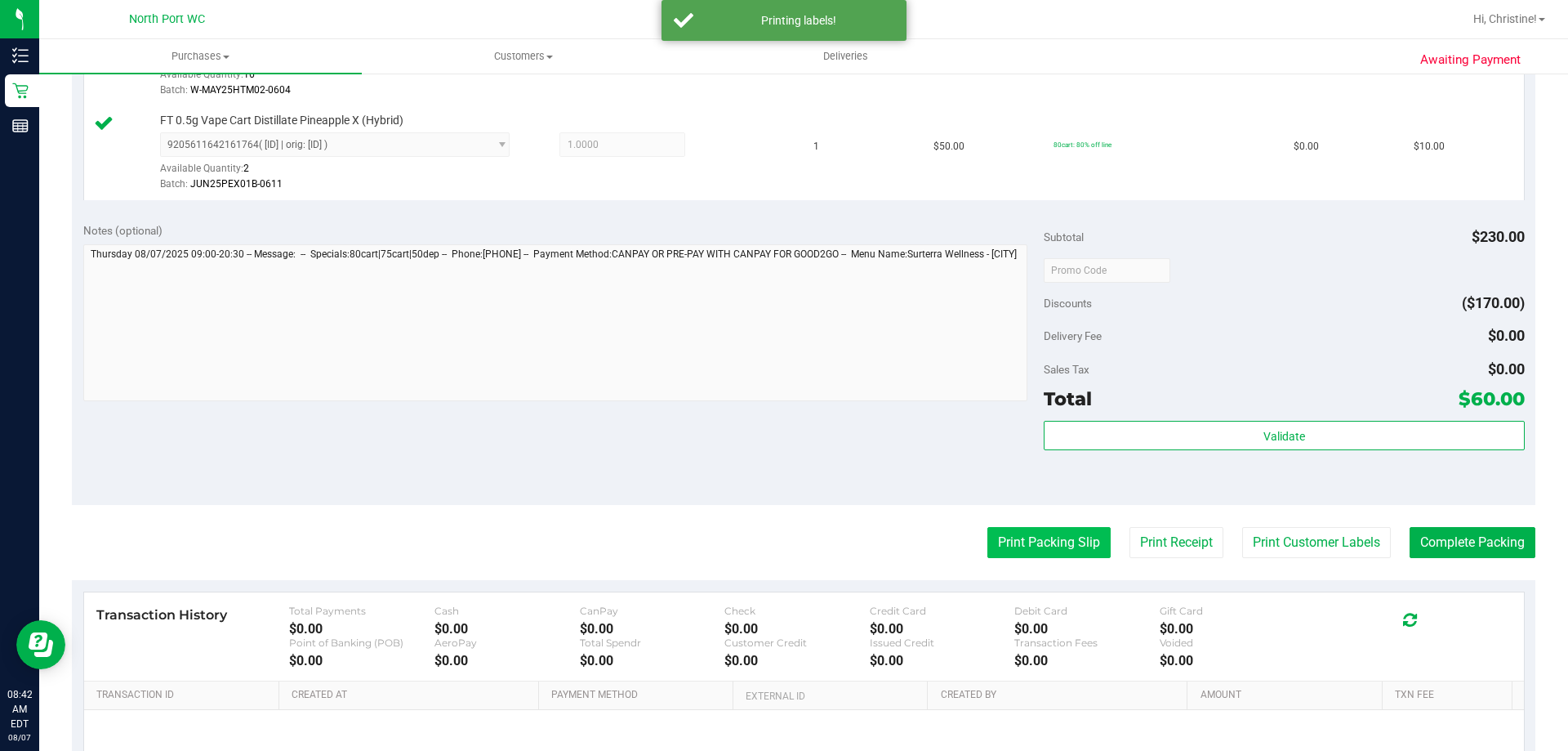 click on "Print Packing Slip" at bounding box center (1049, 543) 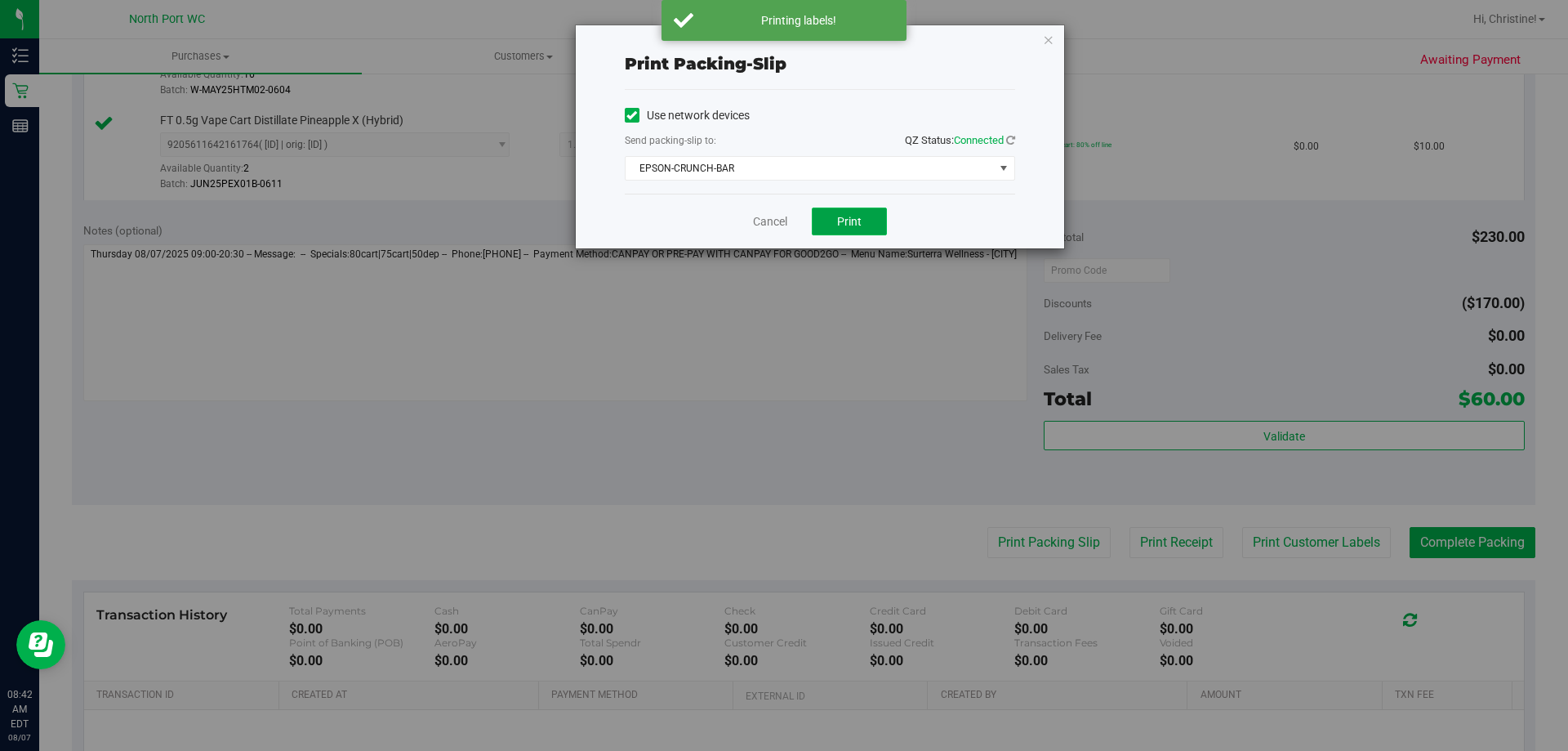 click on "Print" at bounding box center (849, 221) 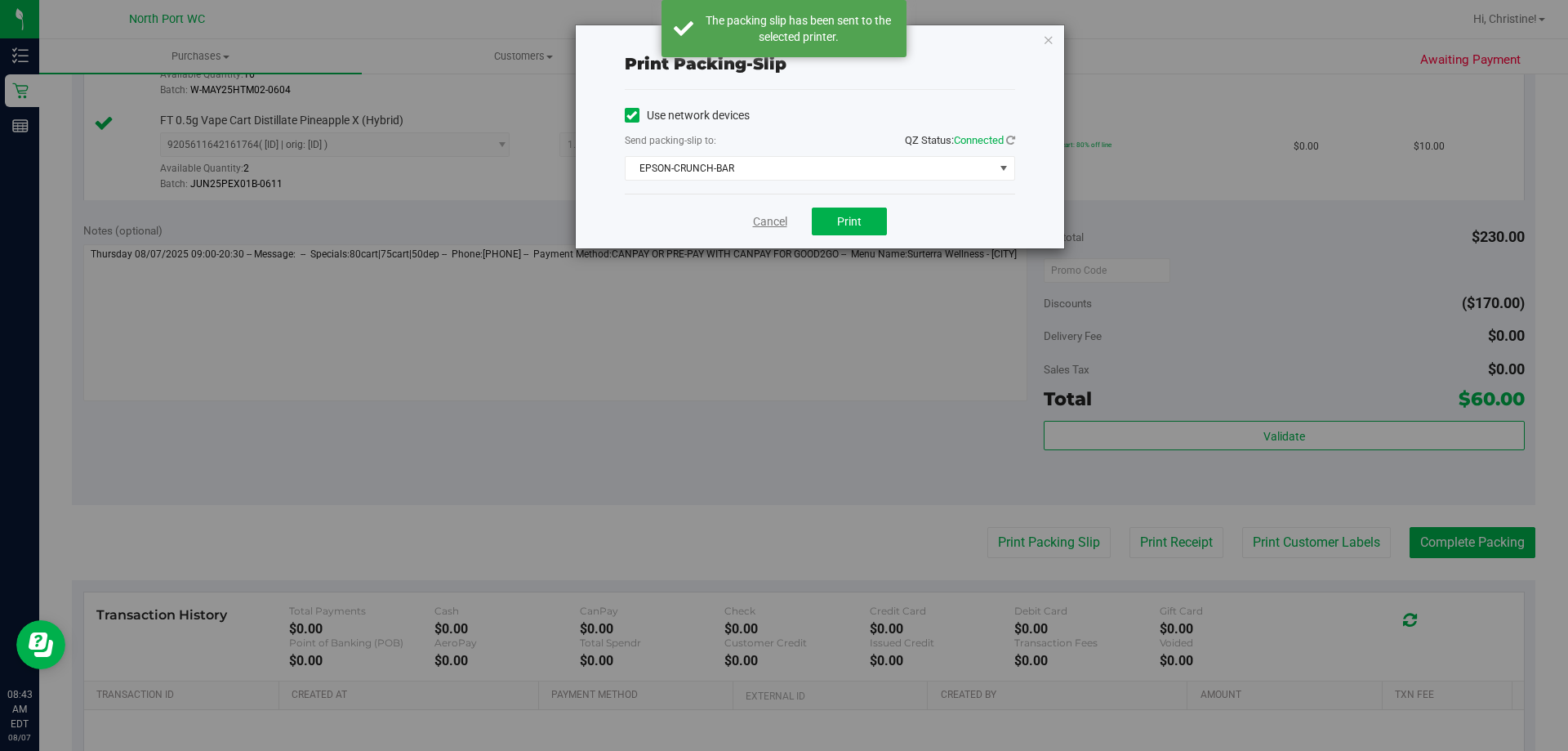 click on "Cancel" at bounding box center (770, 221) 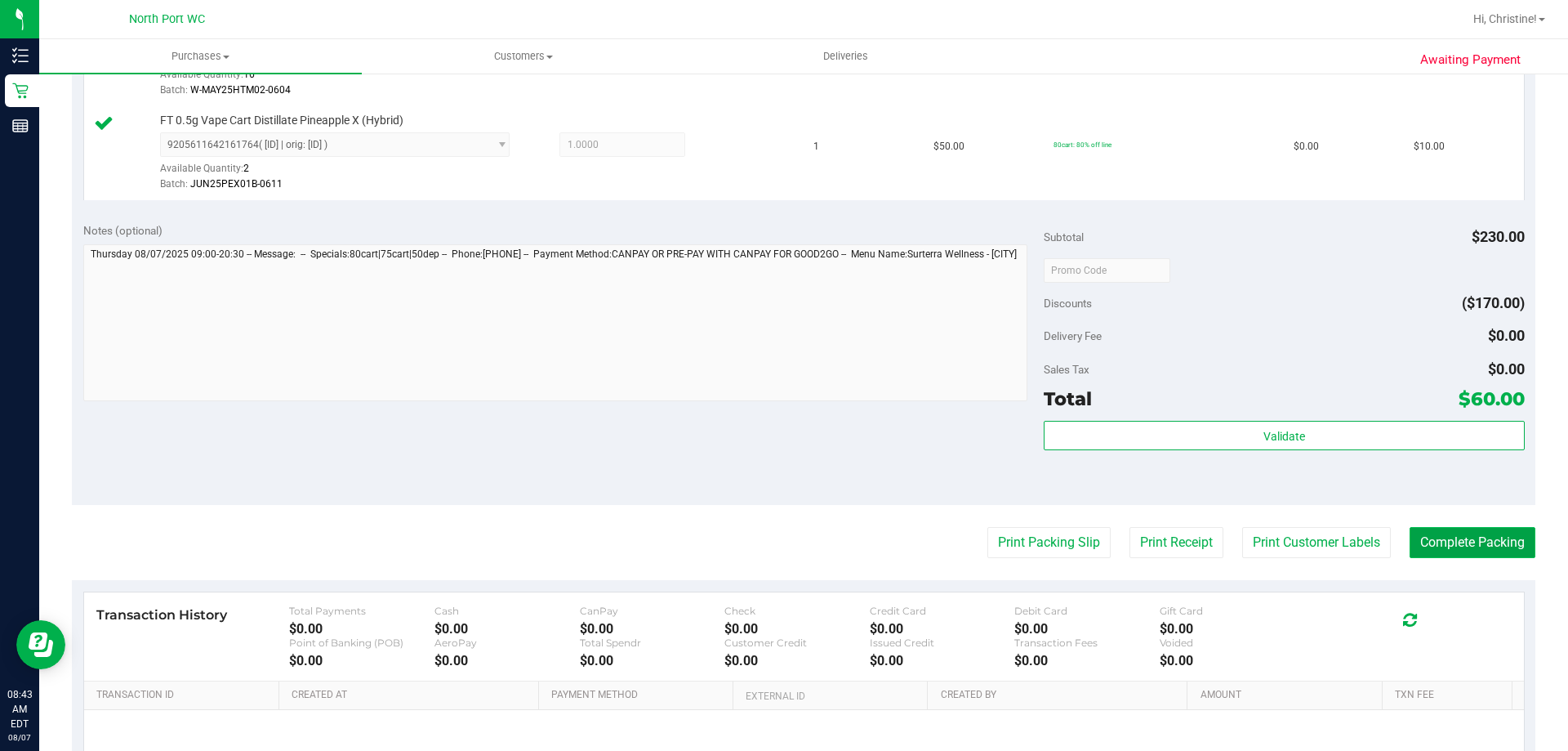 click on "Complete Packing" at bounding box center [1472, 543] 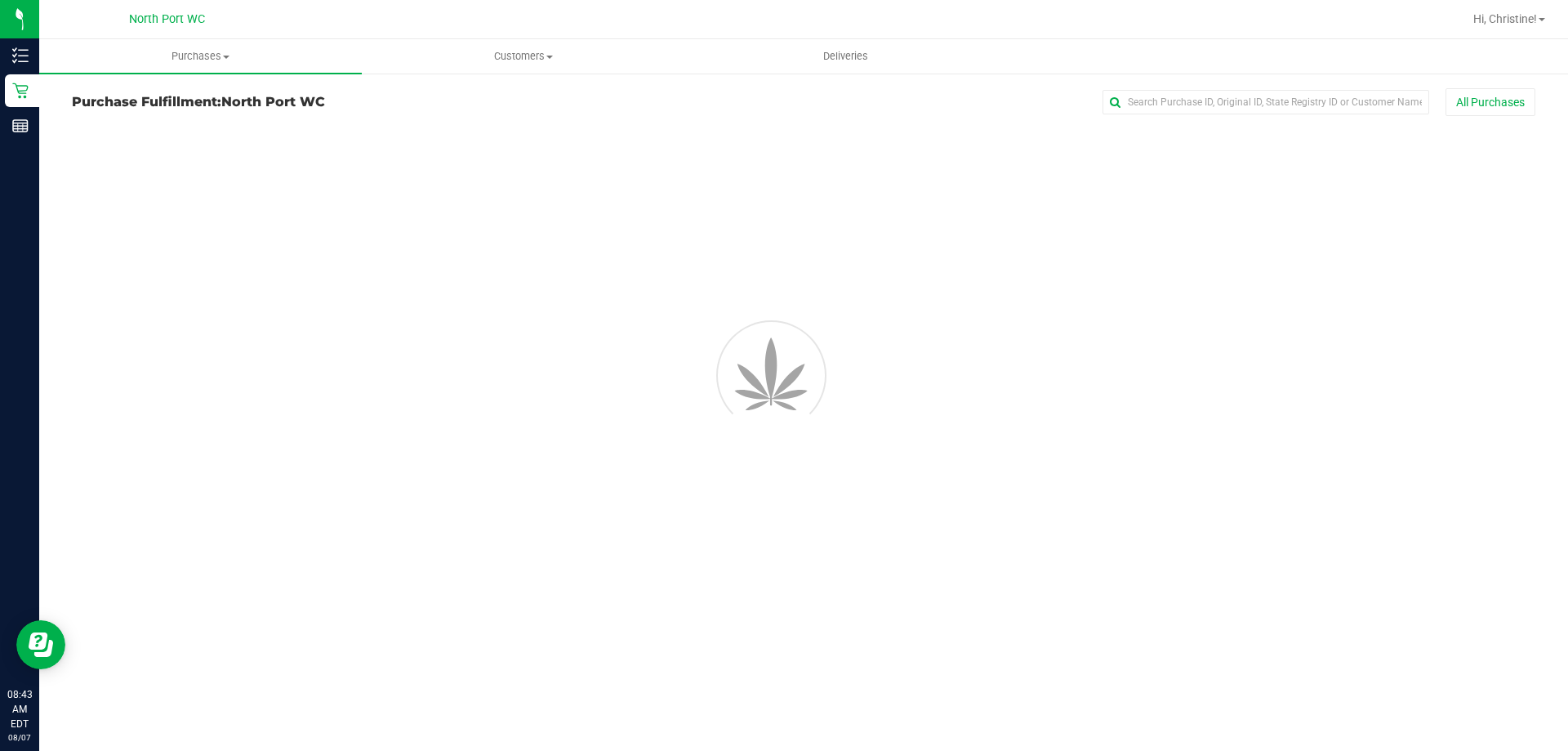 scroll, scrollTop: 0, scrollLeft: 0, axis: both 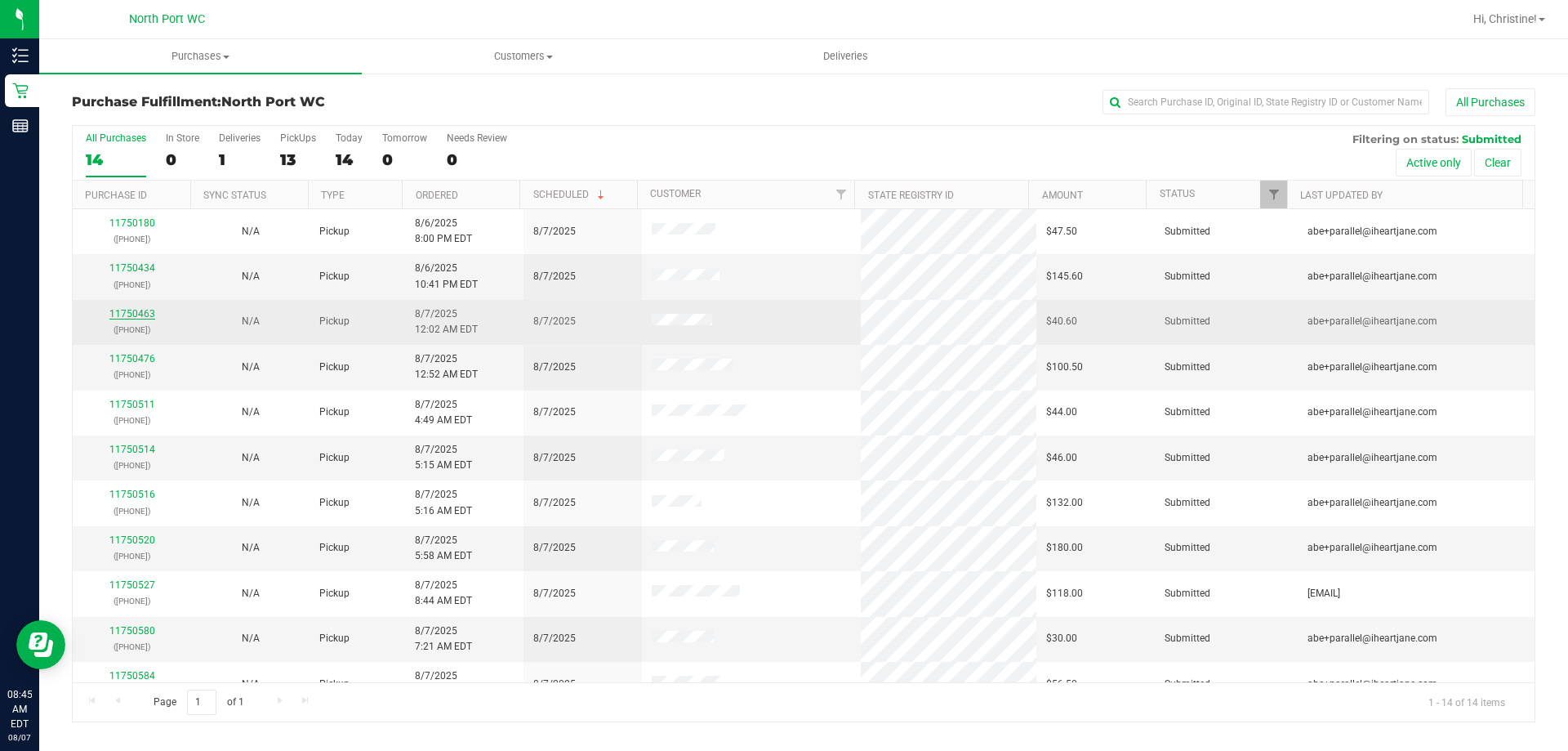 click on "11750463" at bounding box center (132, 314) 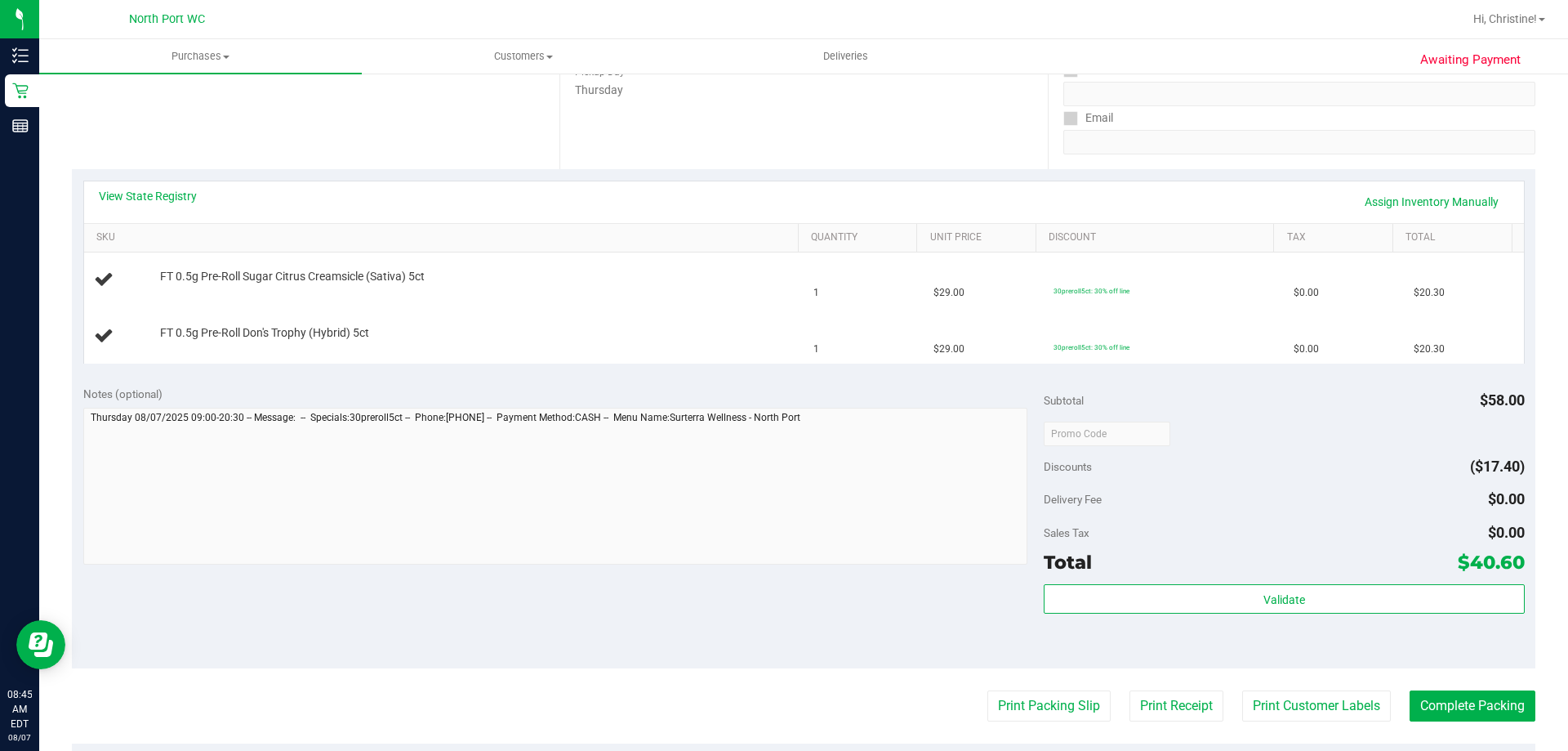 scroll, scrollTop: 327, scrollLeft: 0, axis: vertical 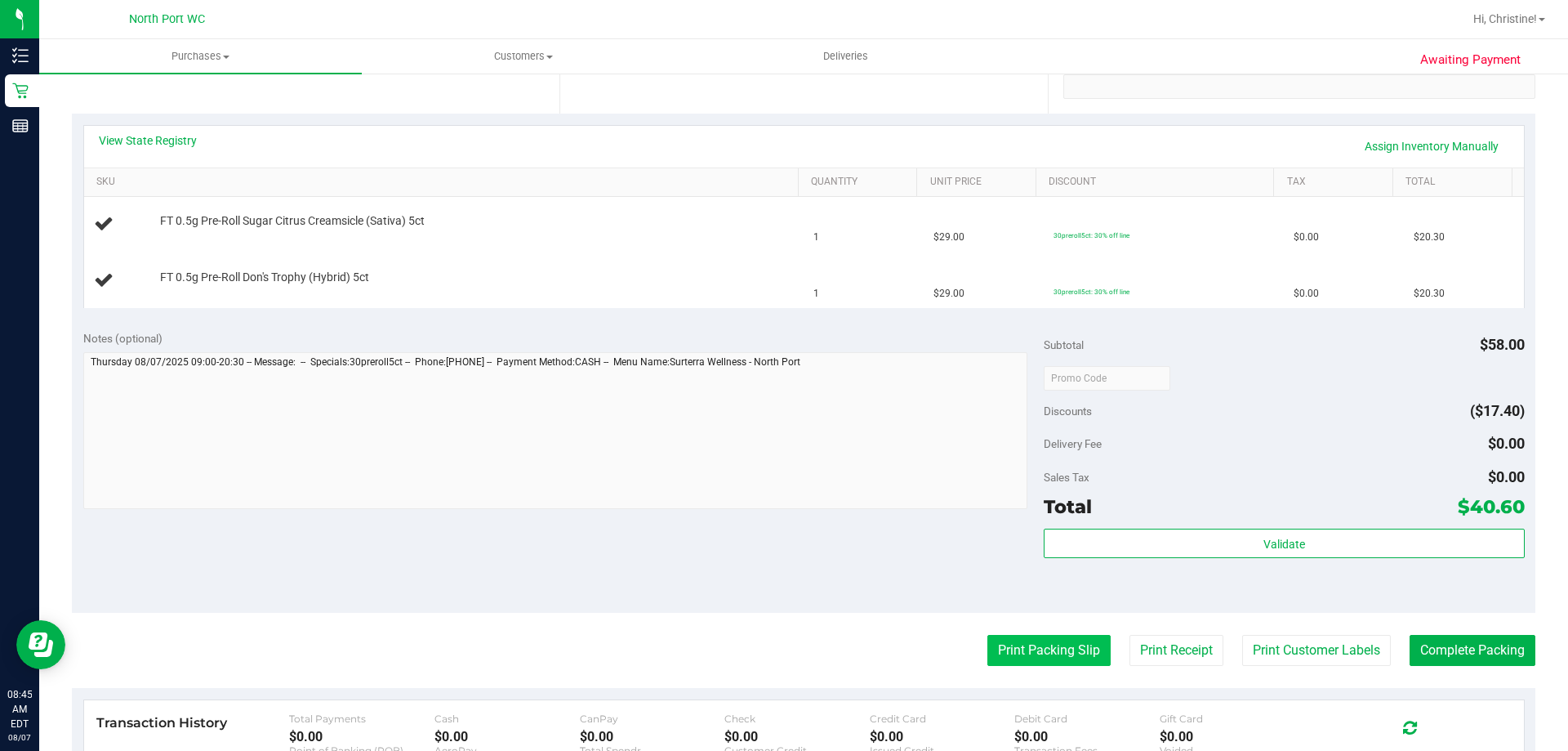 click on "Print Packing Slip" at bounding box center (1049, 650) 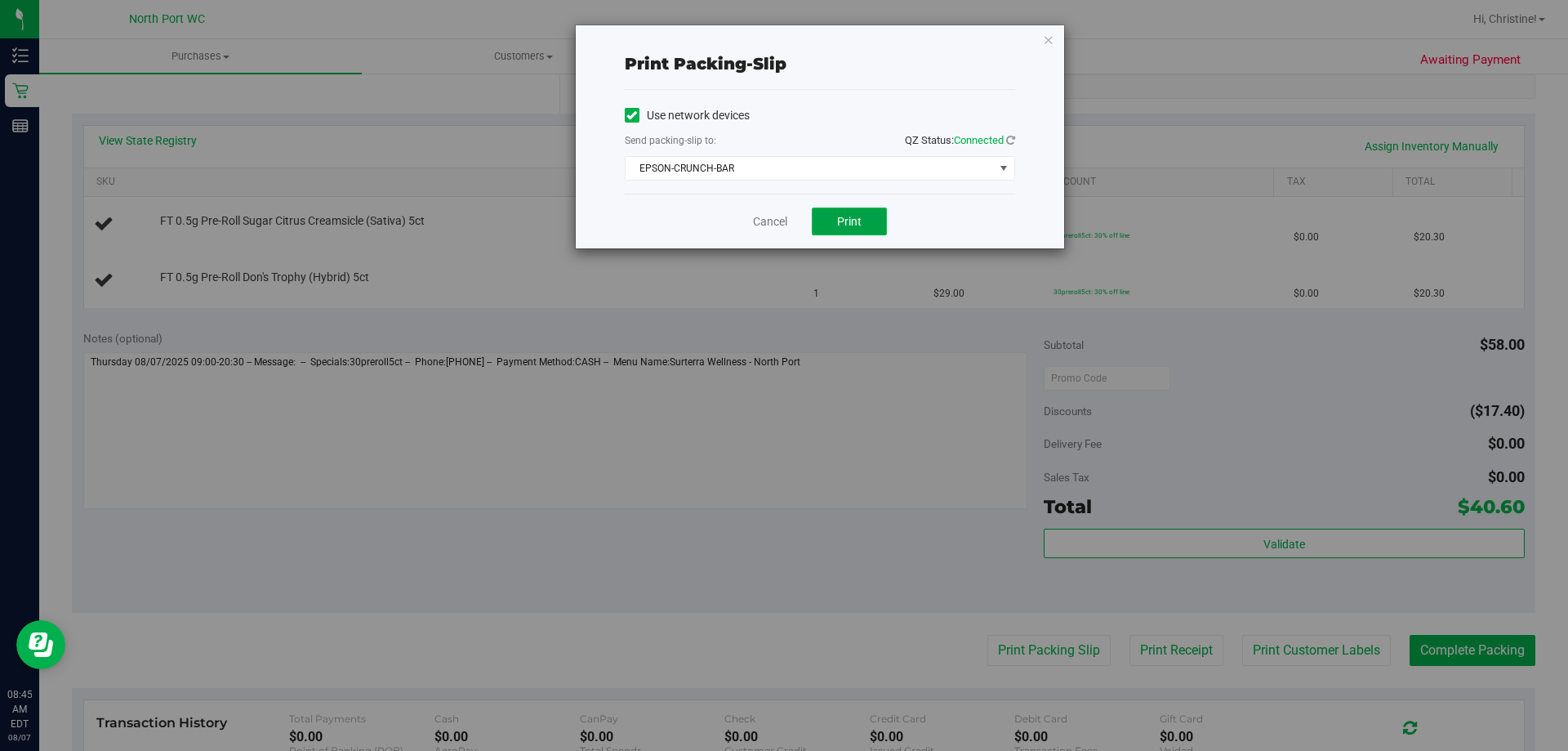 click on "Print" at bounding box center [849, 221] 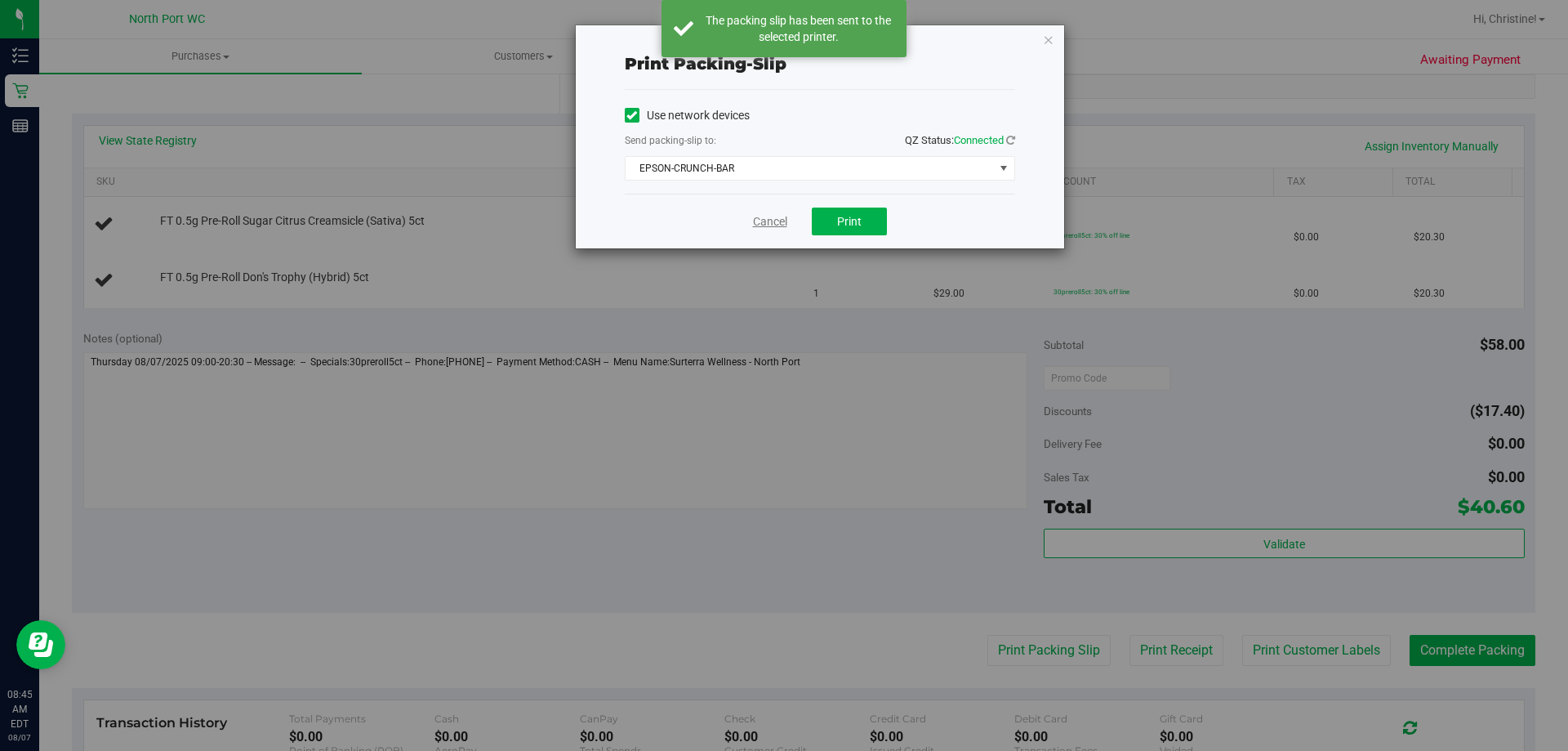 click on "Cancel" at bounding box center [770, 221] 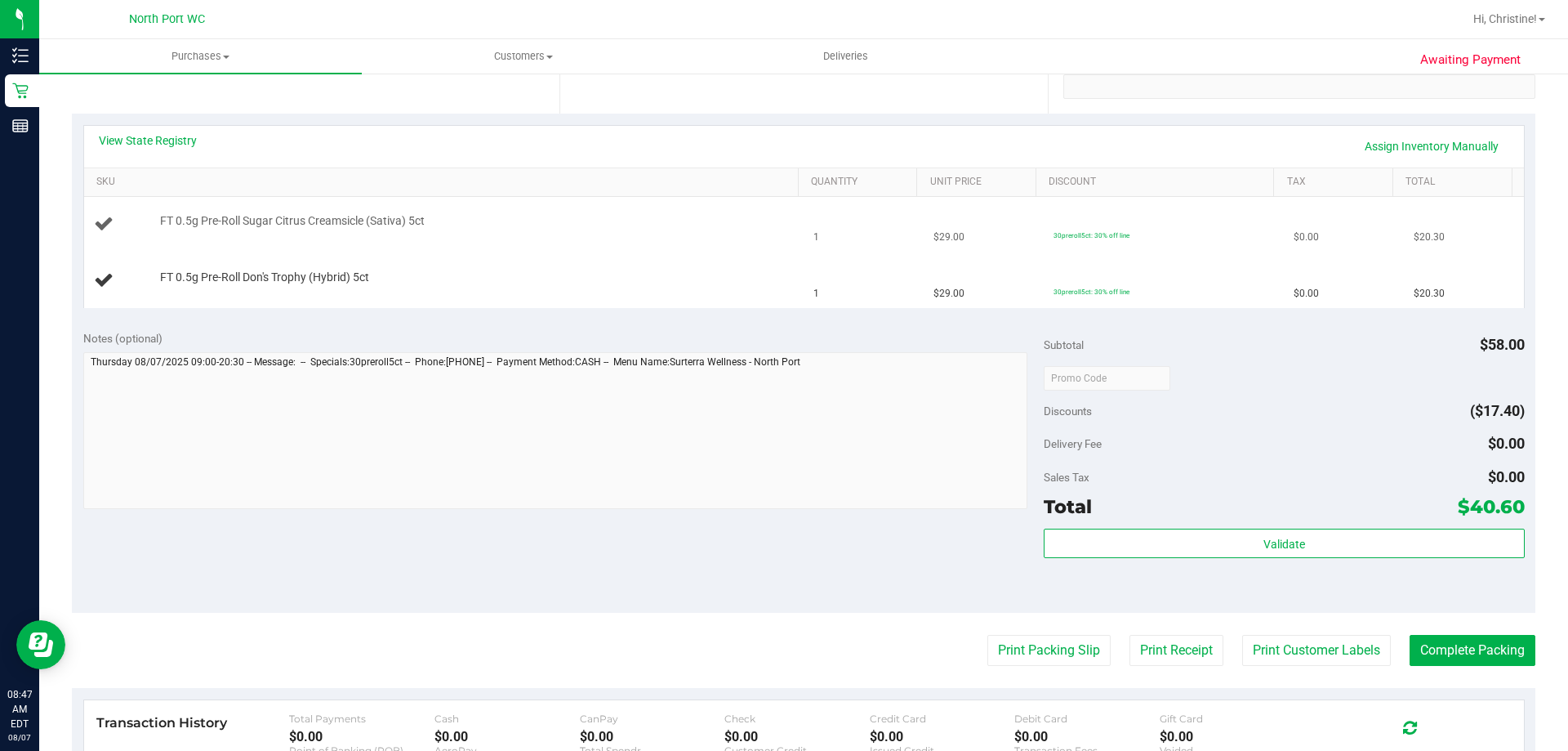 type 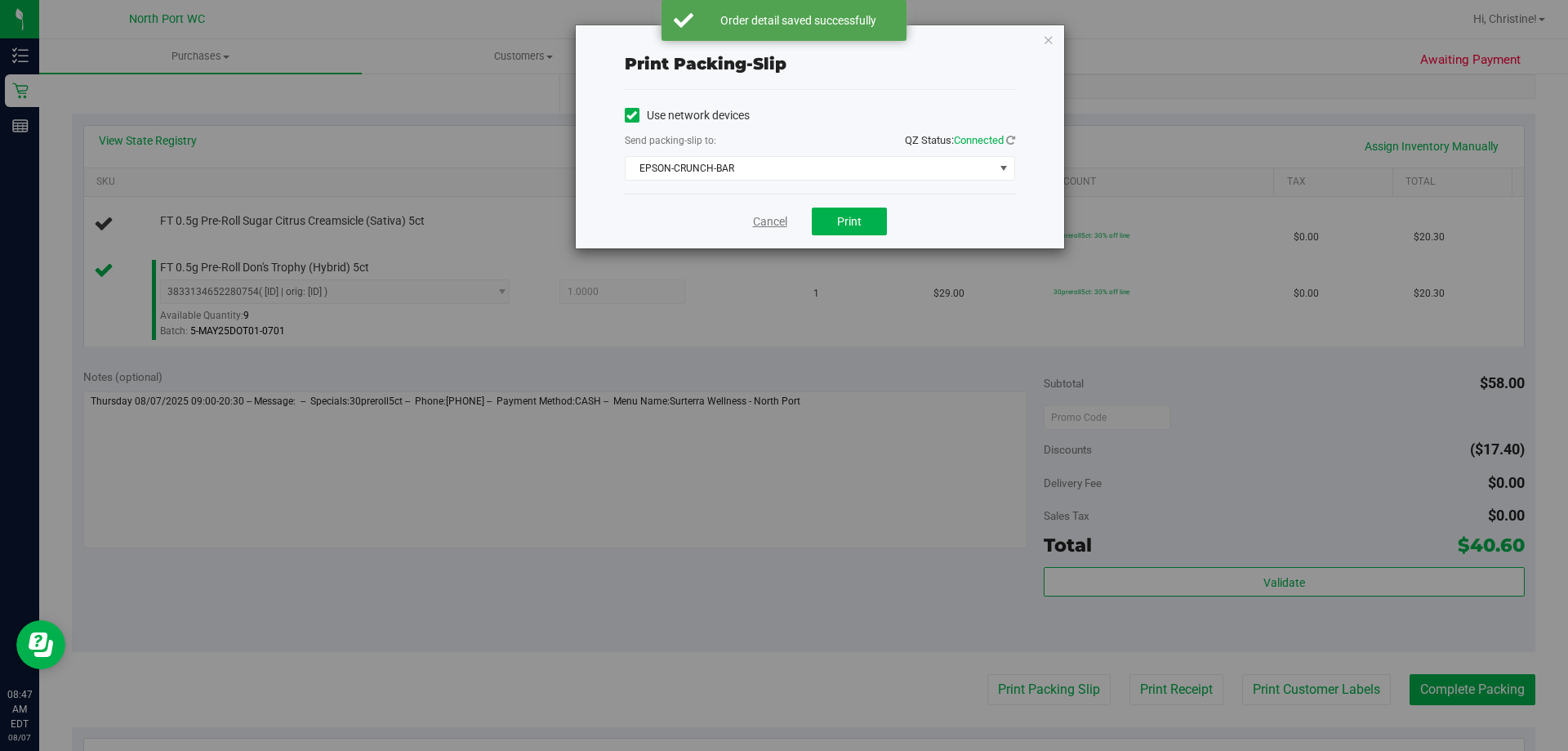 click on "Cancel" at bounding box center [770, 221] 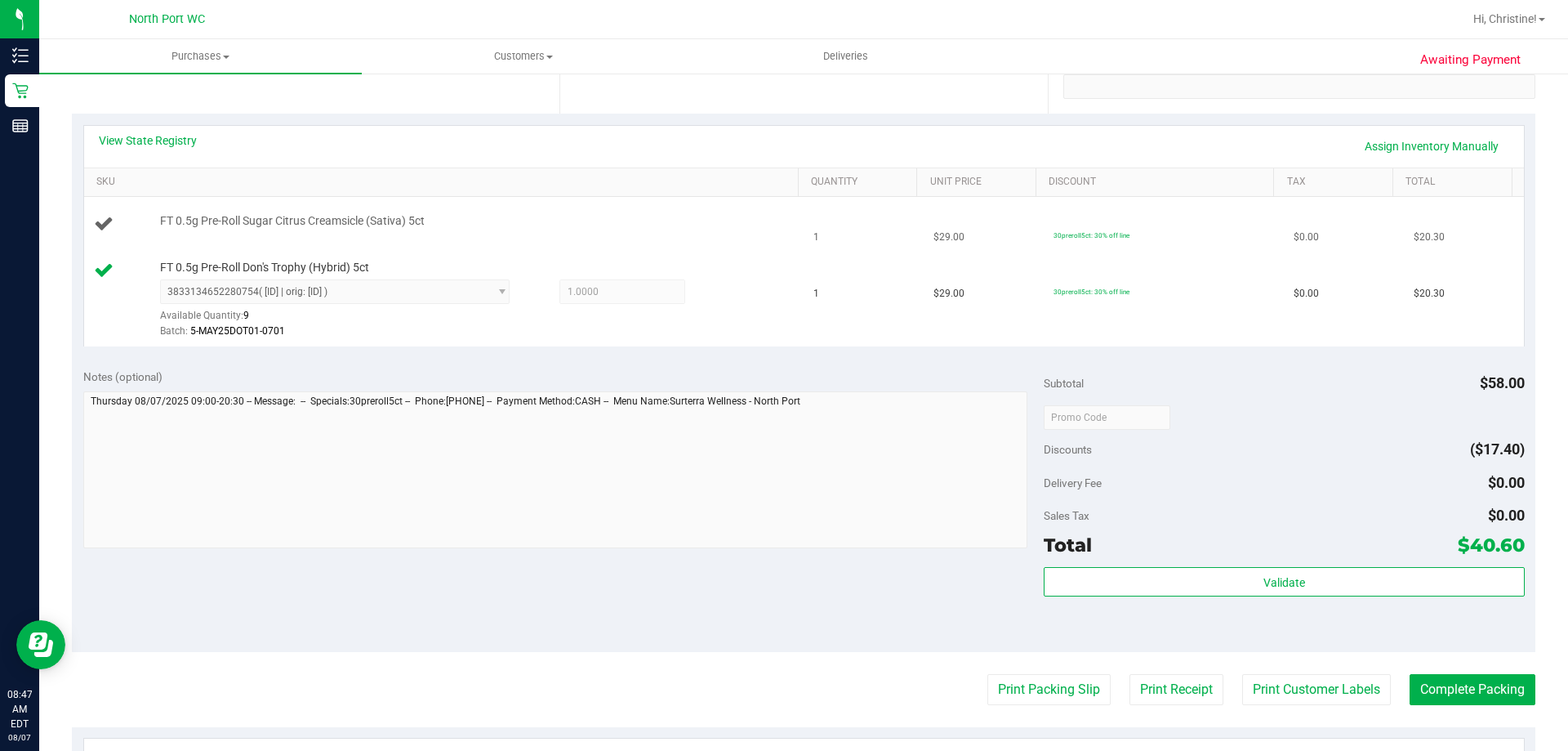 click on "Print Packing Slip" at bounding box center (1049, 690) 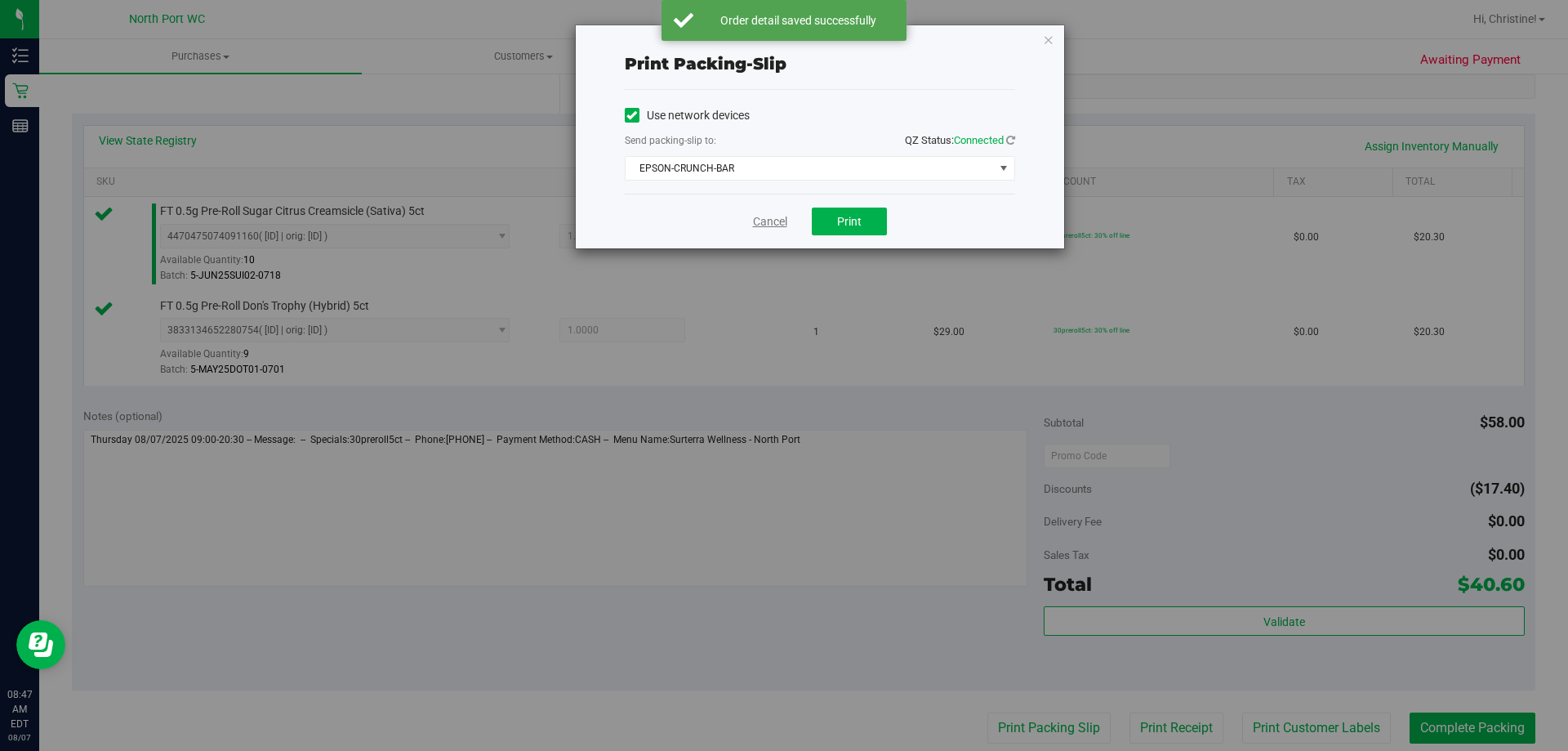 click on "Cancel" at bounding box center (770, 221) 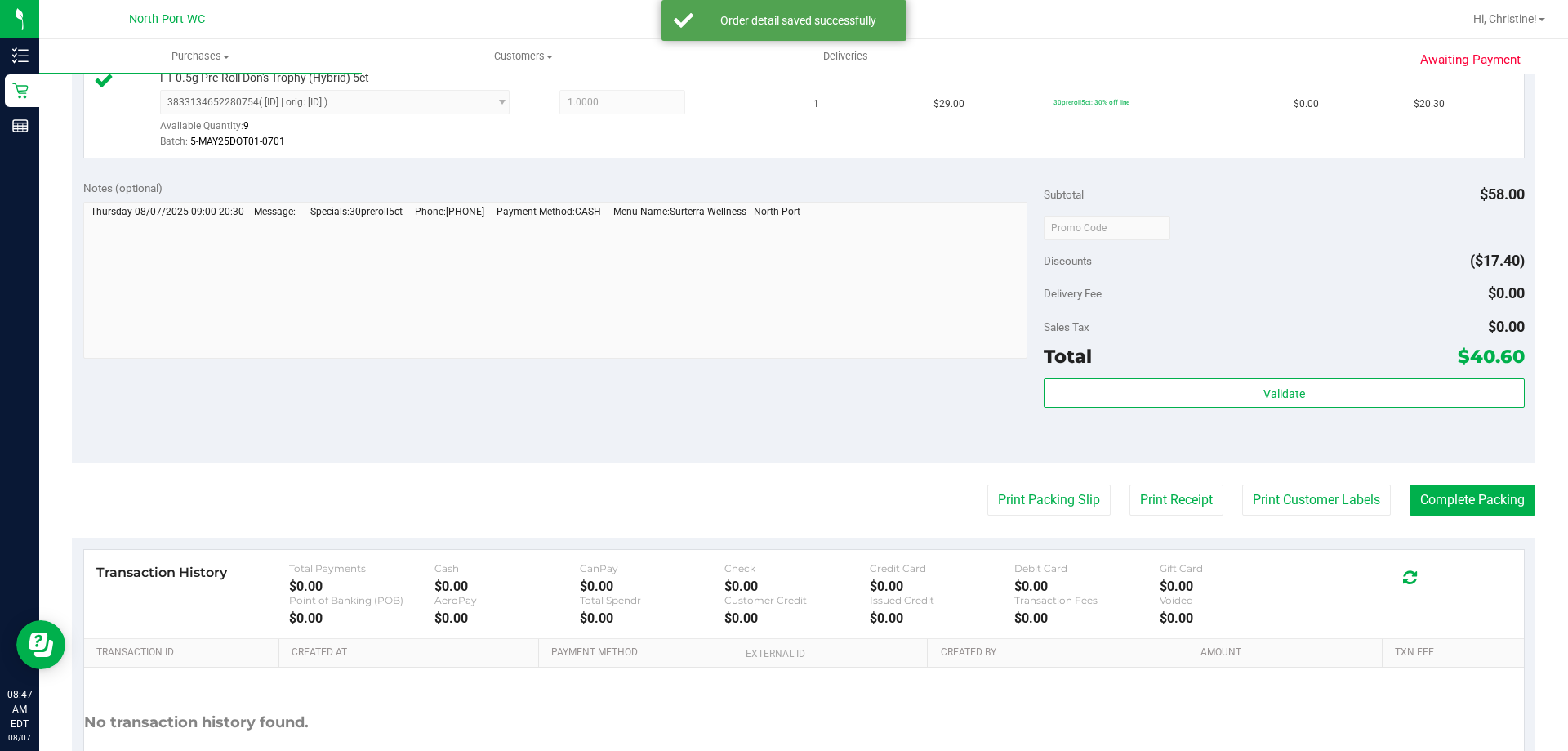 scroll, scrollTop: 654, scrollLeft: 0, axis: vertical 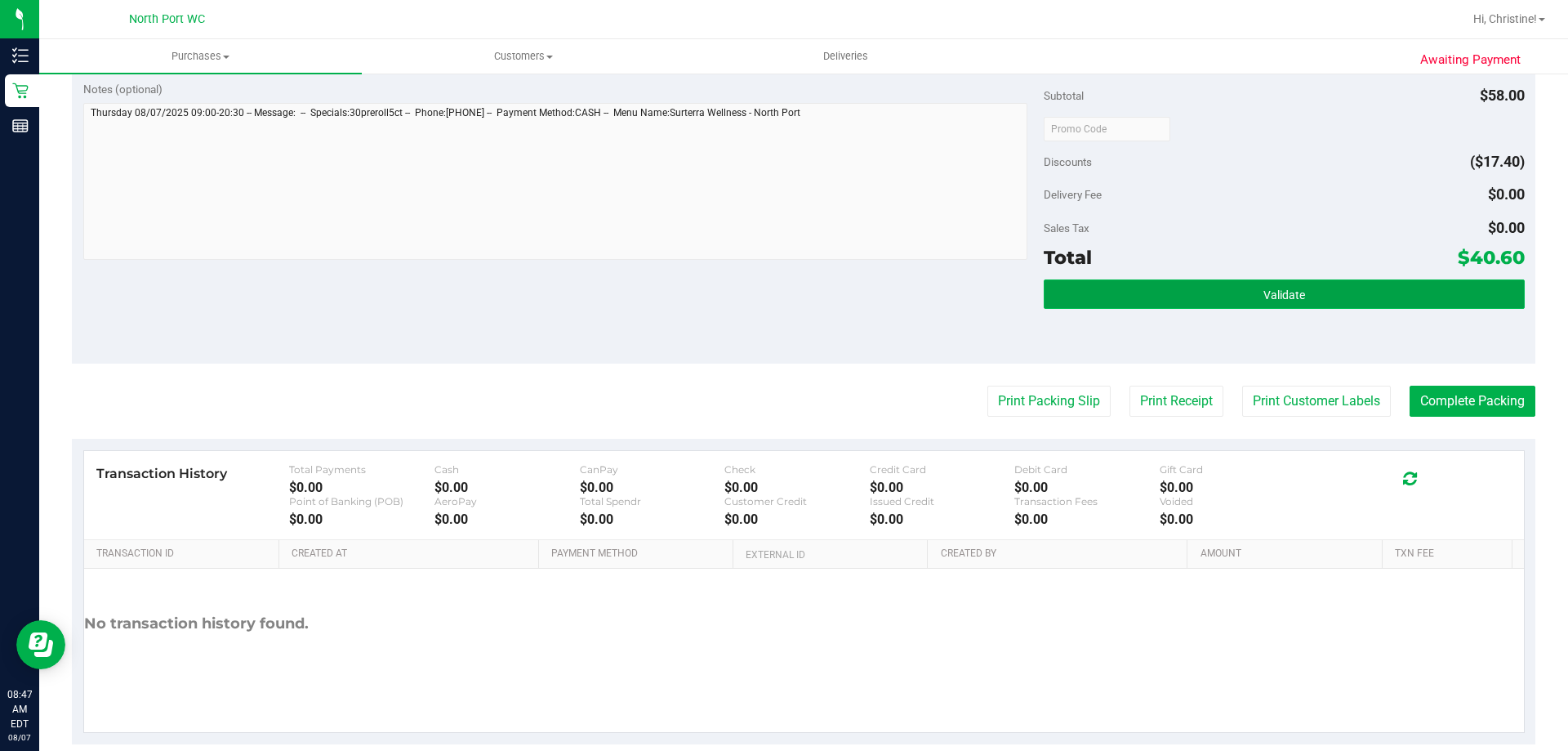 click on "Validate" at bounding box center (1284, 294) 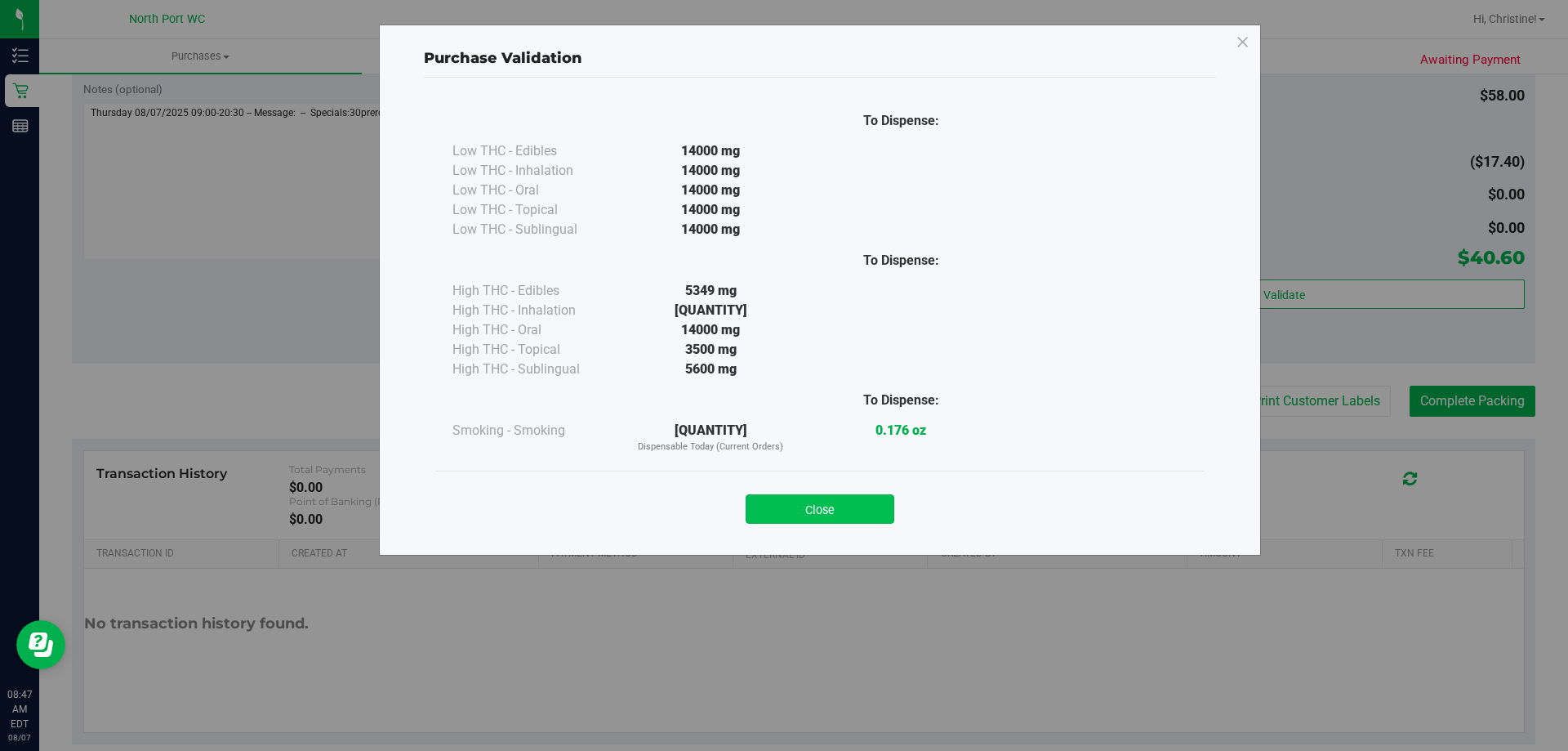 click on "Close" at bounding box center [820, 509] 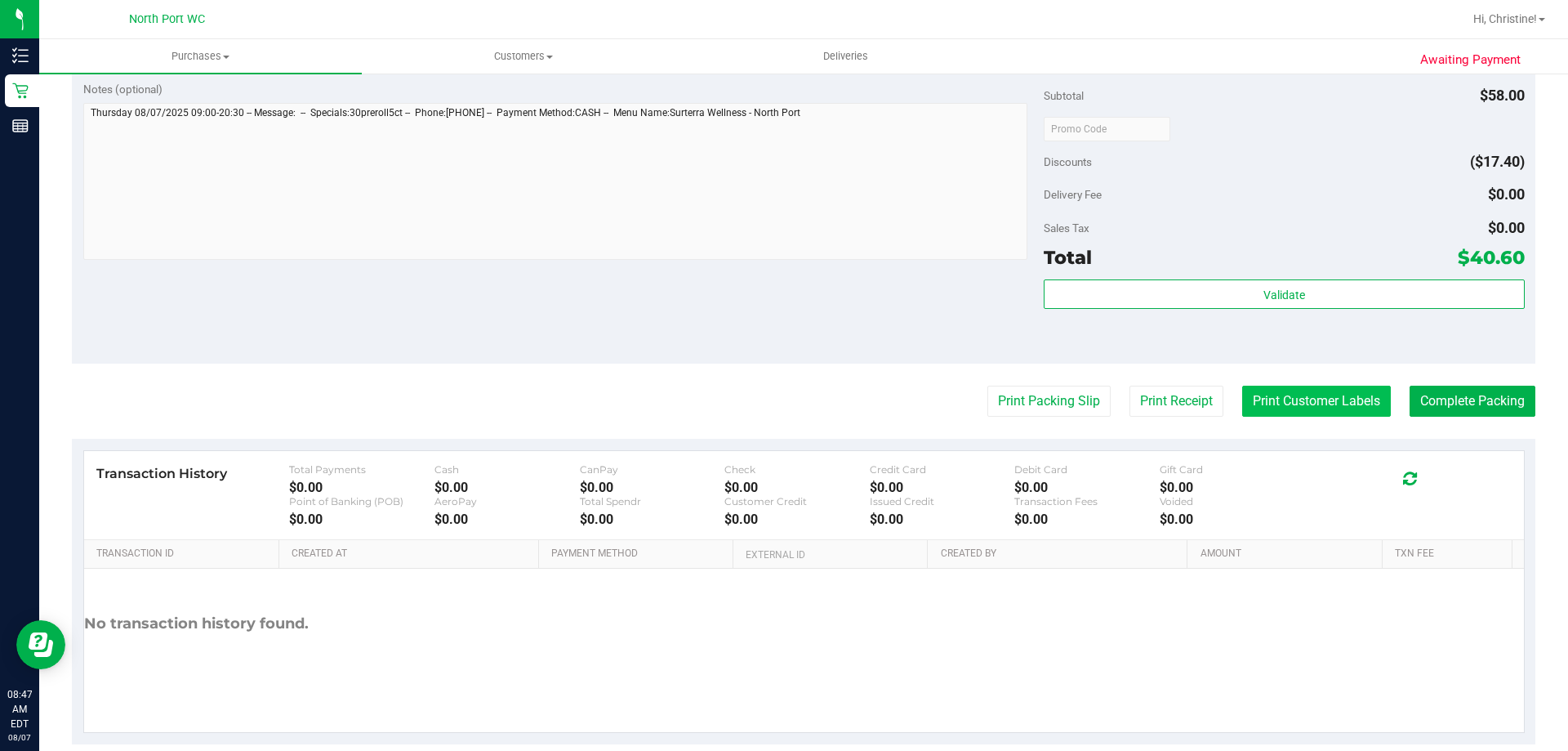 click on "Print Customer Labels" at bounding box center [1316, 401] 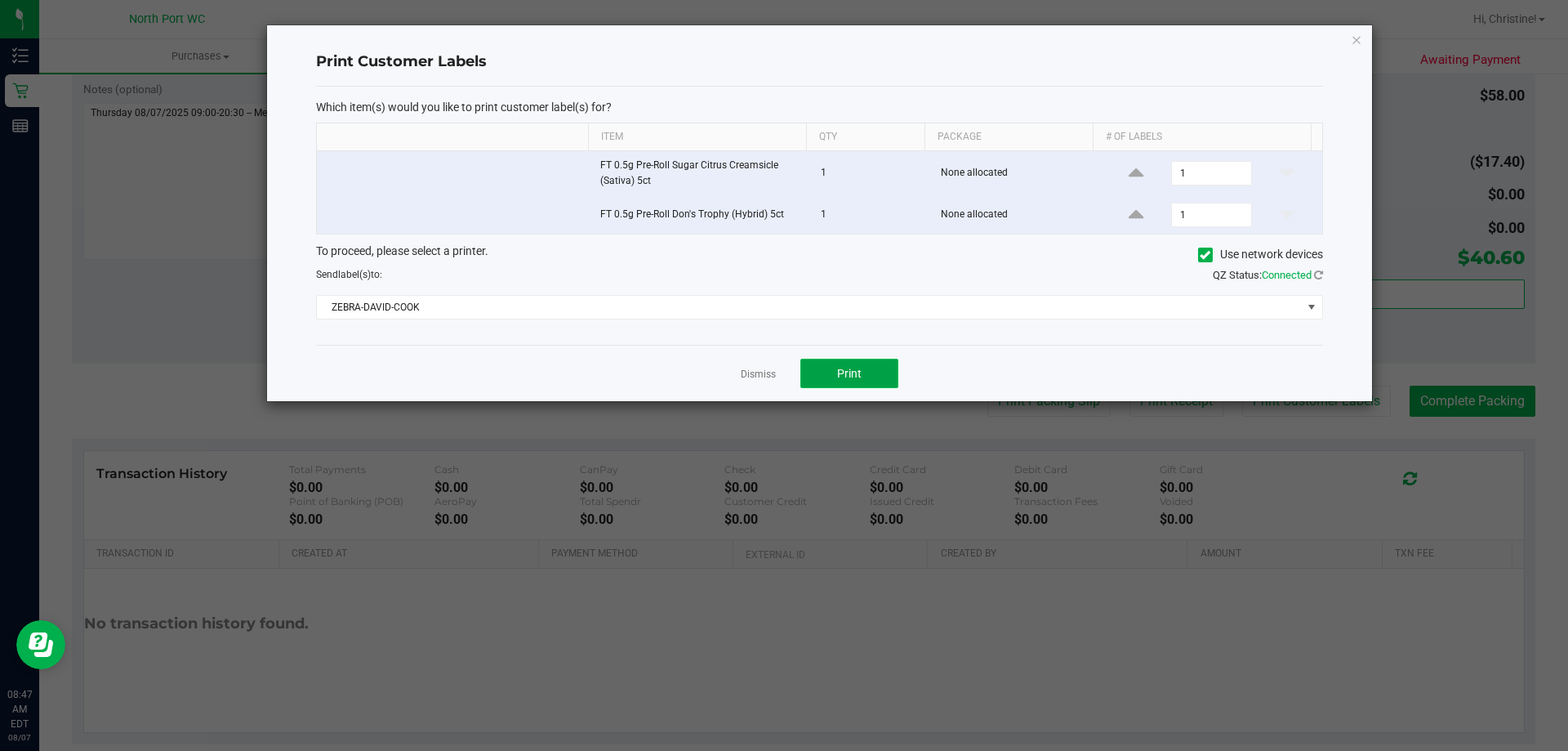 click on "Print" 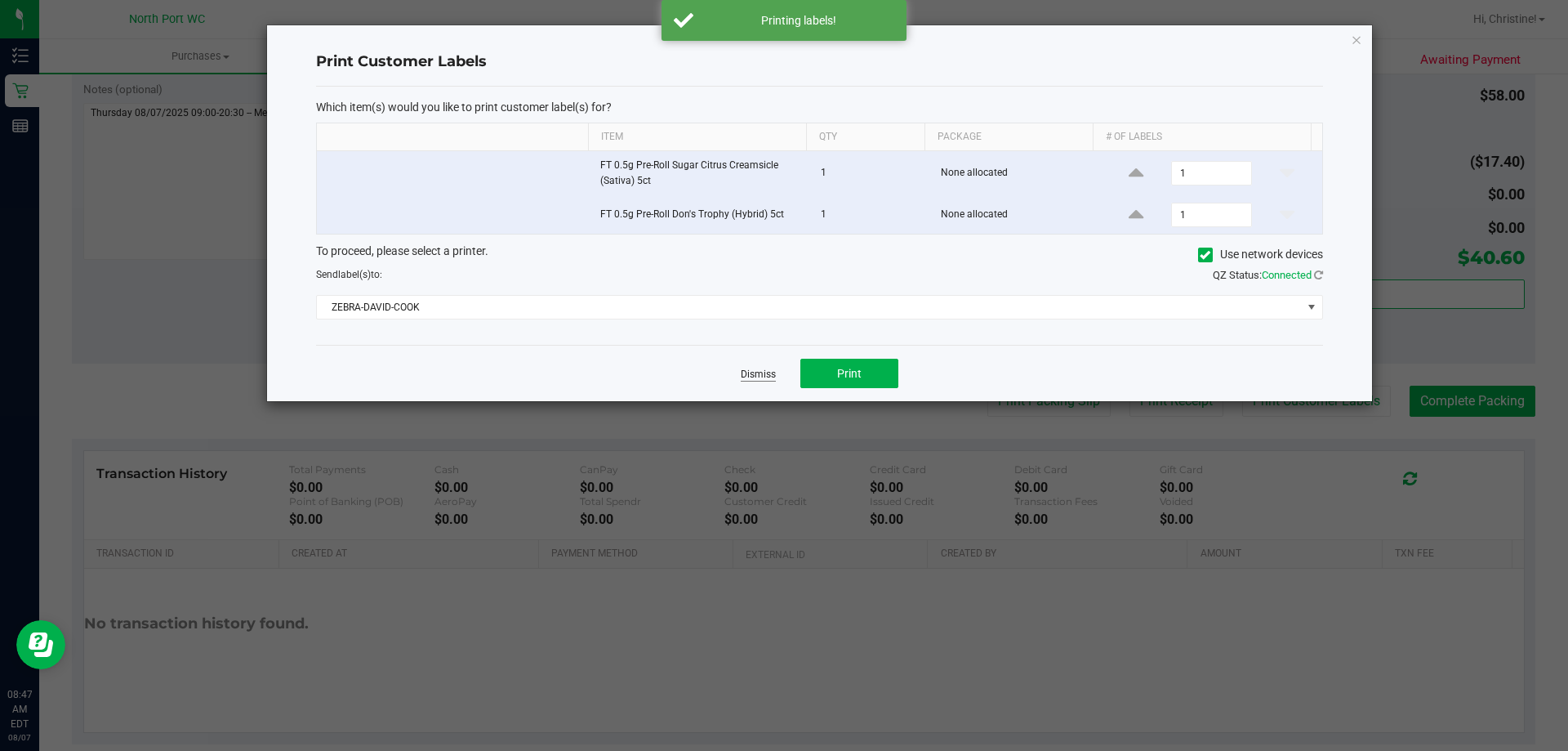 click on "Dismiss" 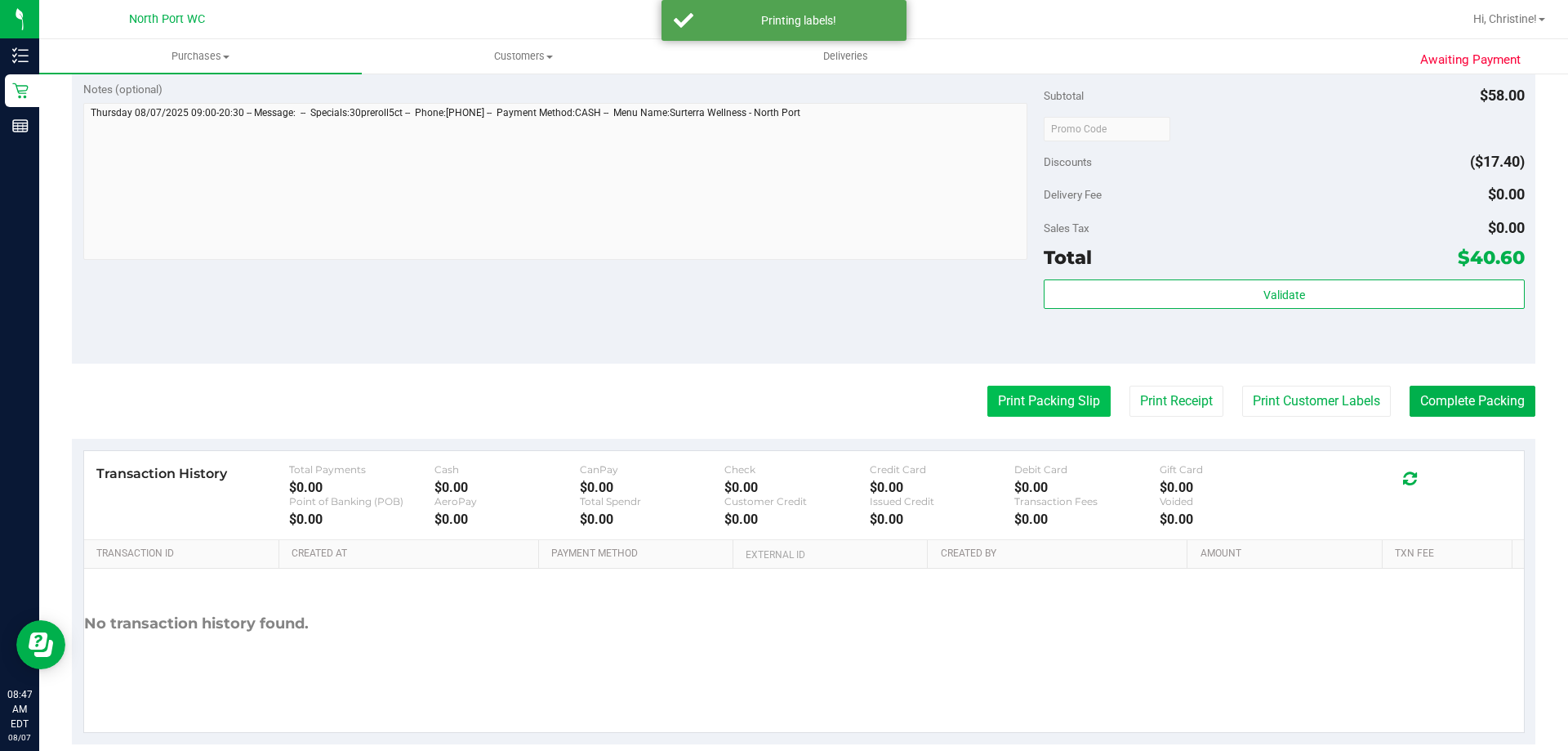 click on "Print Packing Slip" at bounding box center [1049, 401] 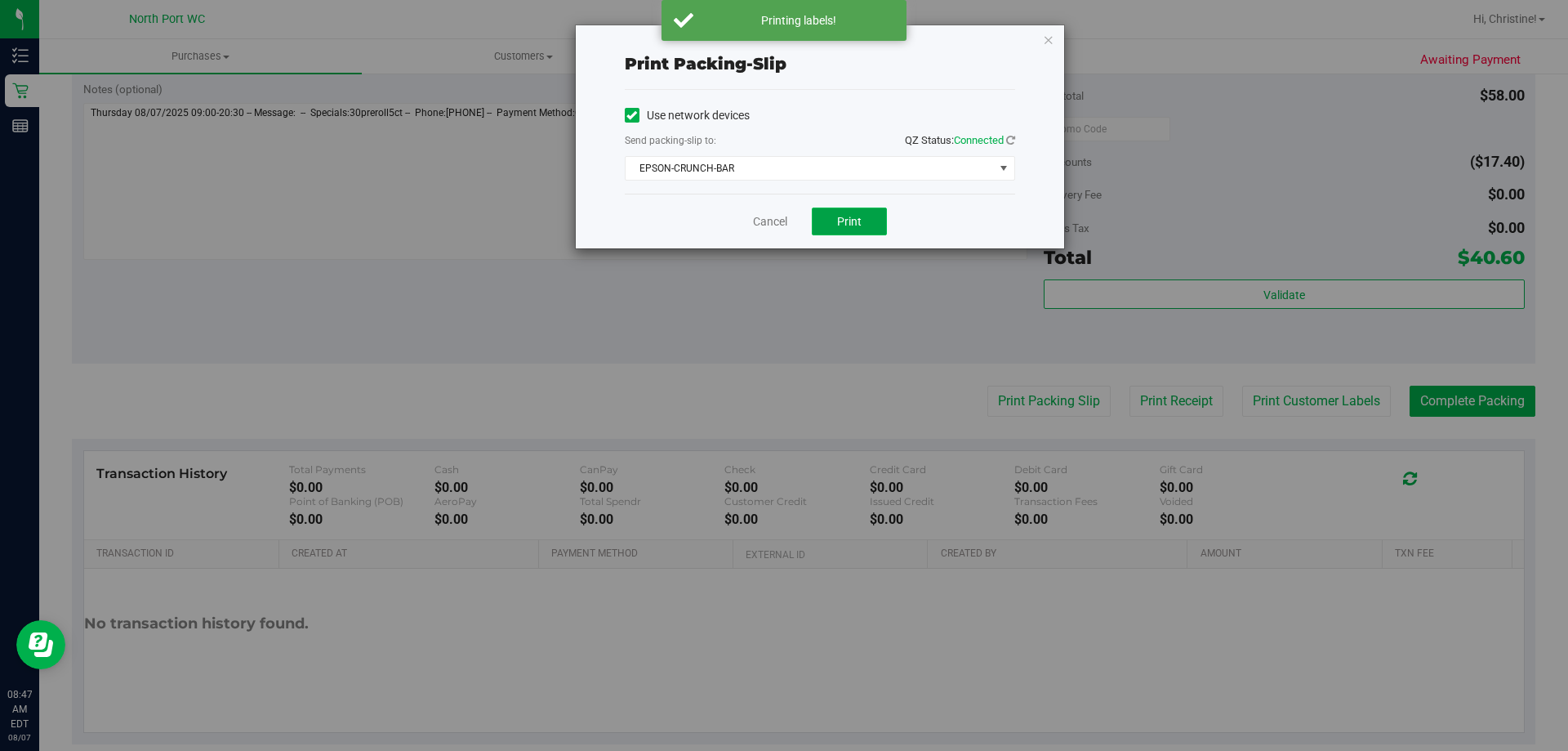 click on "Print" at bounding box center [849, 221] 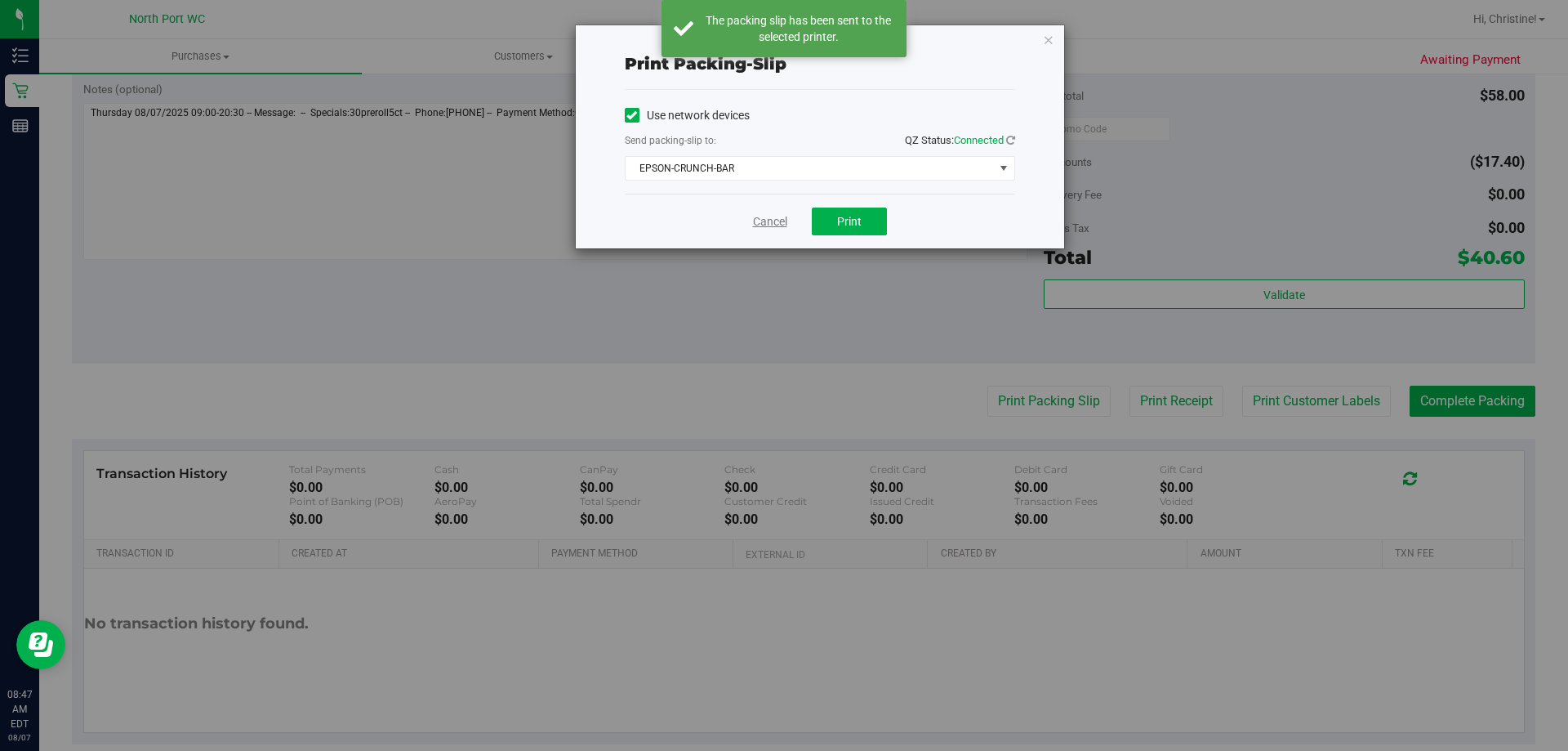 click on "Cancel" at bounding box center [770, 221] 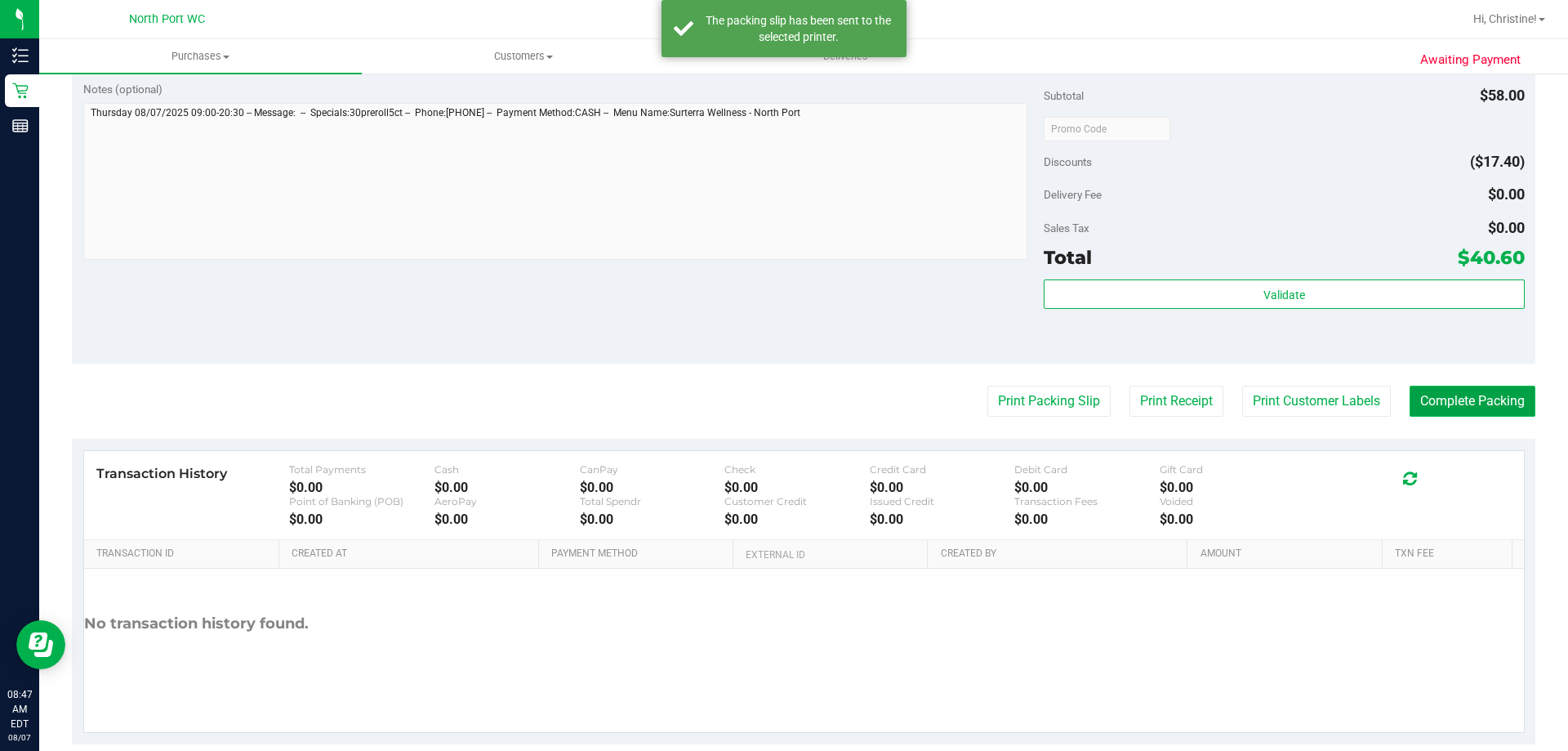 click on "Complete Packing" at bounding box center [1472, 401] 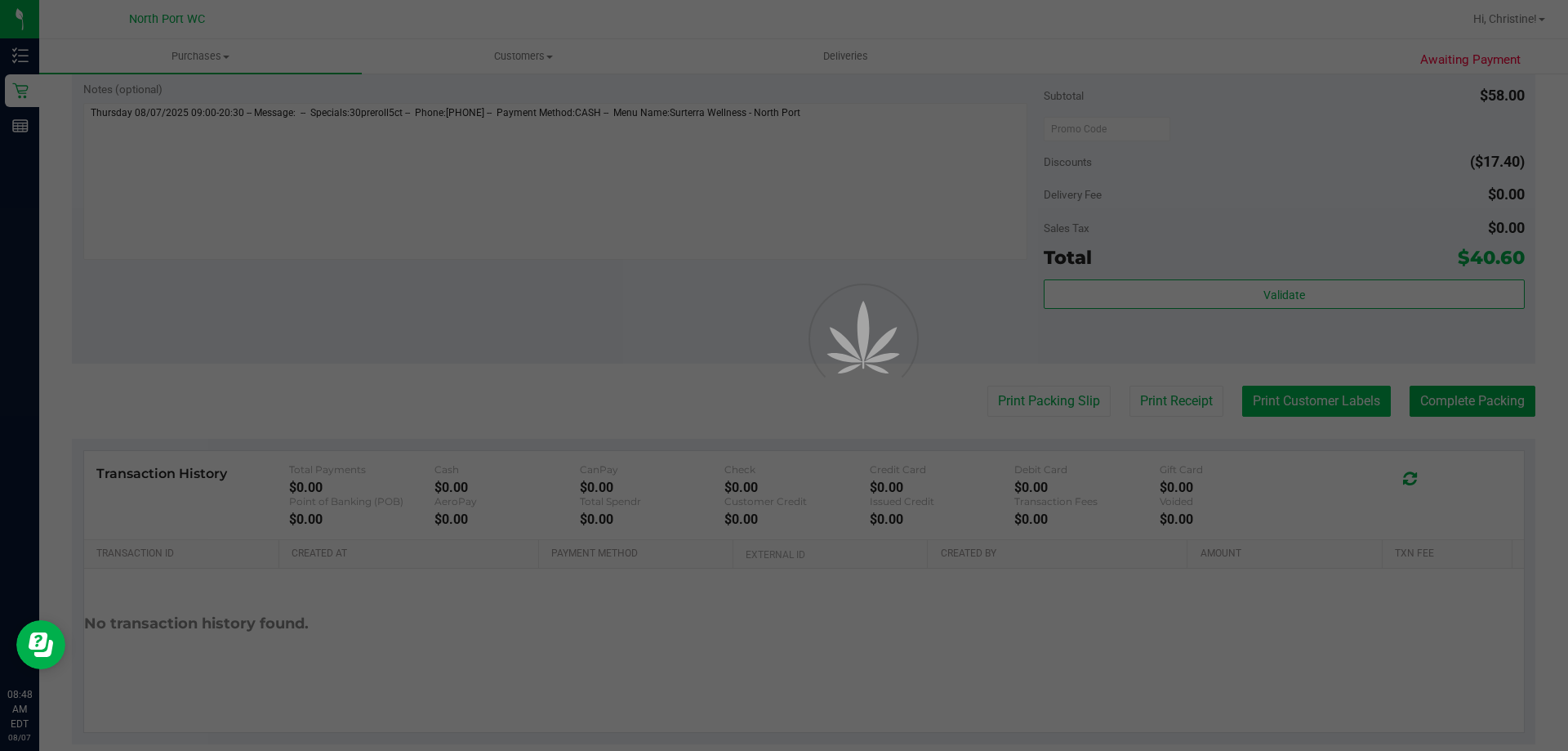 scroll, scrollTop: 0, scrollLeft: 0, axis: both 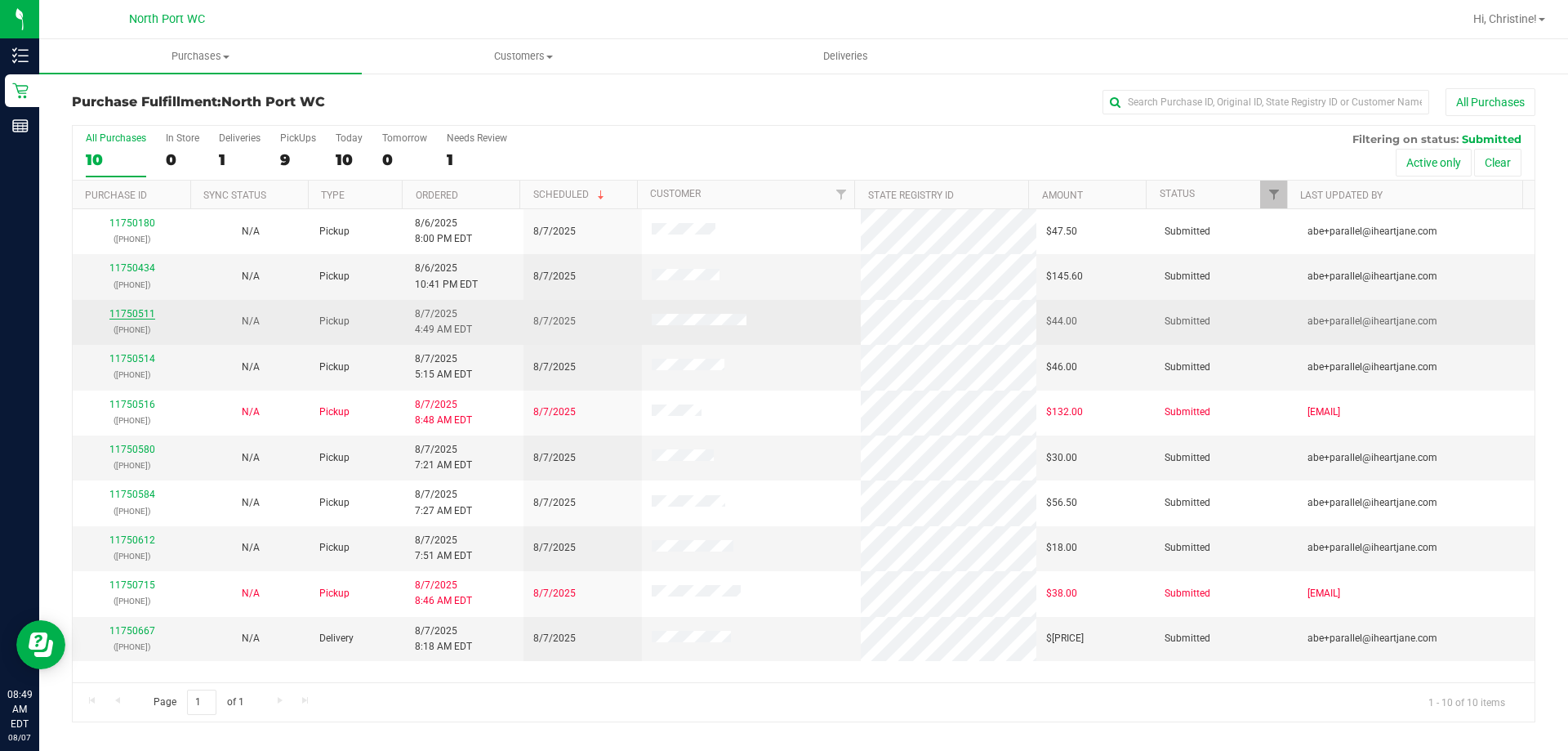 click on "11750511" at bounding box center (132, 314) 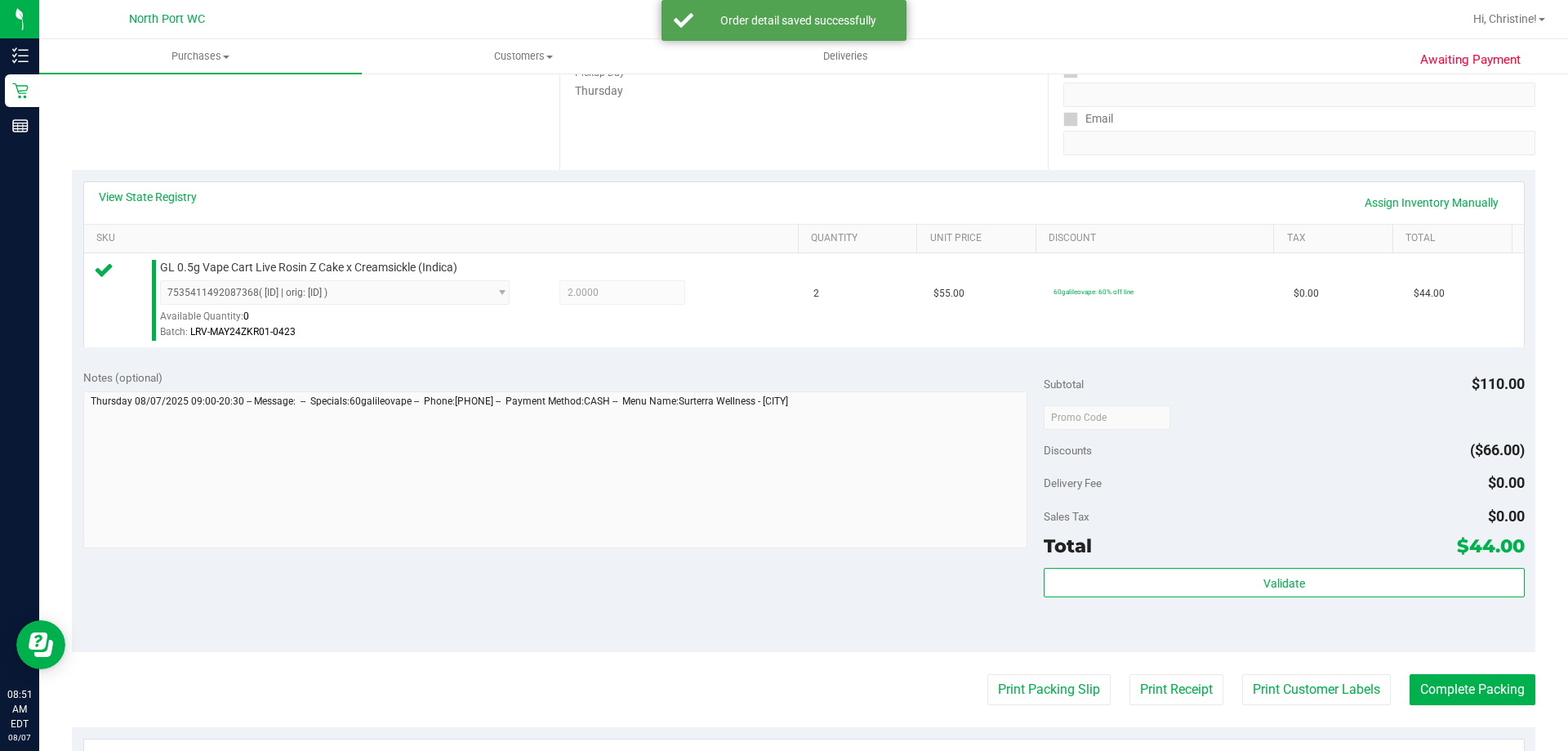 scroll, scrollTop: 327, scrollLeft: 0, axis: vertical 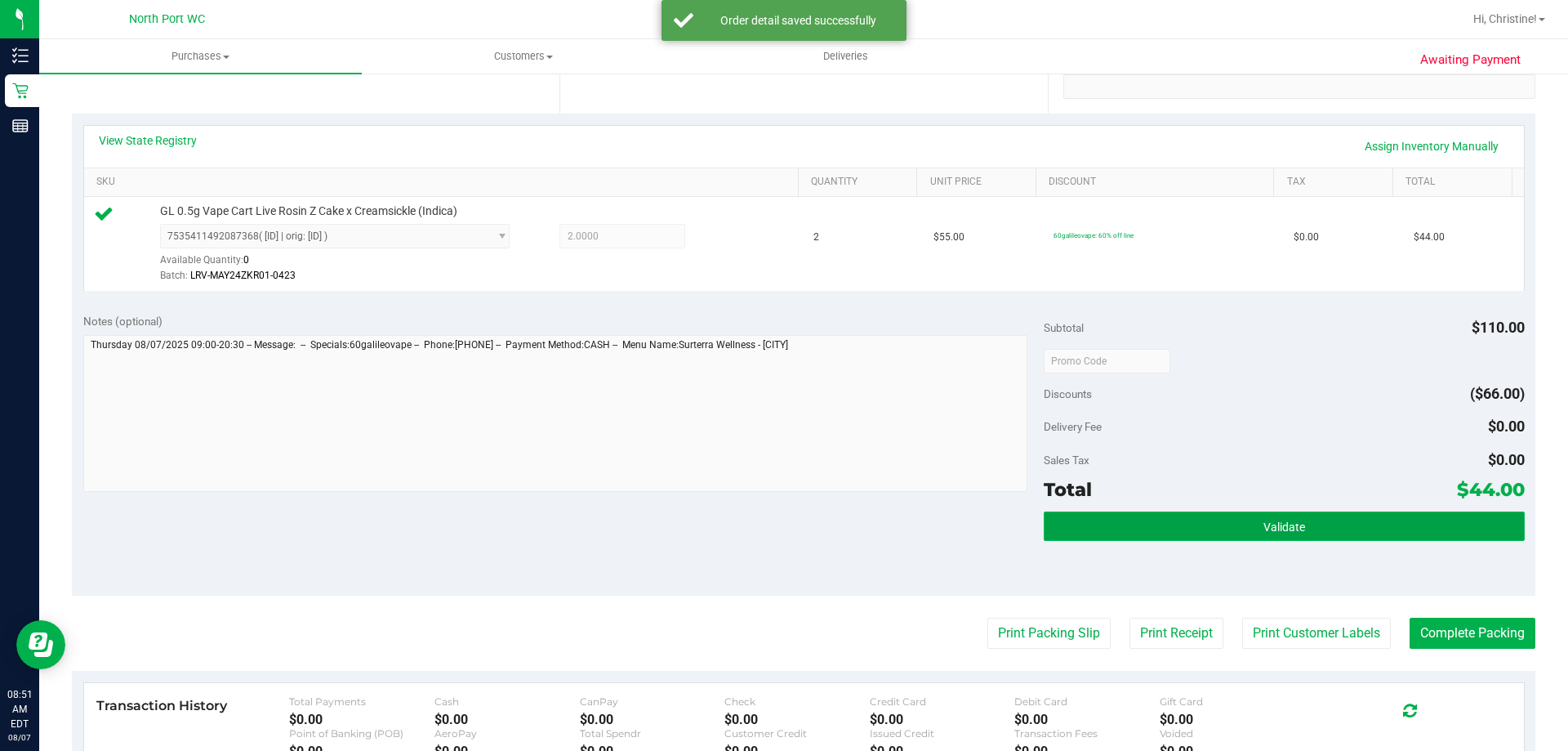 click on "Validate" at bounding box center (1284, 526) 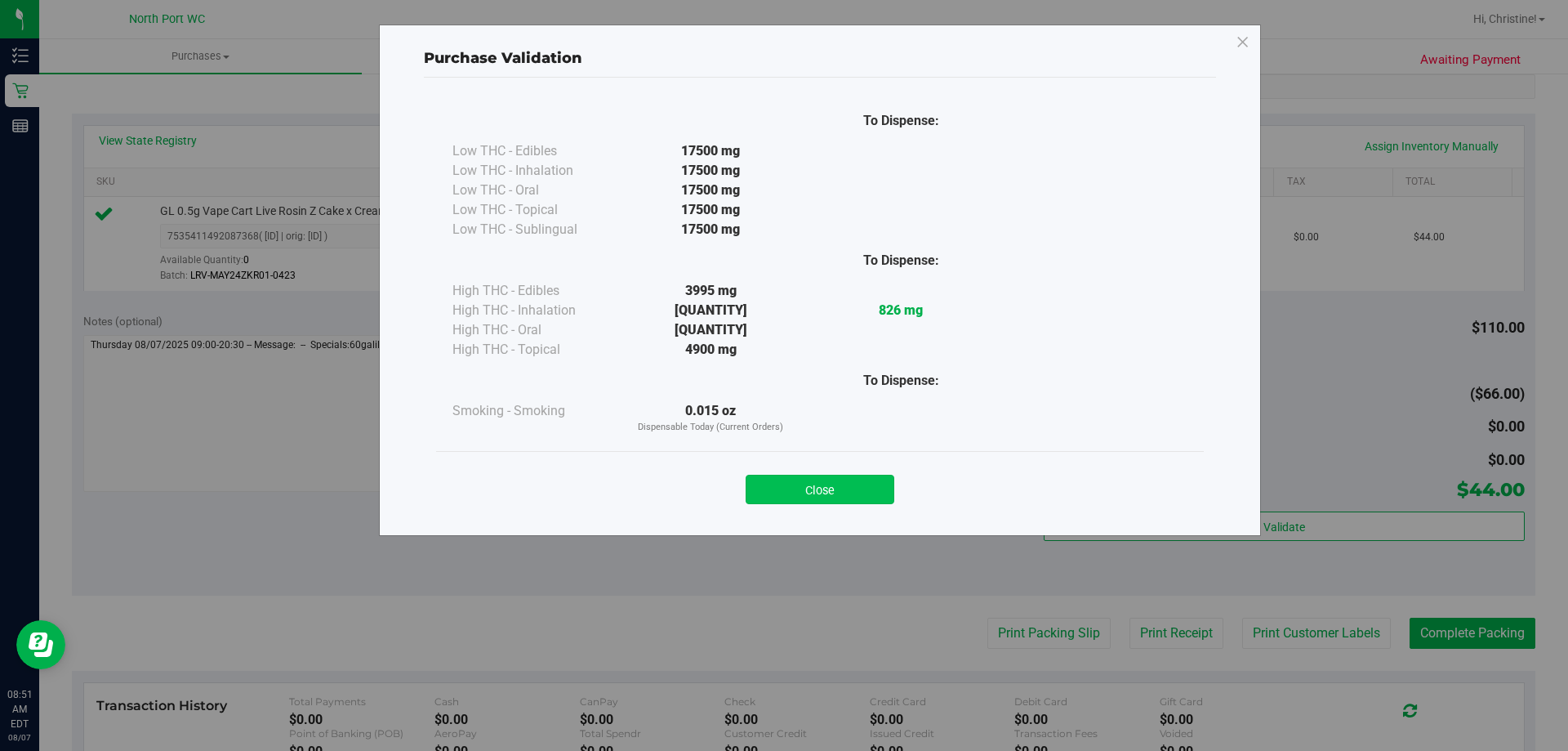 click on "Close" at bounding box center (820, 489) 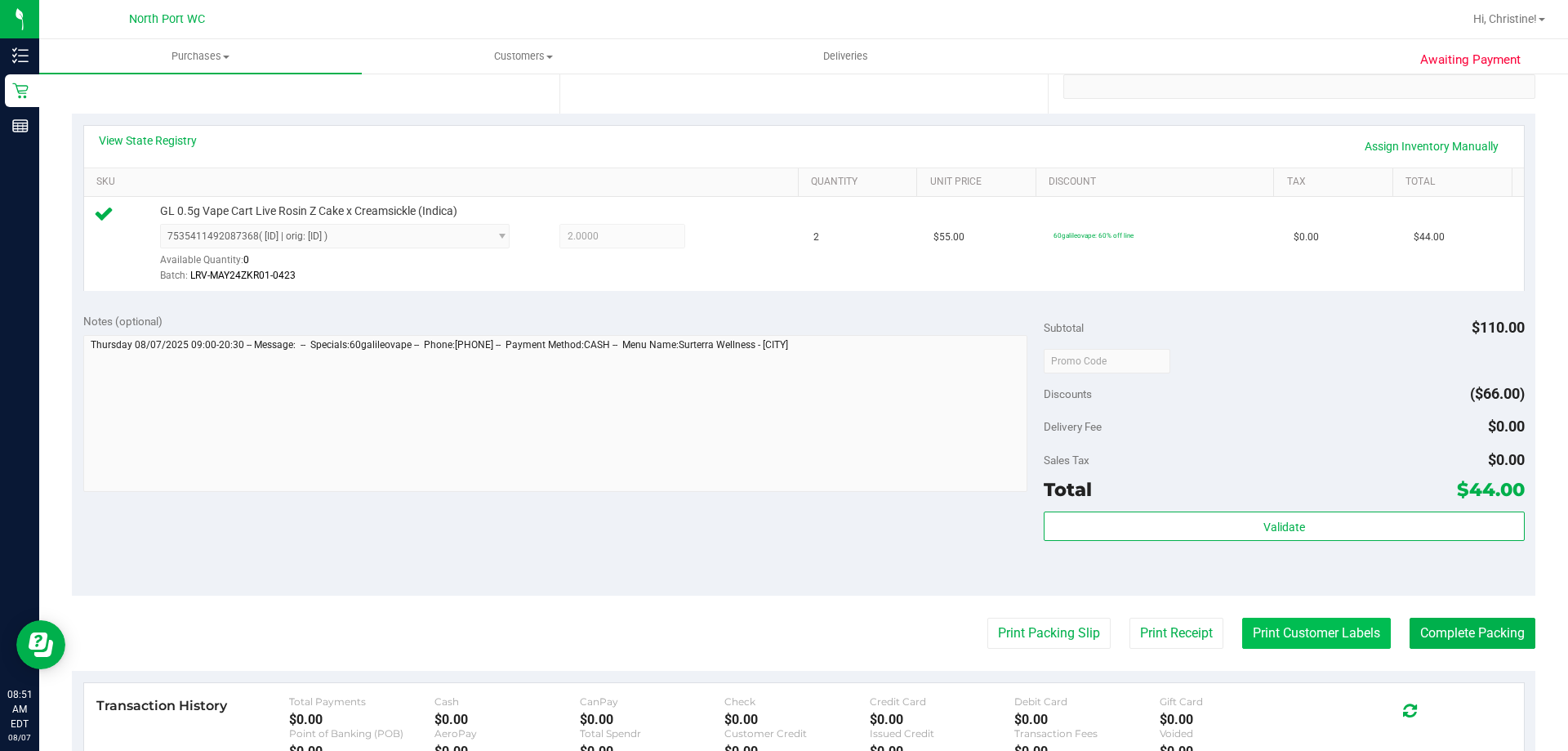 click on "Print Customer Labels" at bounding box center (1316, 633) 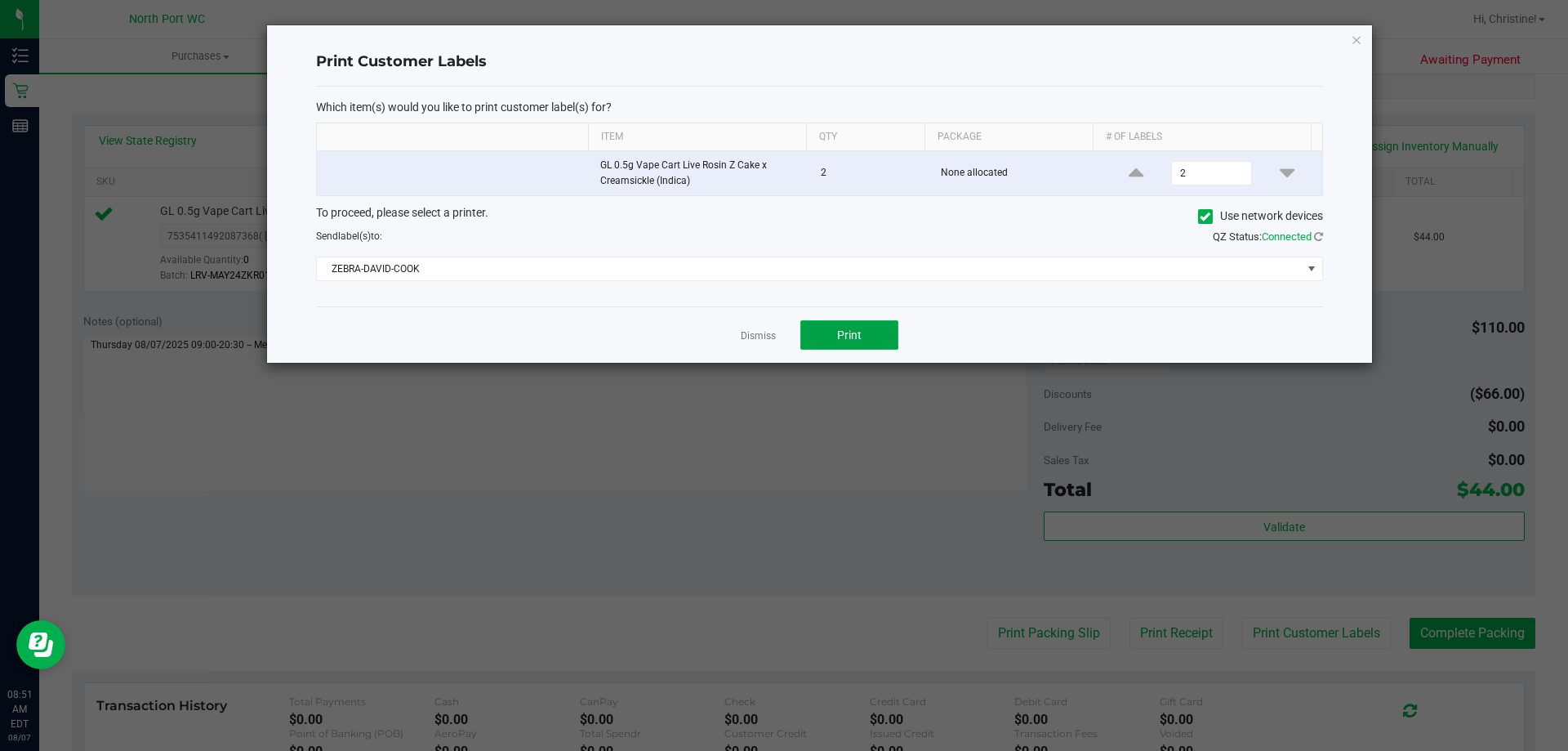 click on "Print" 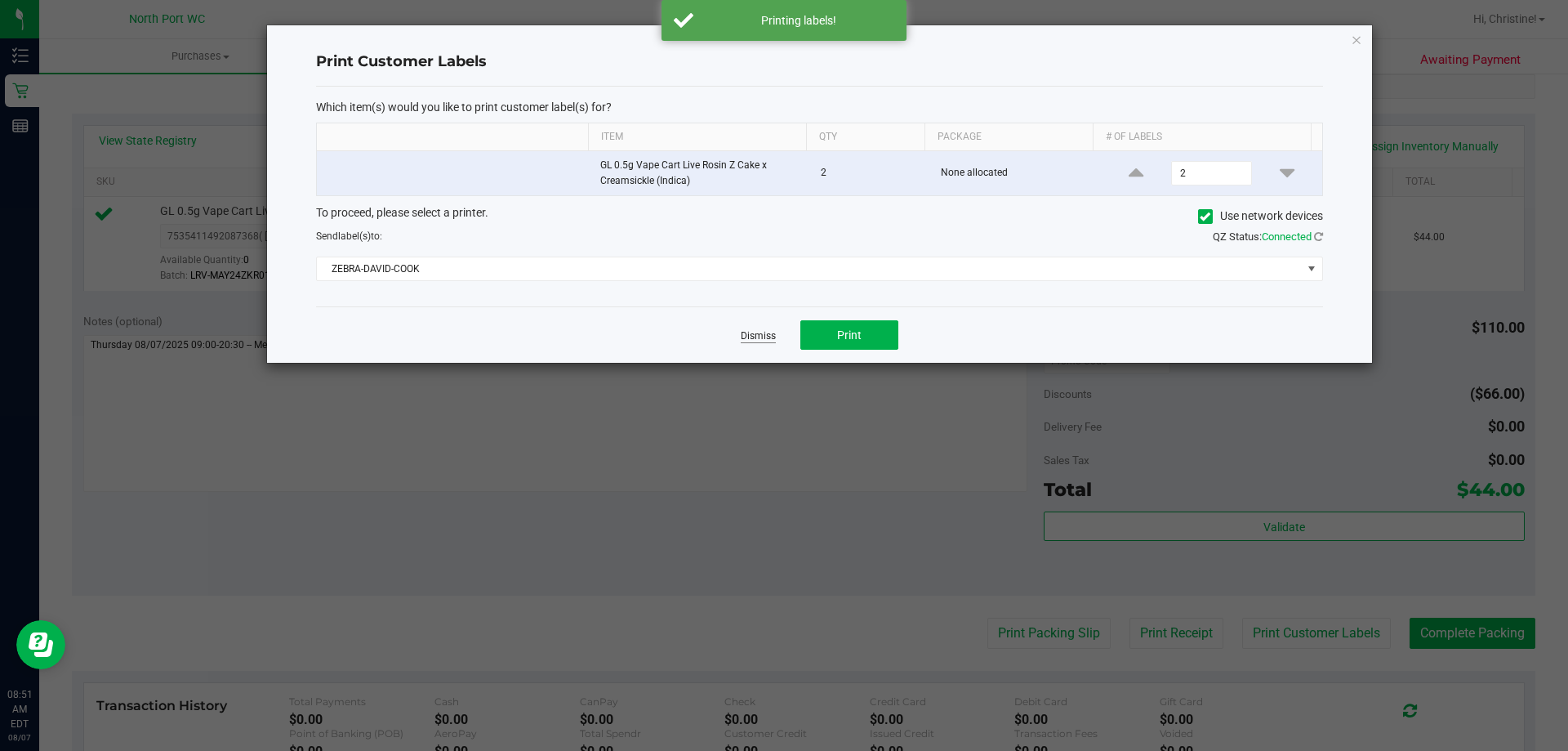 click on "Dismiss" 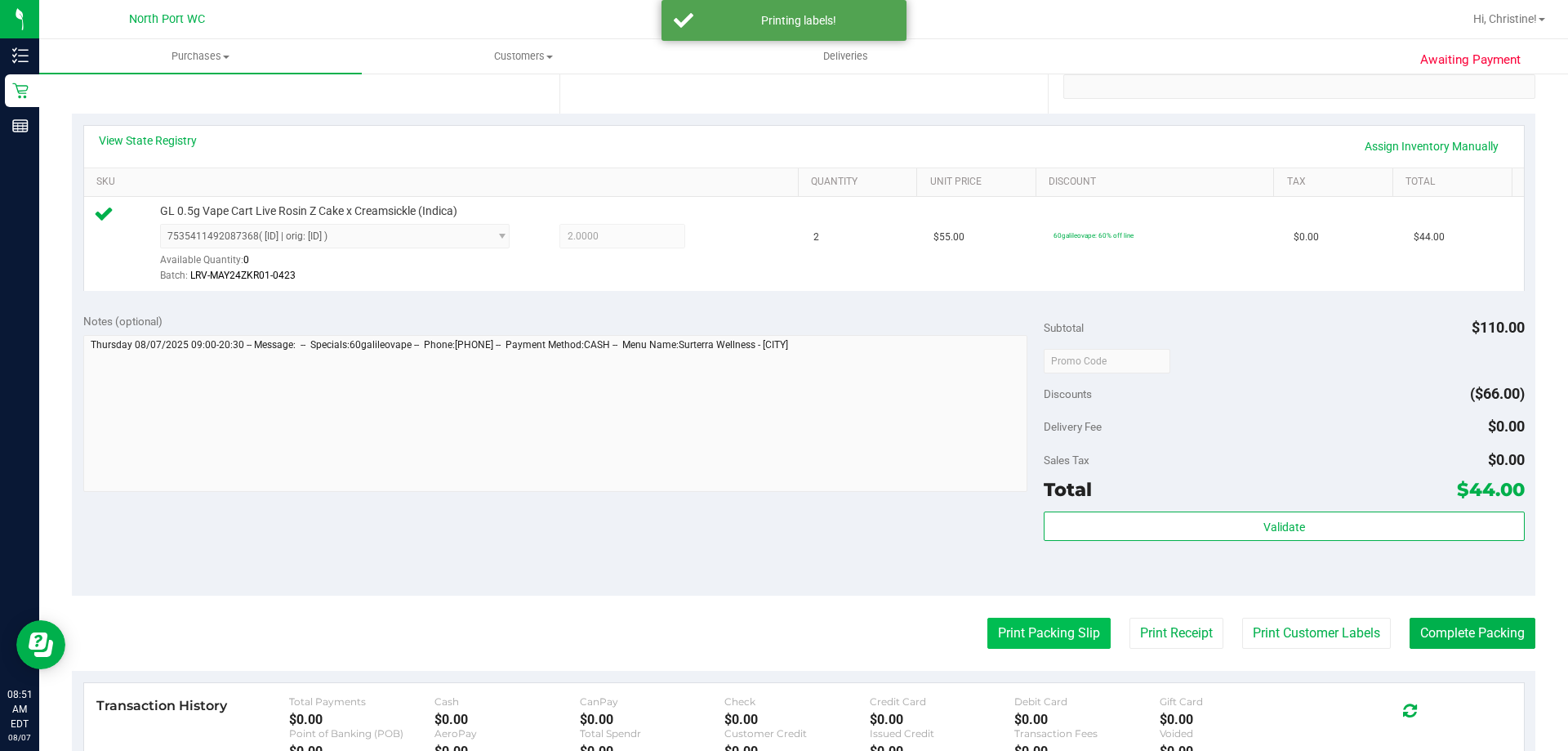 click on "Print Packing Slip" at bounding box center (1049, 633) 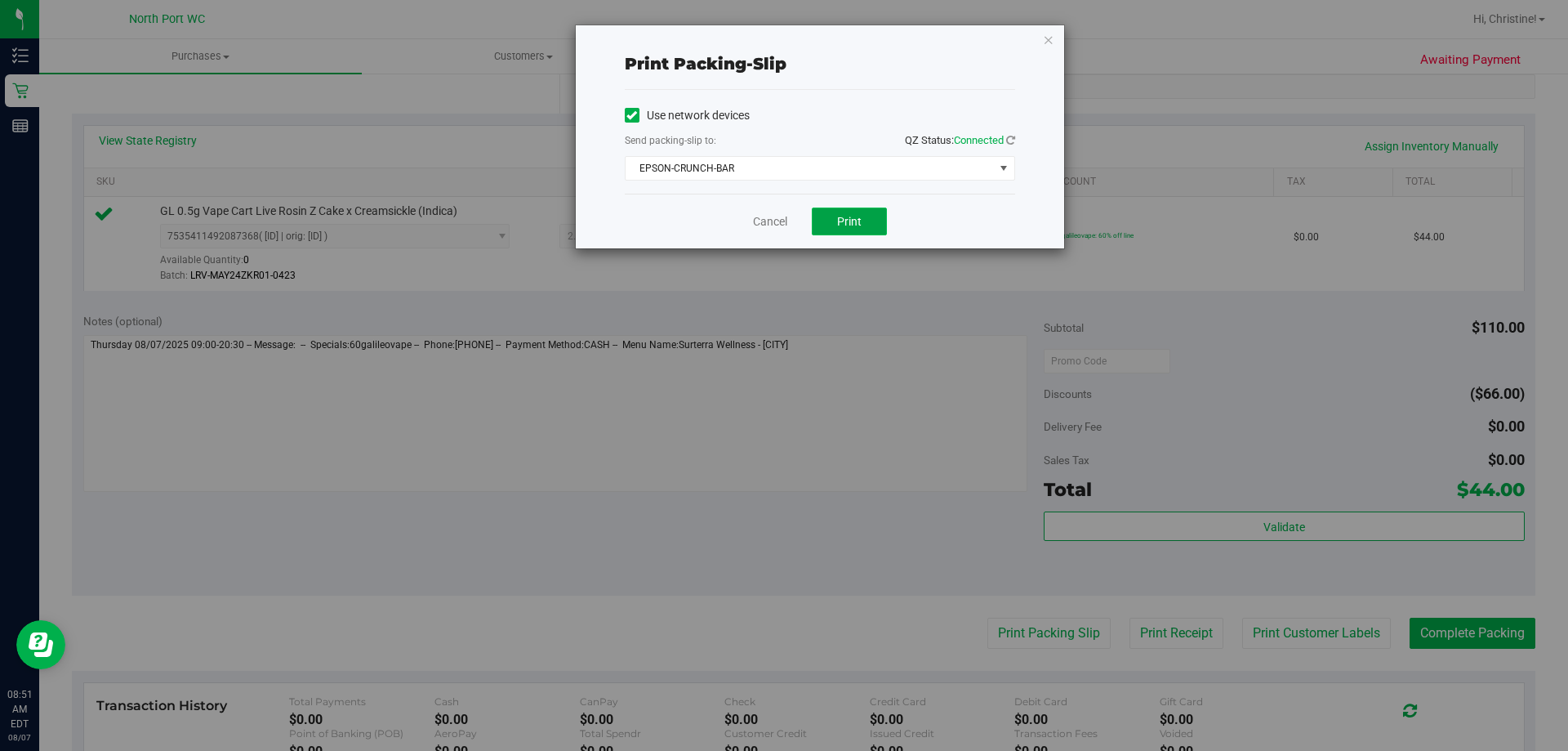 click on "Print" at bounding box center [849, 221] 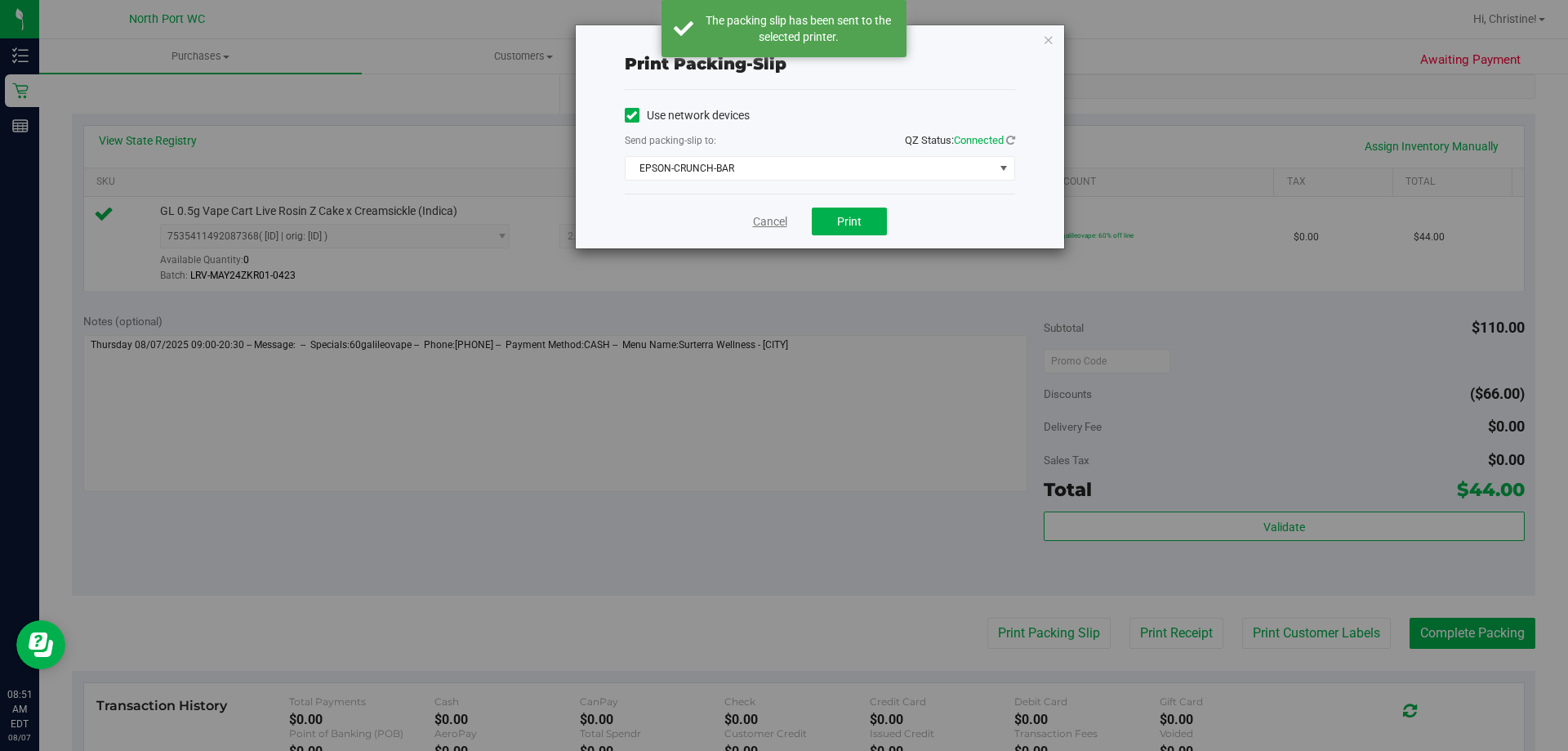 click on "Cancel" at bounding box center [770, 221] 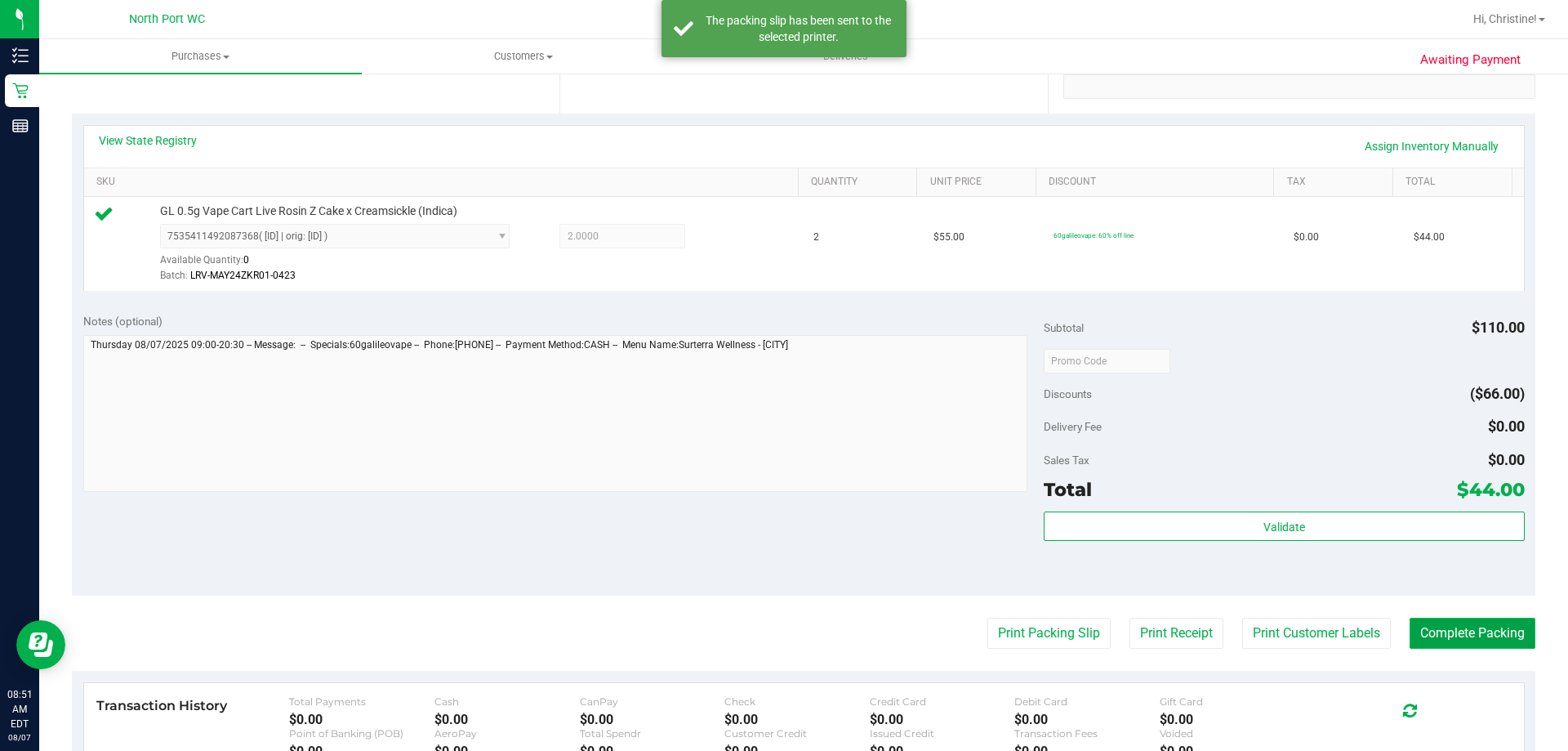 click on "Complete Packing" at bounding box center (1472, 633) 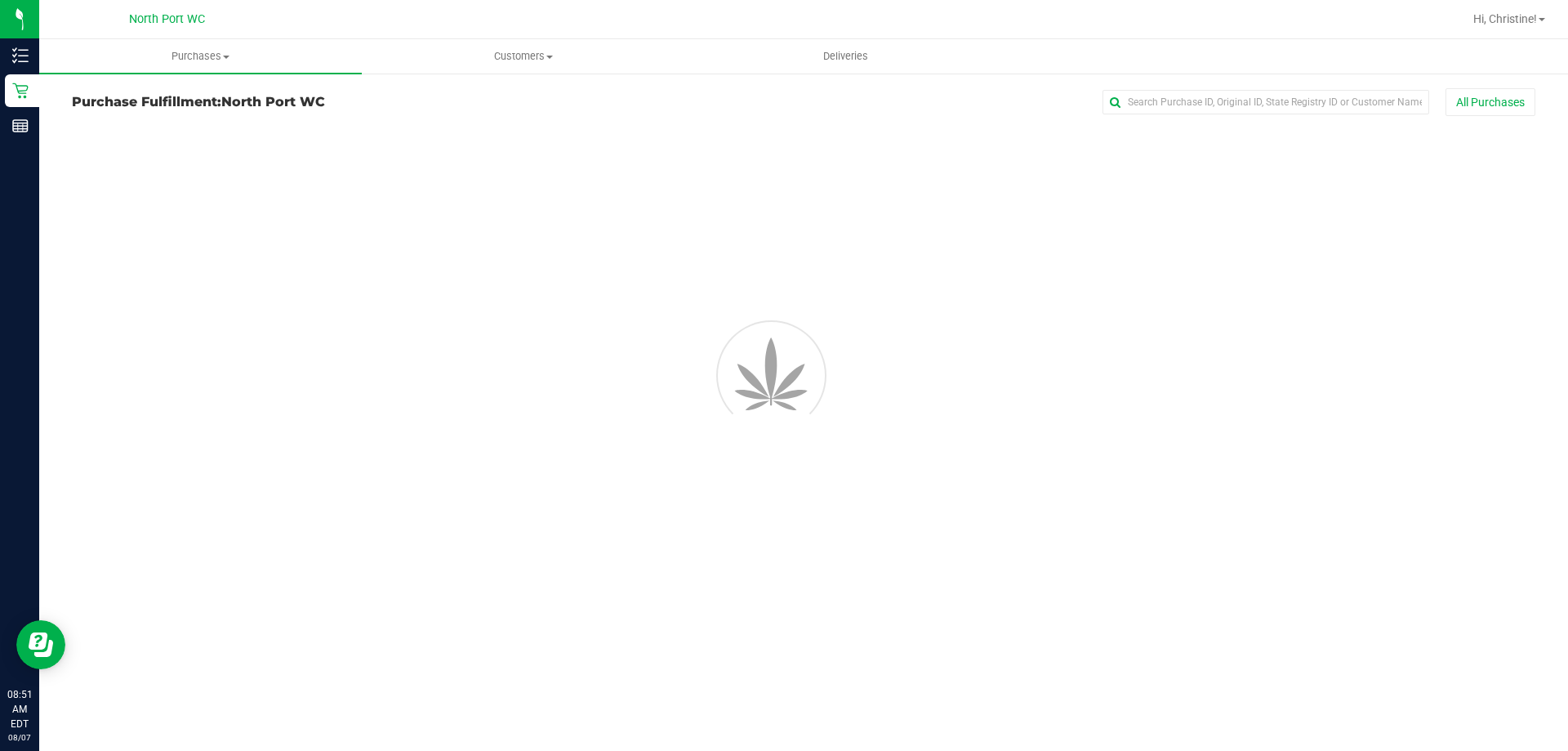 scroll, scrollTop: 0, scrollLeft: 0, axis: both 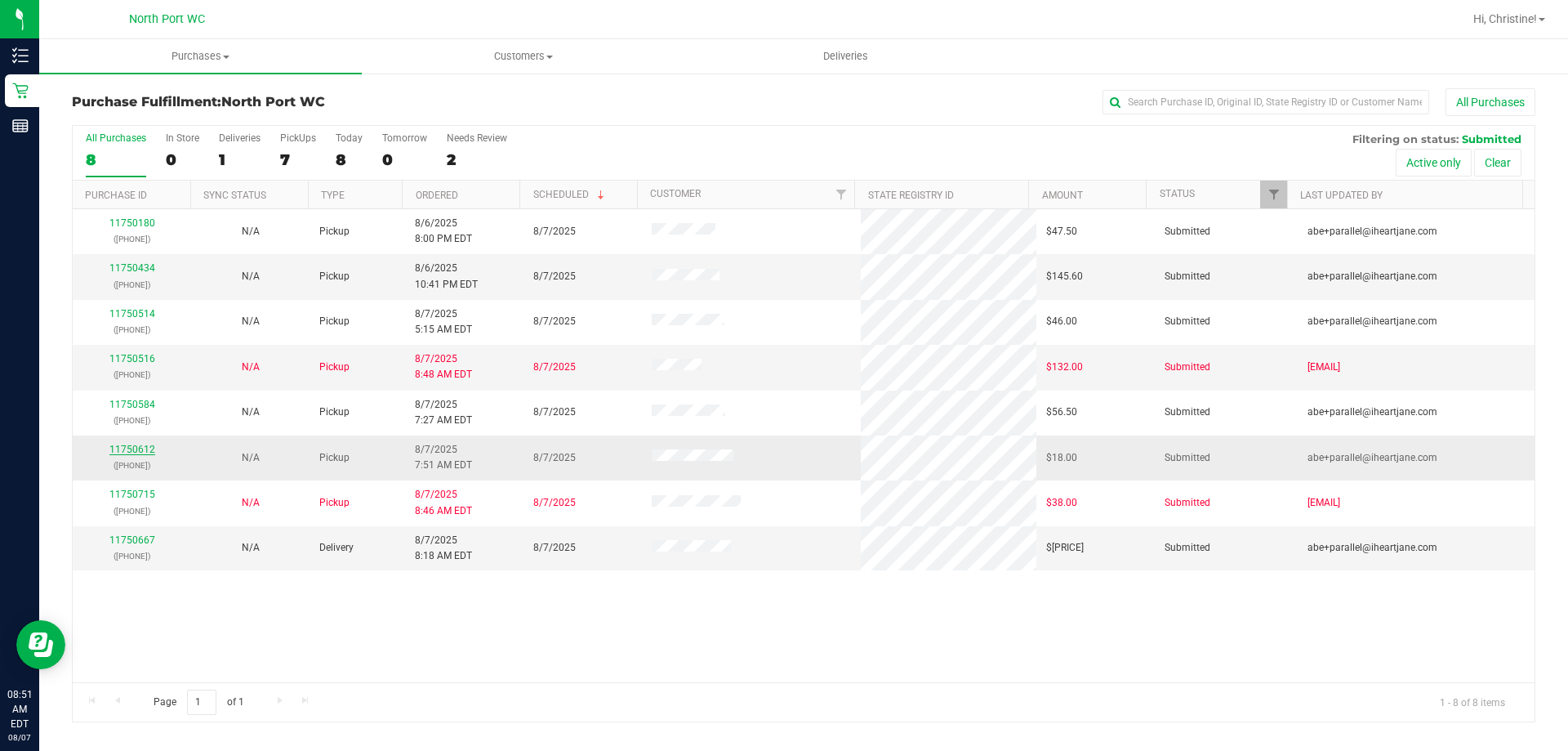 click on "11750612" at bounding box center (132, 449) 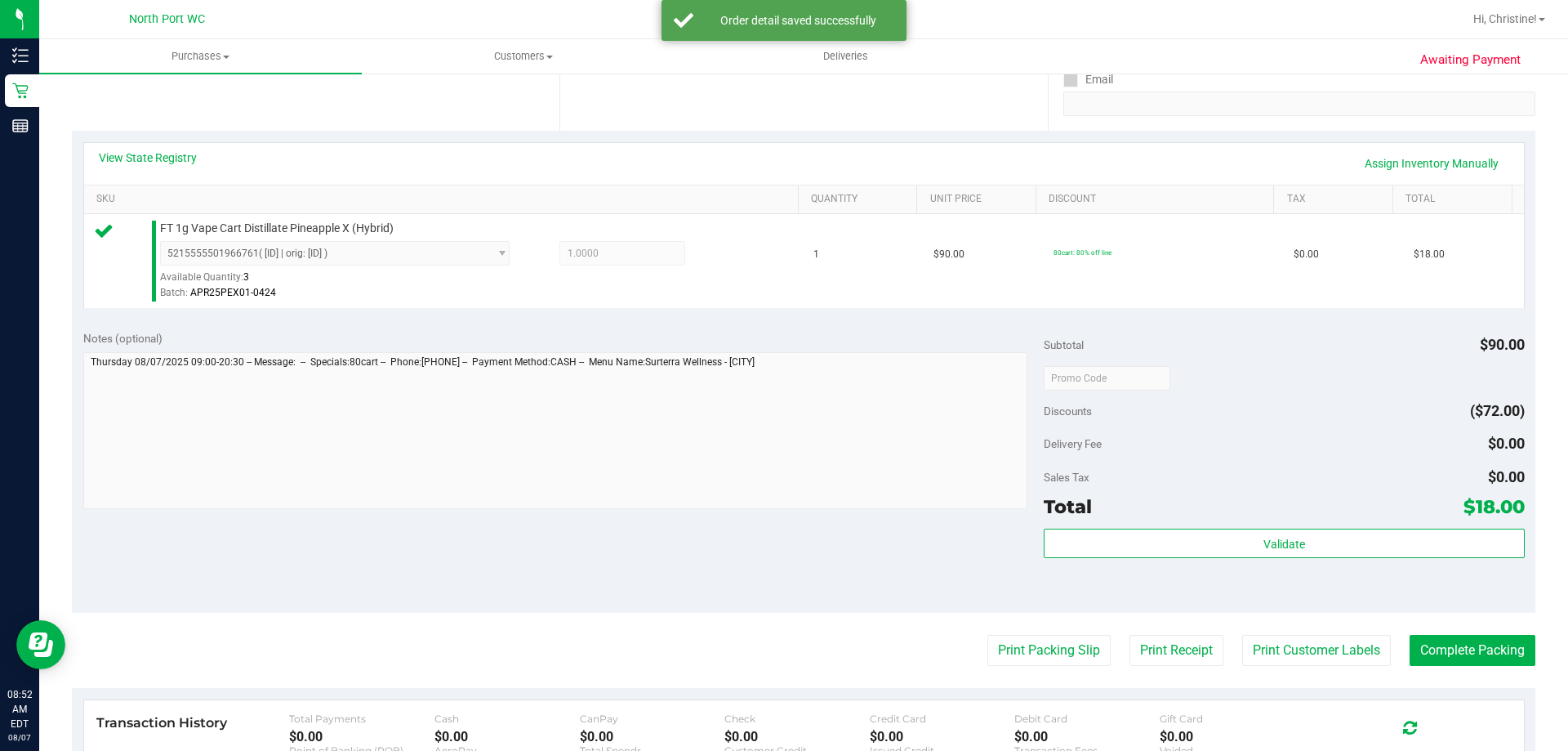 scroll, scrollTop: 327, scrollLeft: 0, axis: vertical 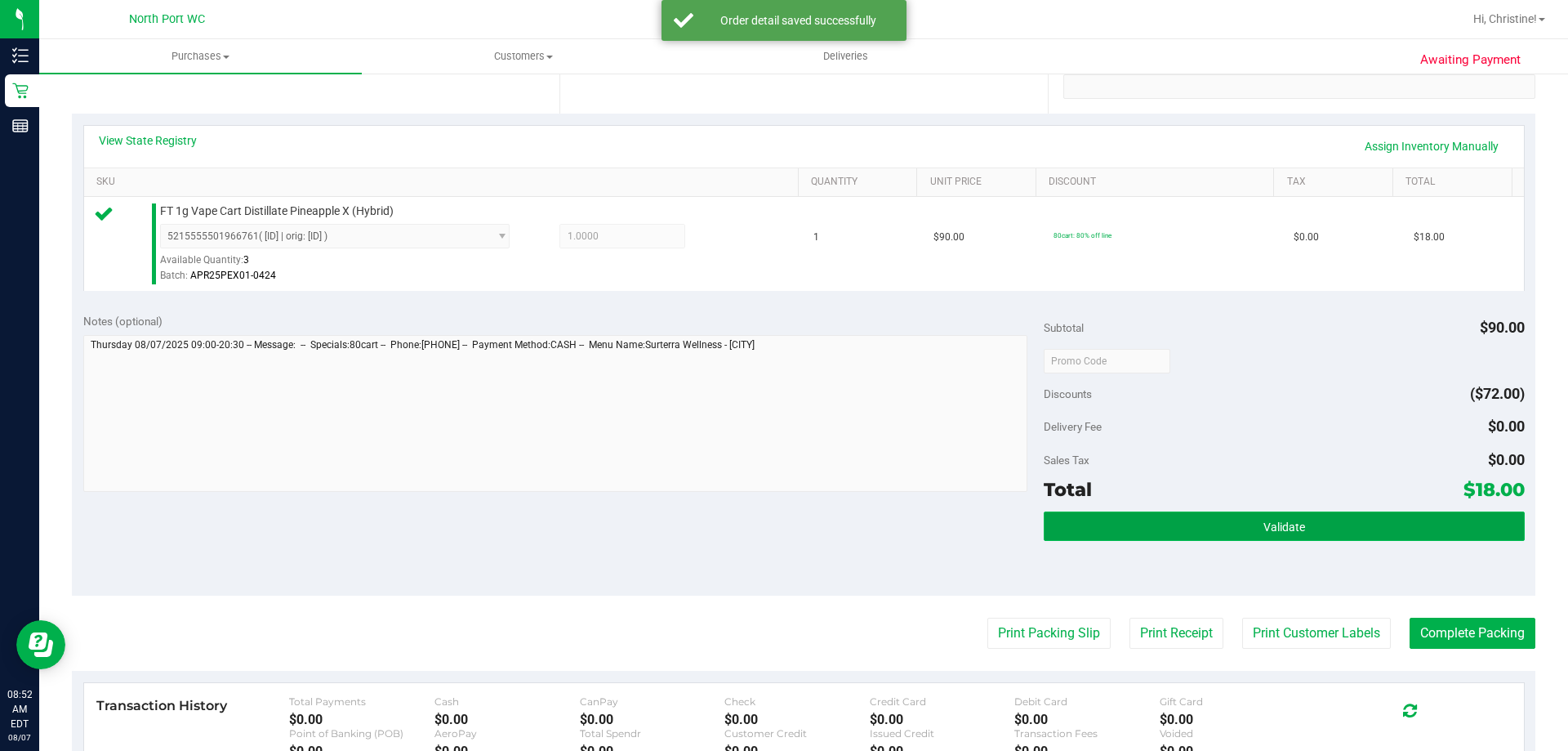 click on "Validate" at bounding box center (1284, 526) 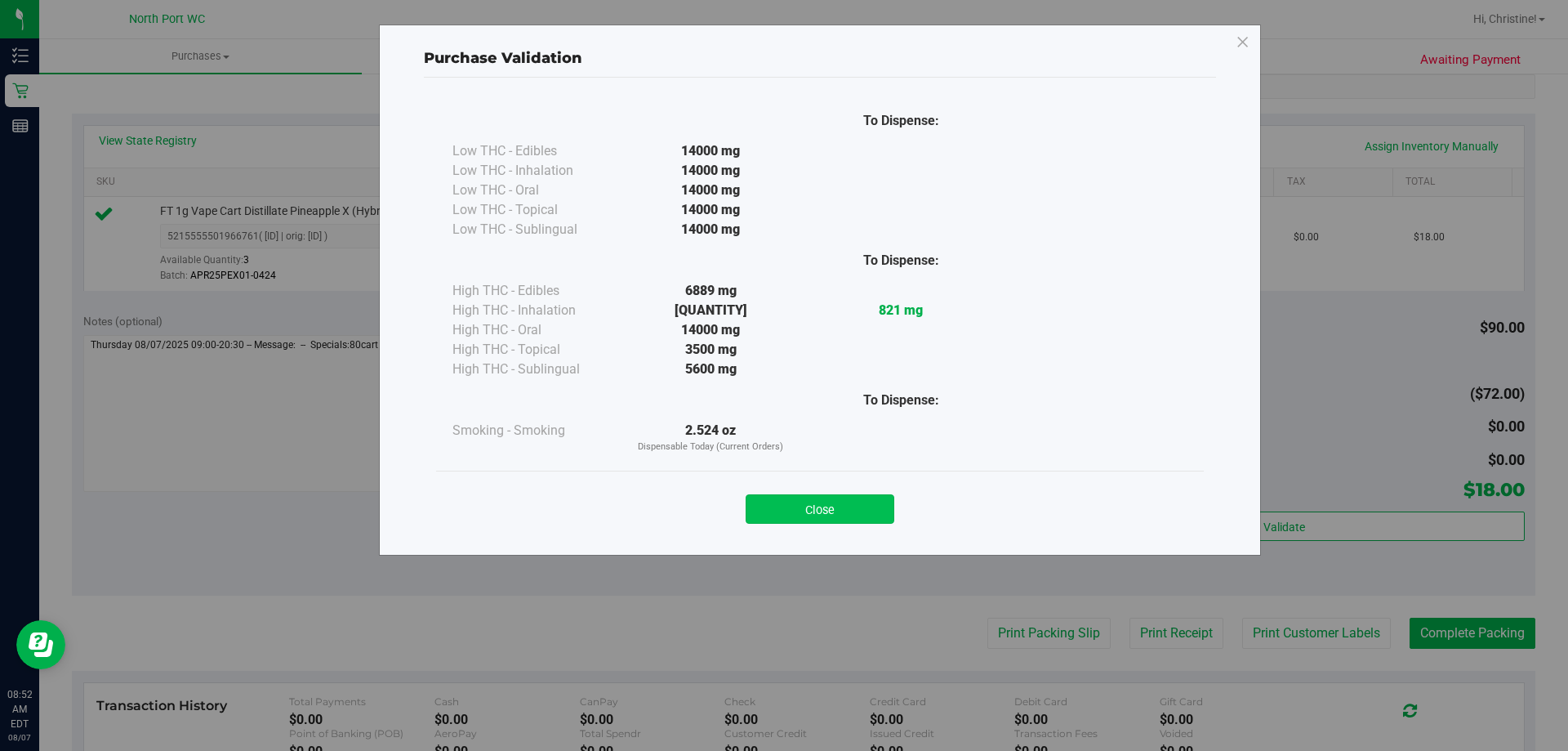 click on "Close" at bounding box center [820, 509] 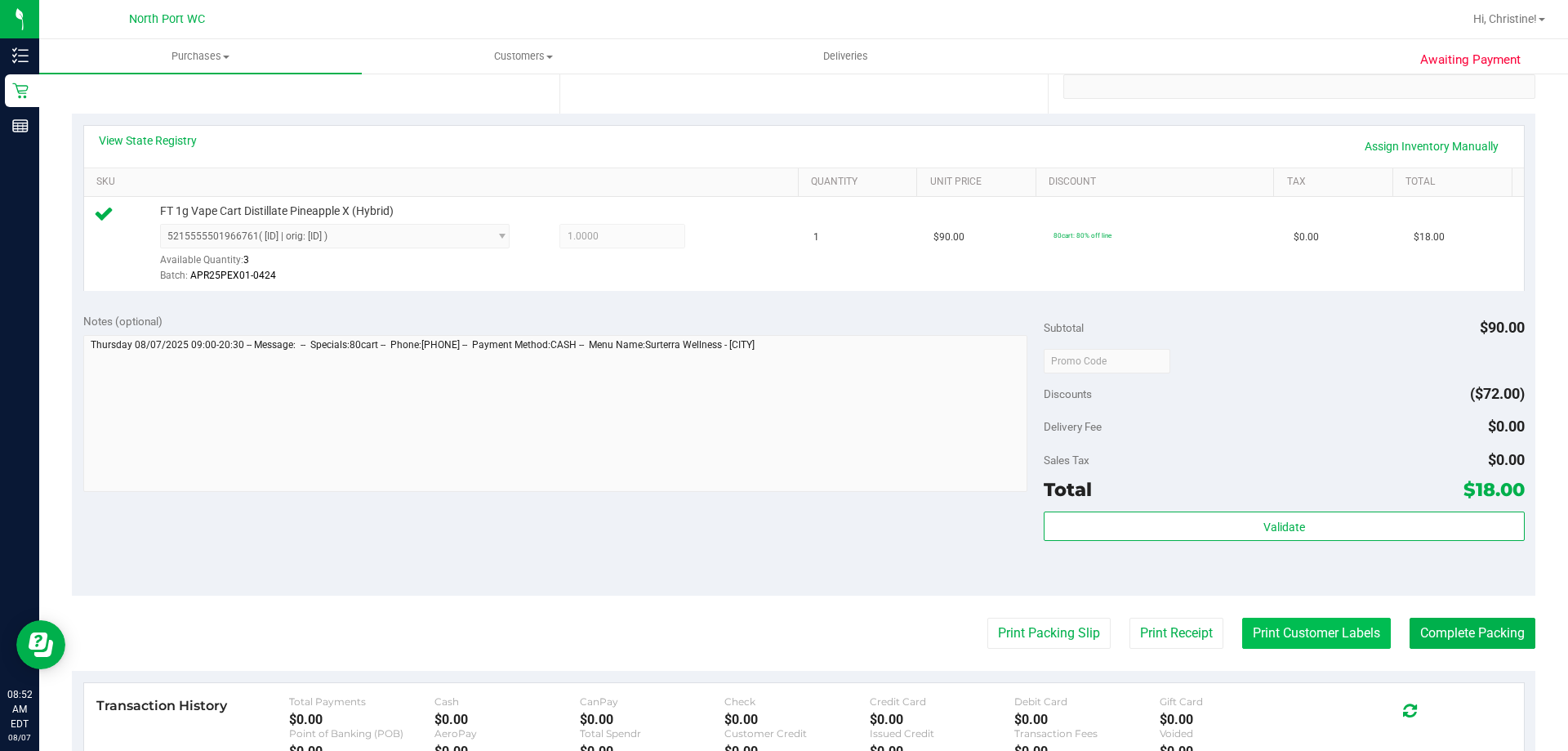 click on "Print Customer Labels" at bounding box center (1316, 633) 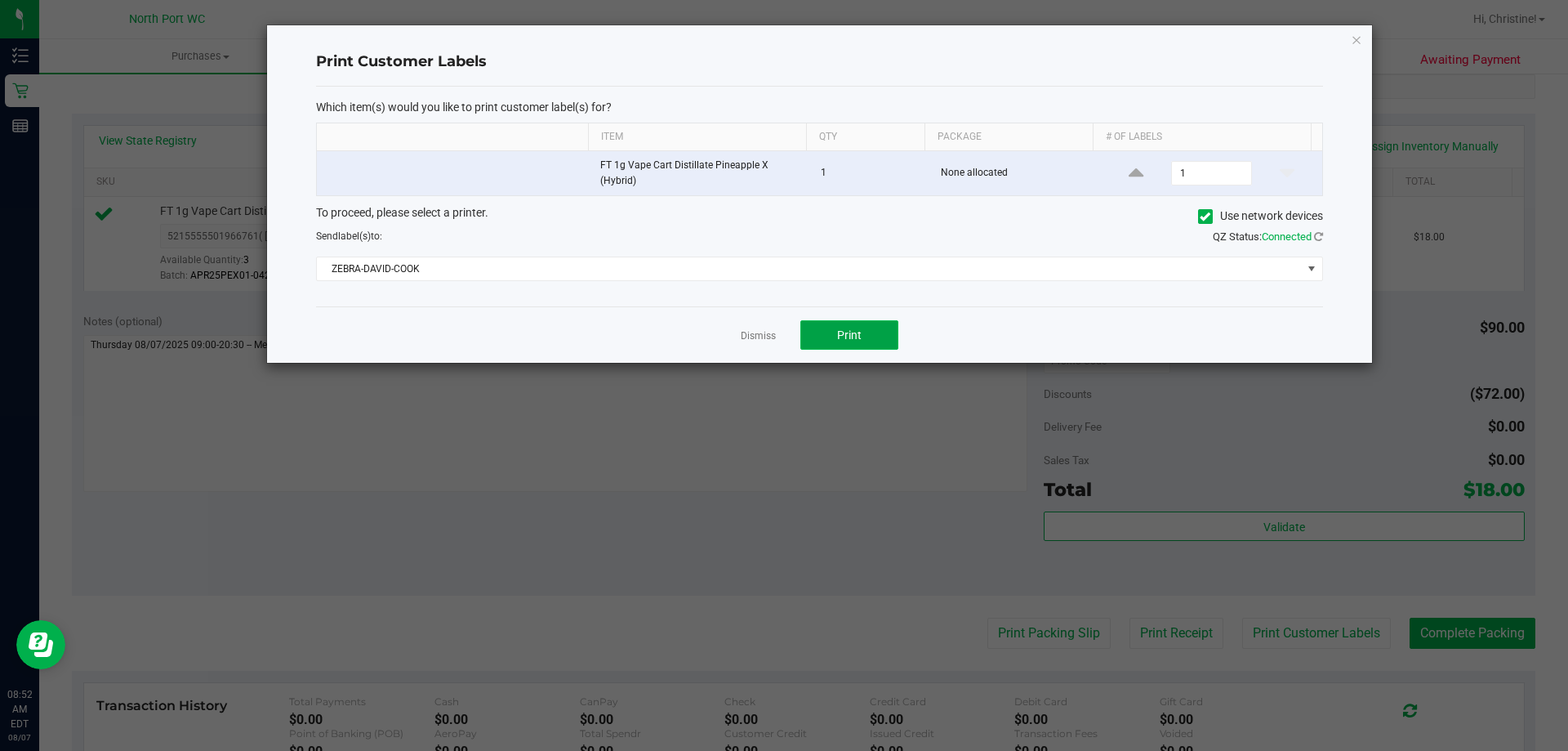 click on "Print" 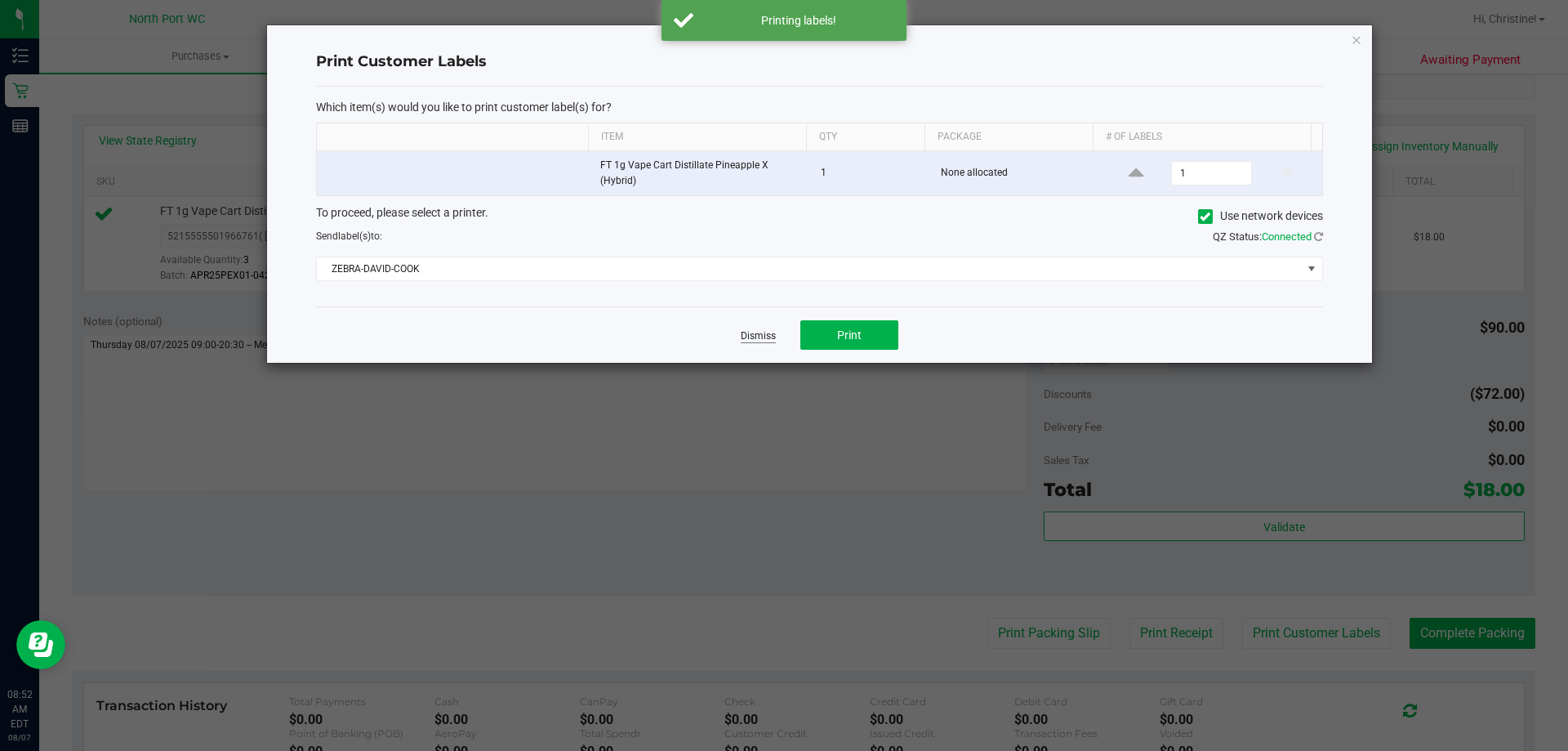 click on "Dismiss" 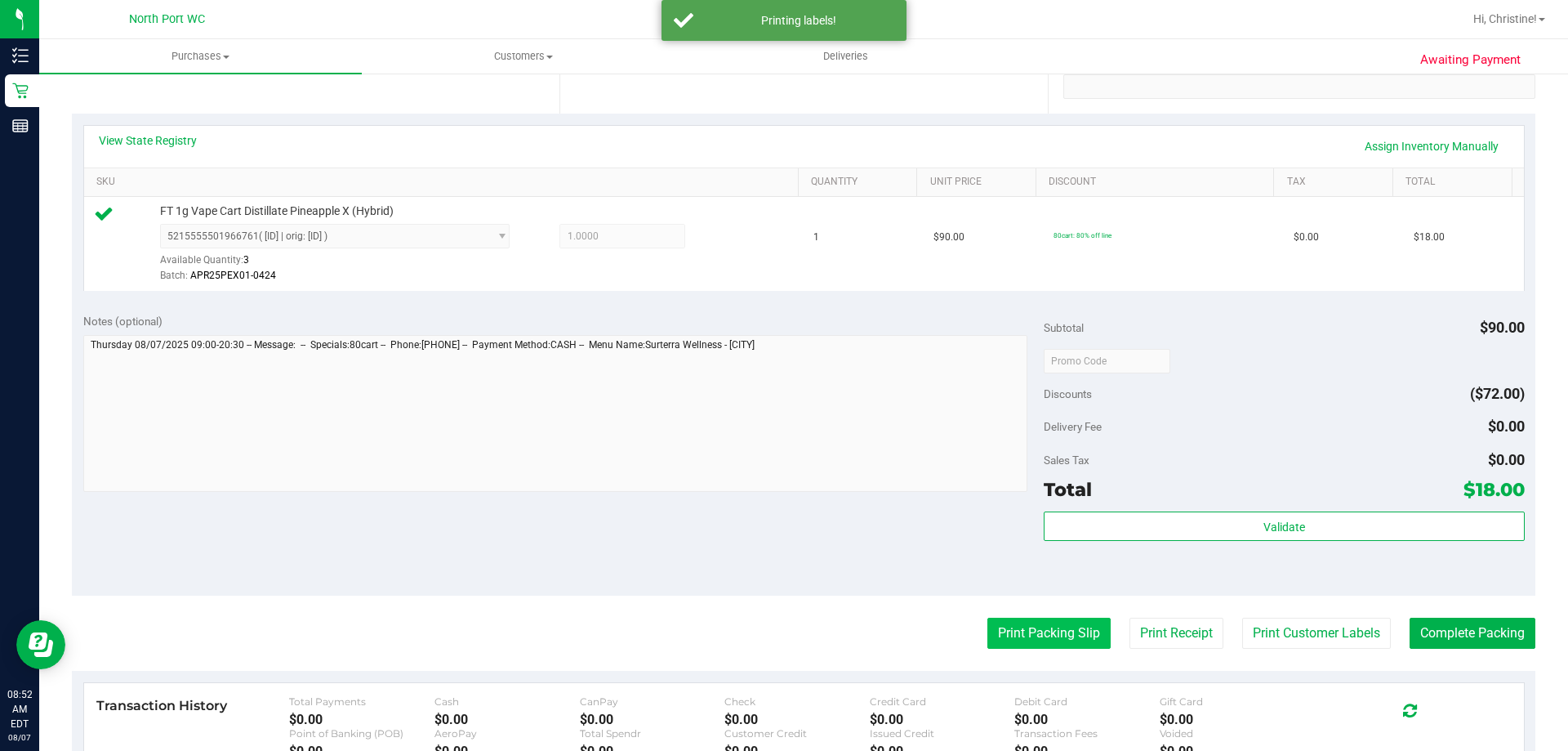 click on "Print Packing Slip" at bounding box center [1049, 633] 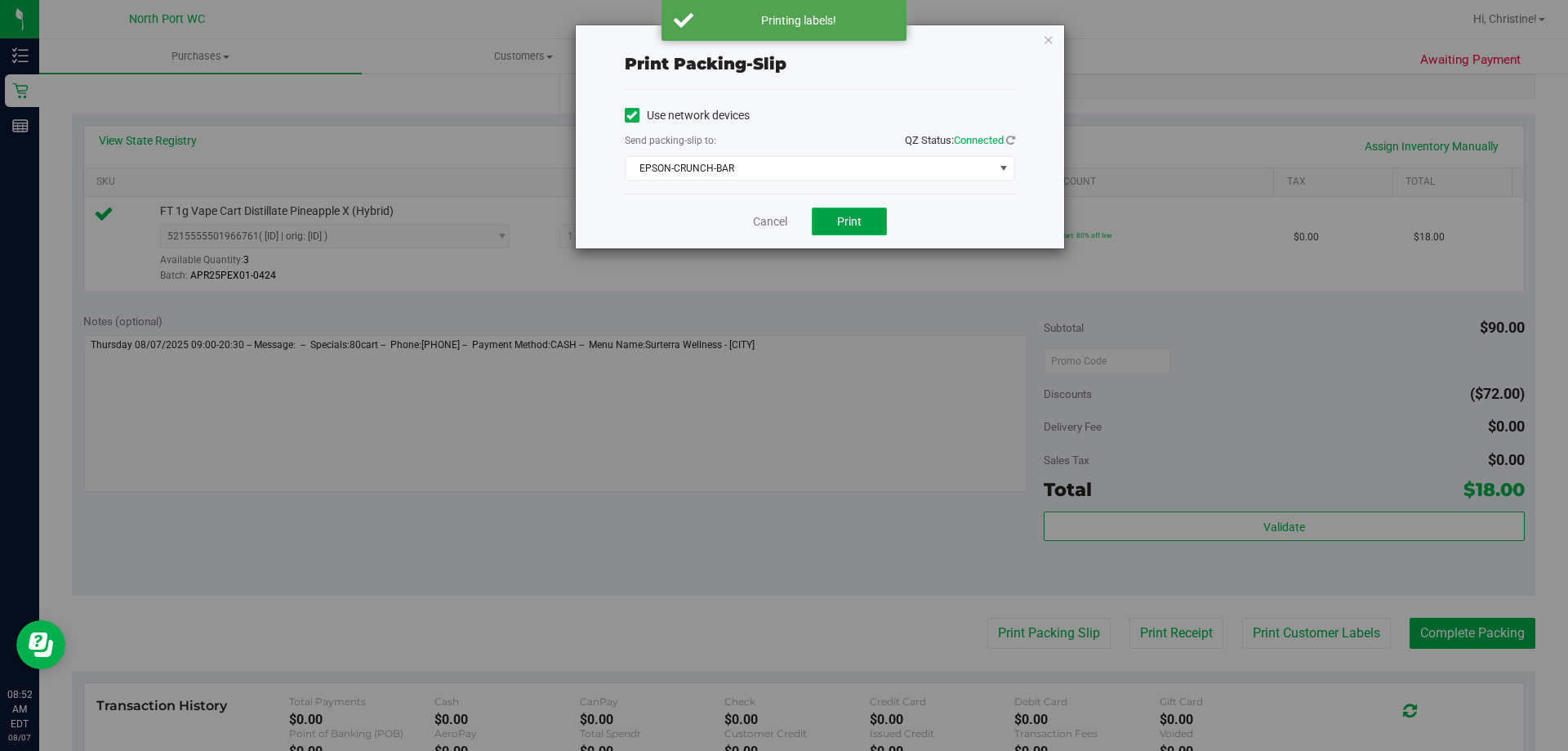 click on "Print" at bounding box center (849, 221) 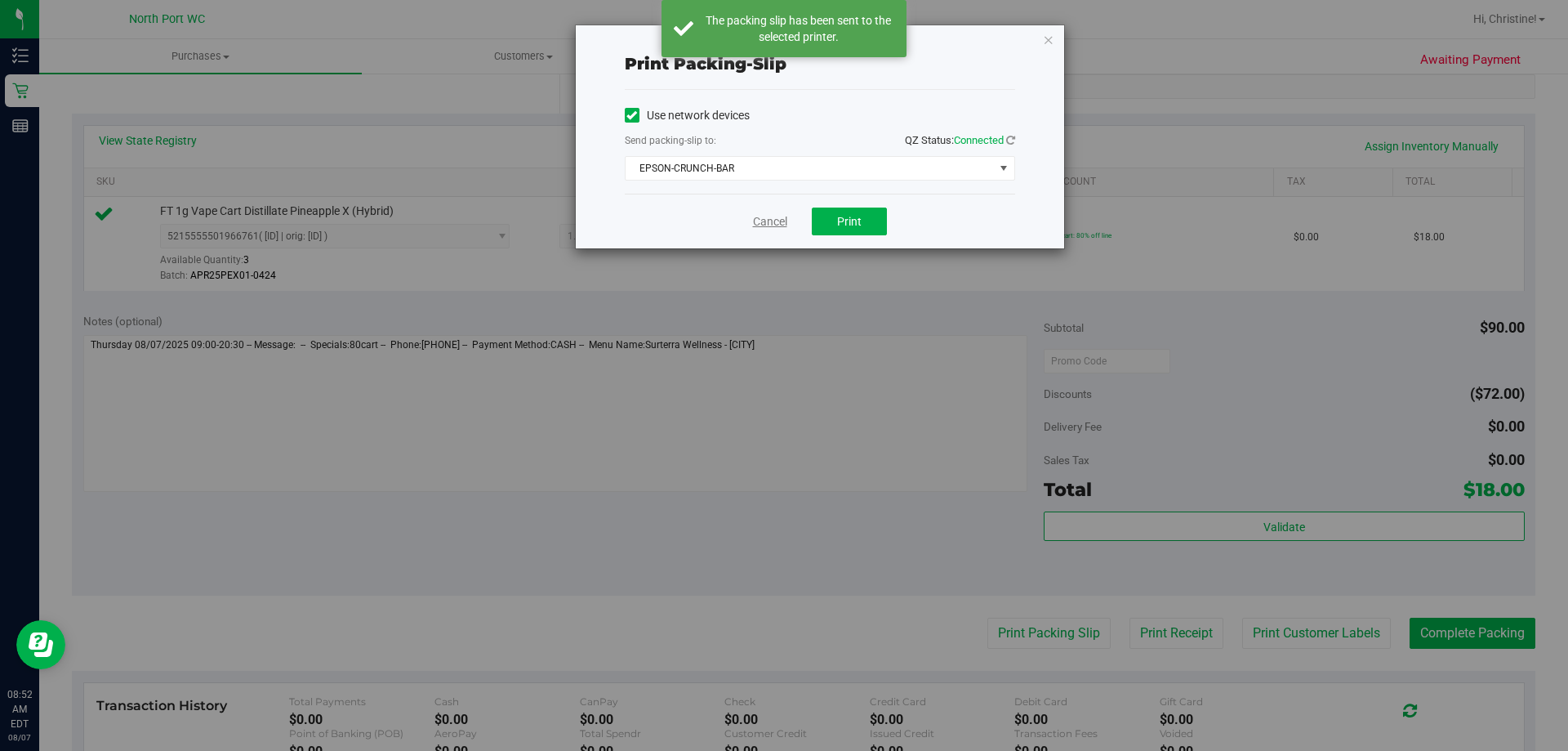 click on "Cancel" at bounding box center [770, 221] 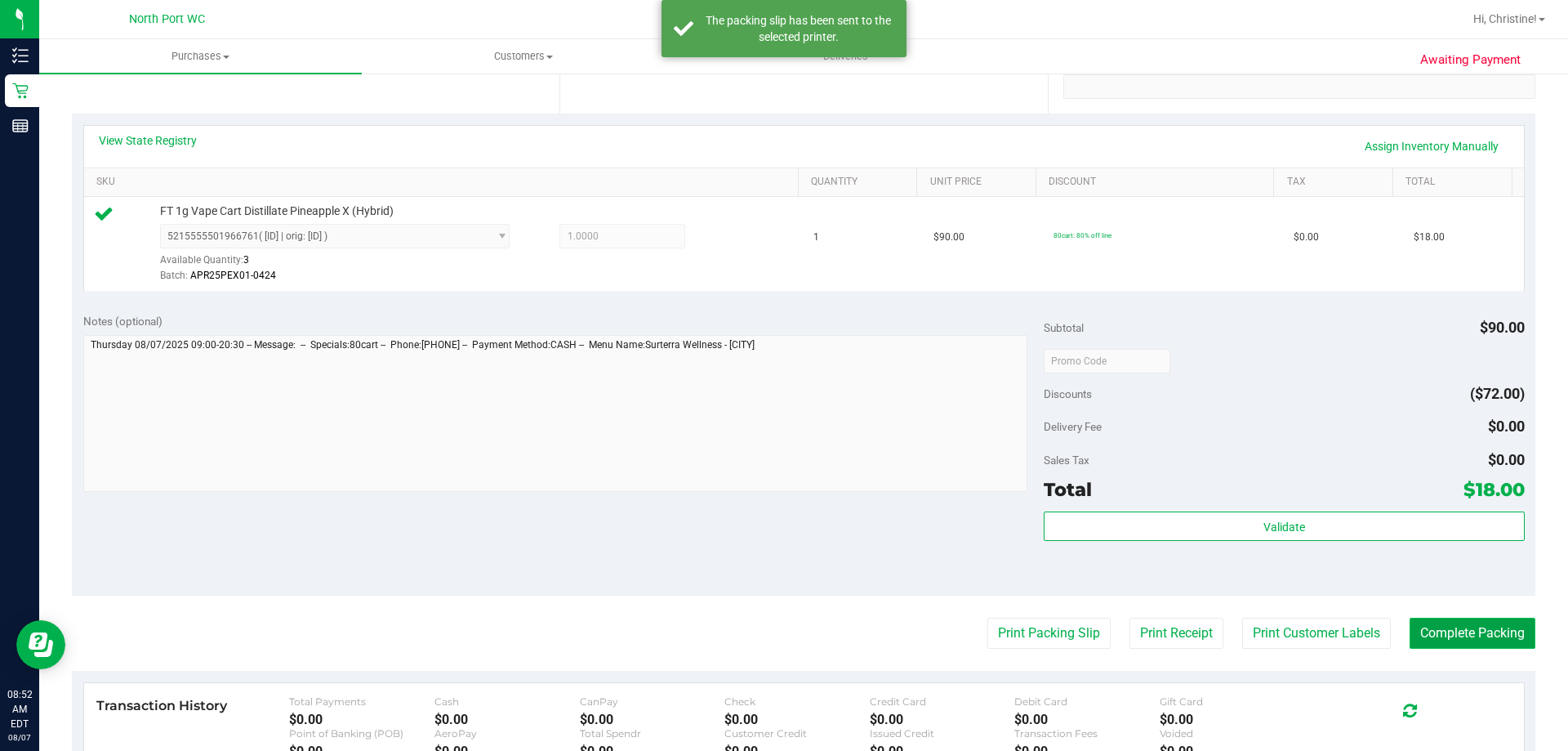 click on "Complete Packing" at bounding box center (1472, 633) 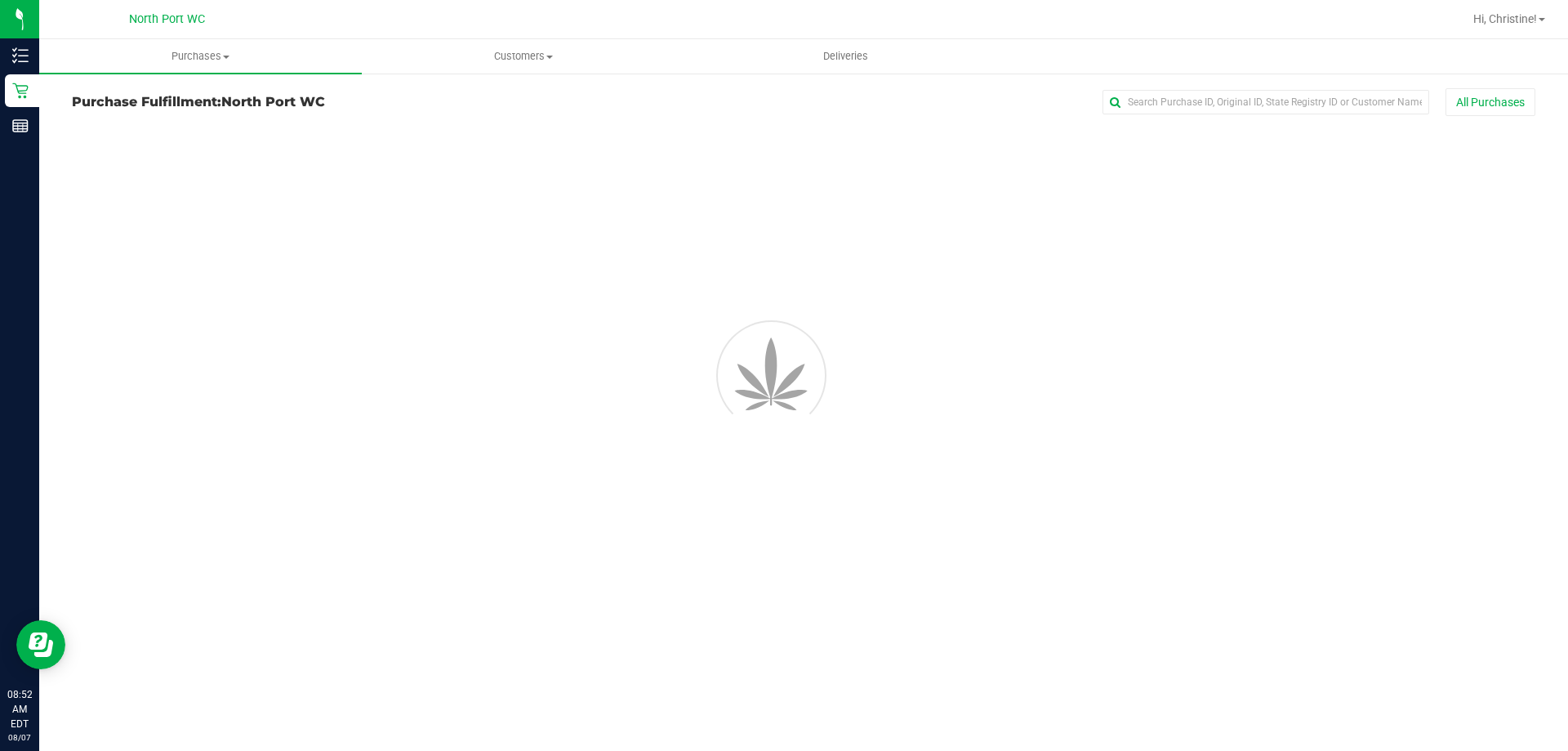 scroll, scrollTop: 0, scrollLeft: 0, axis: both 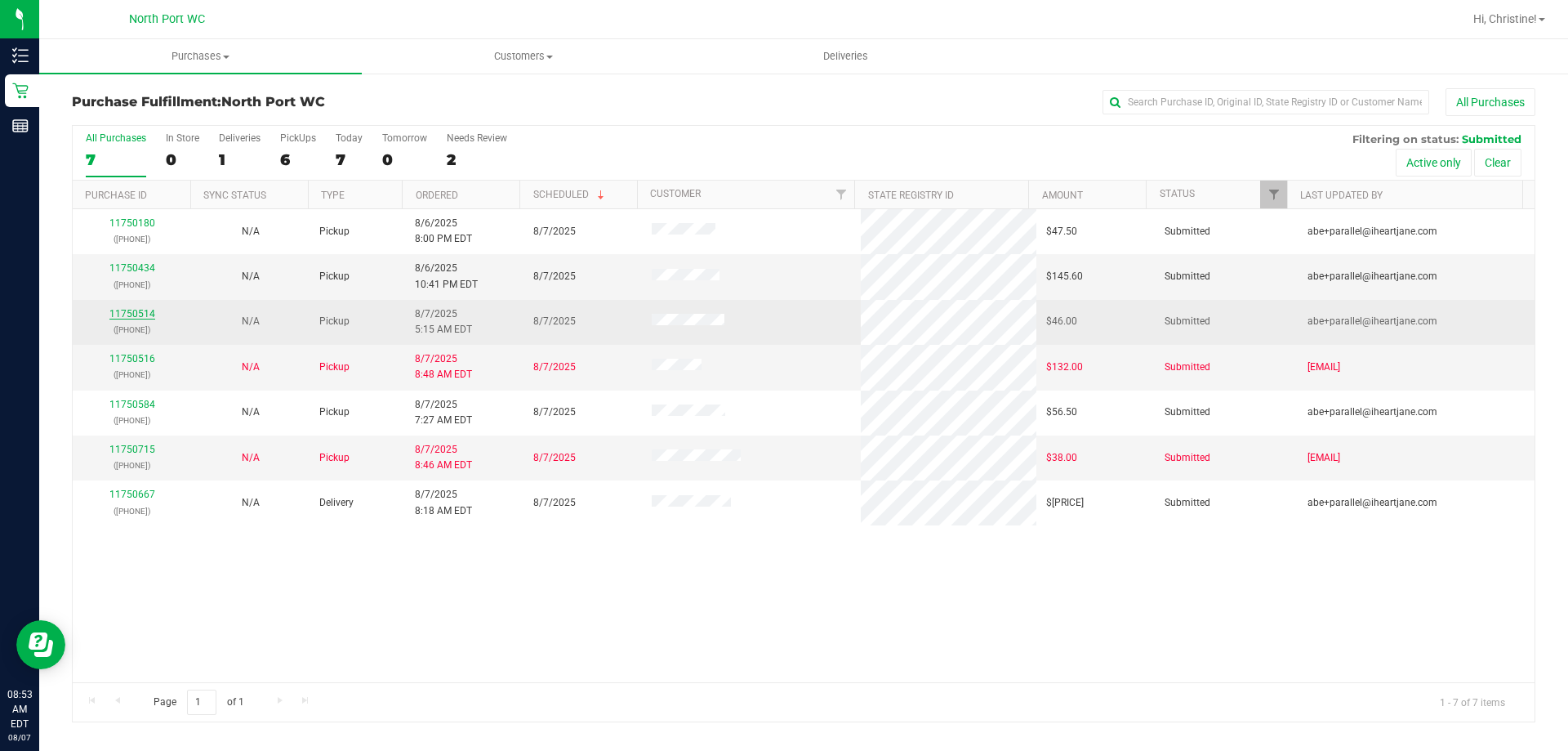 click on "11750514" at bounding box center [132, 314] 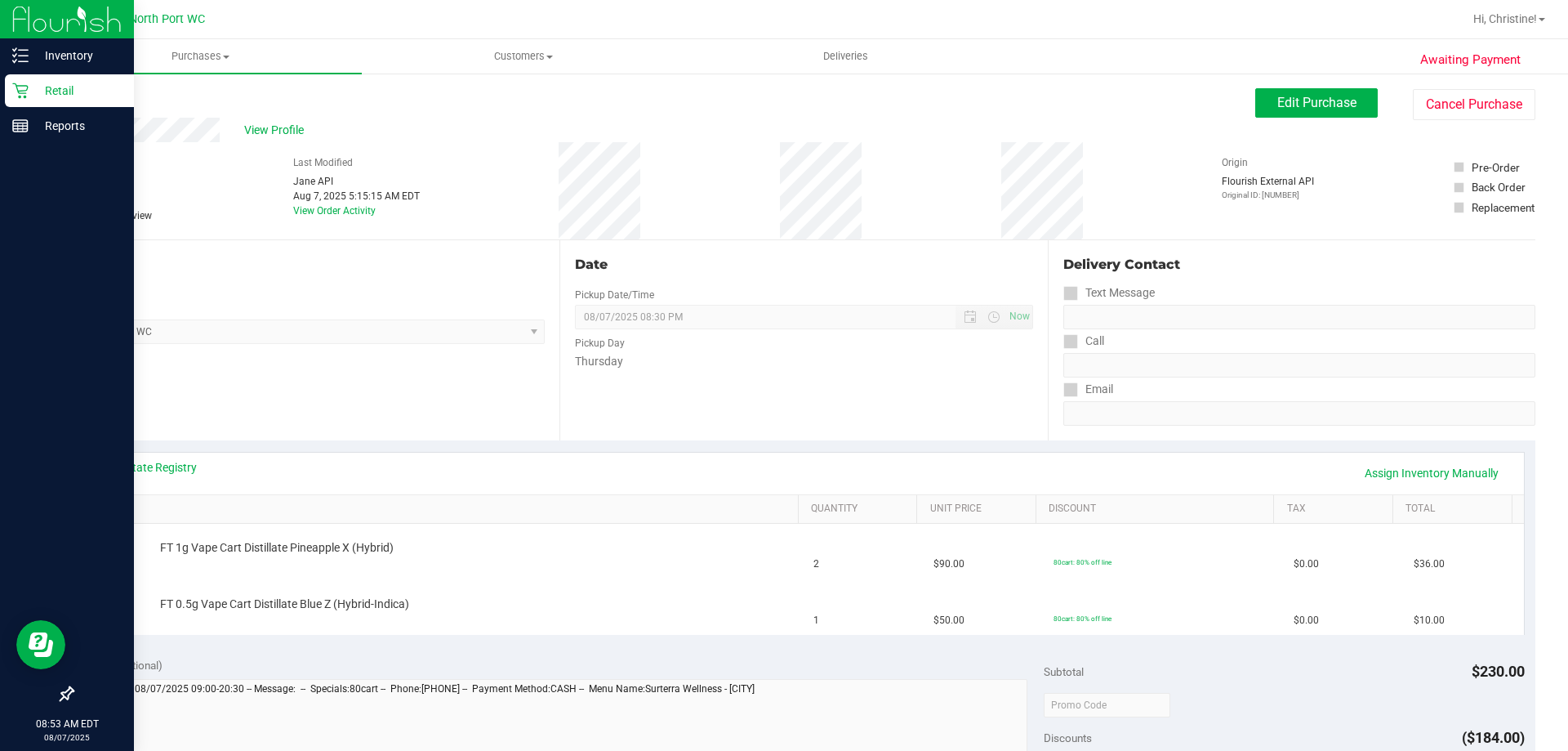 click on "Retail" at bounding box center [78, 91] 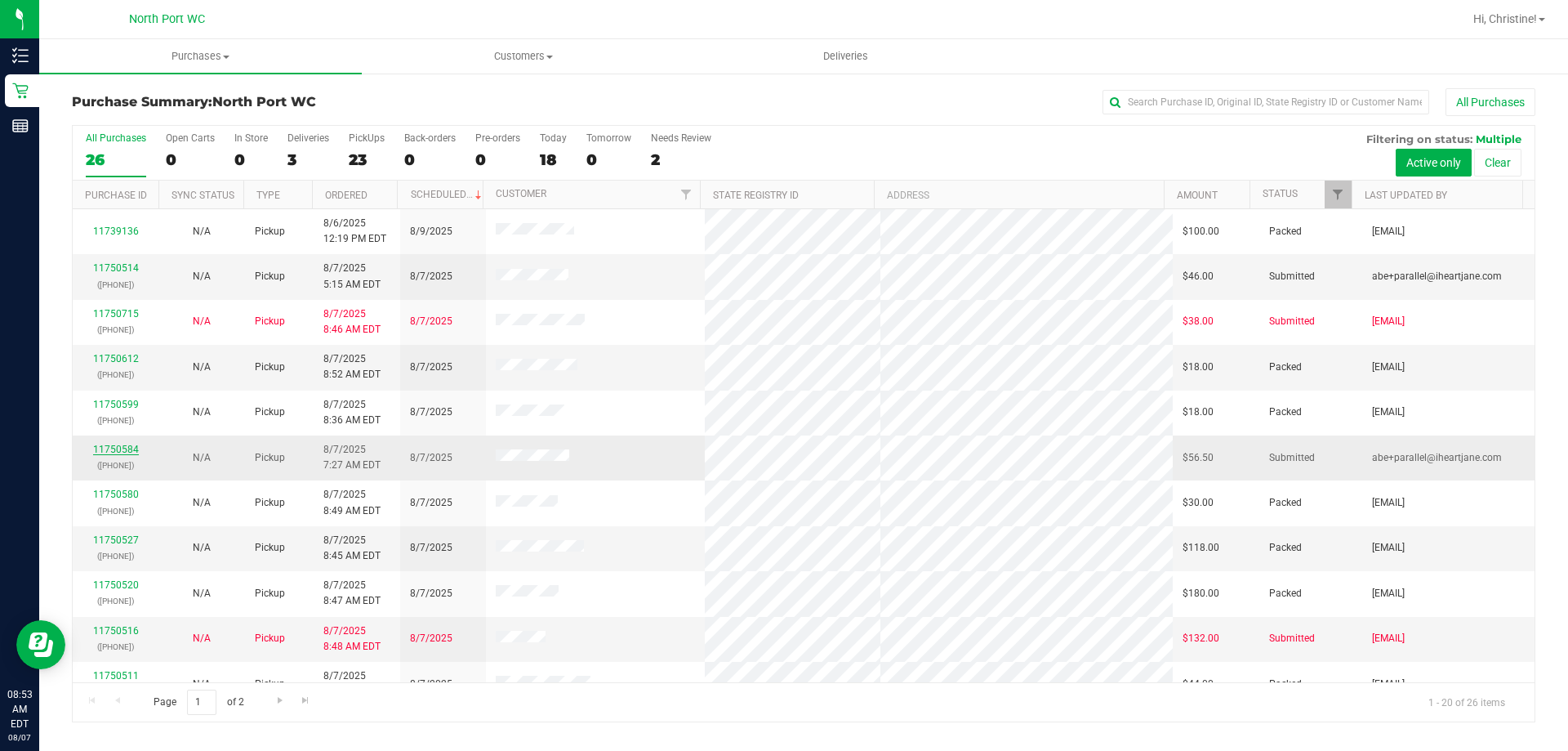 click on "11750584" at bounding box center [116, 449] 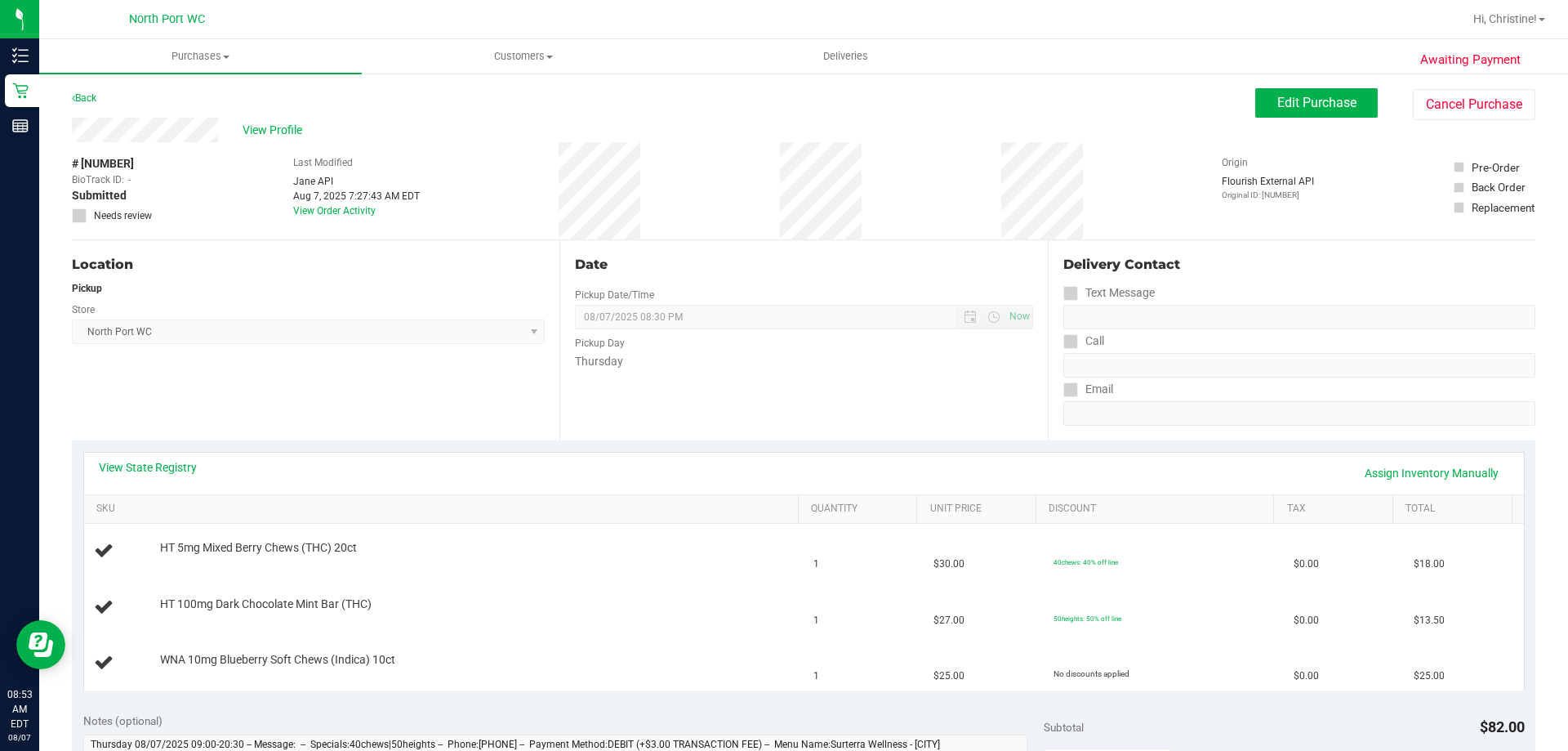 scroll, scrollTop: 82, scrollLeft: 0, axis: vertical 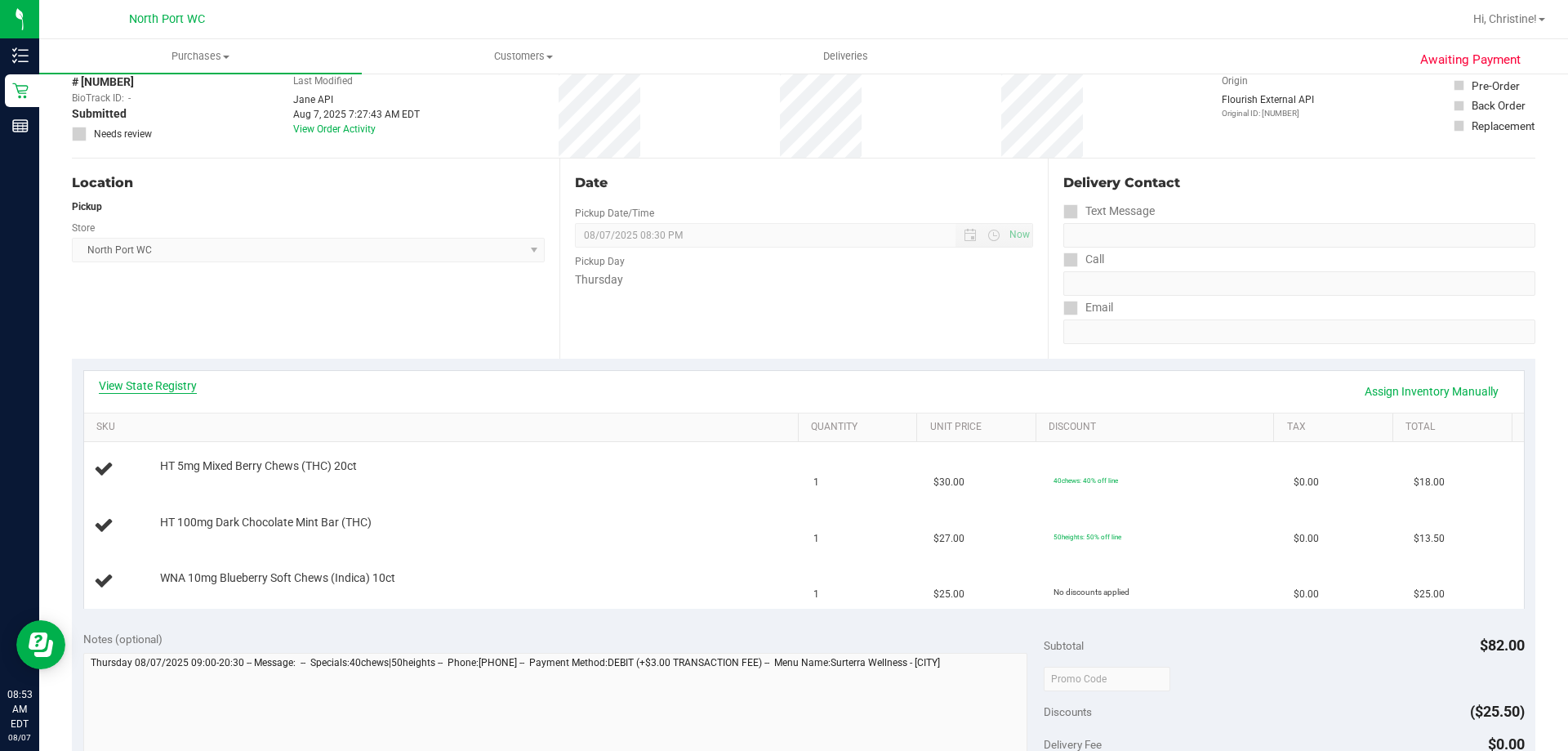 click on "View State Registry" at bounding box center [148, 386] 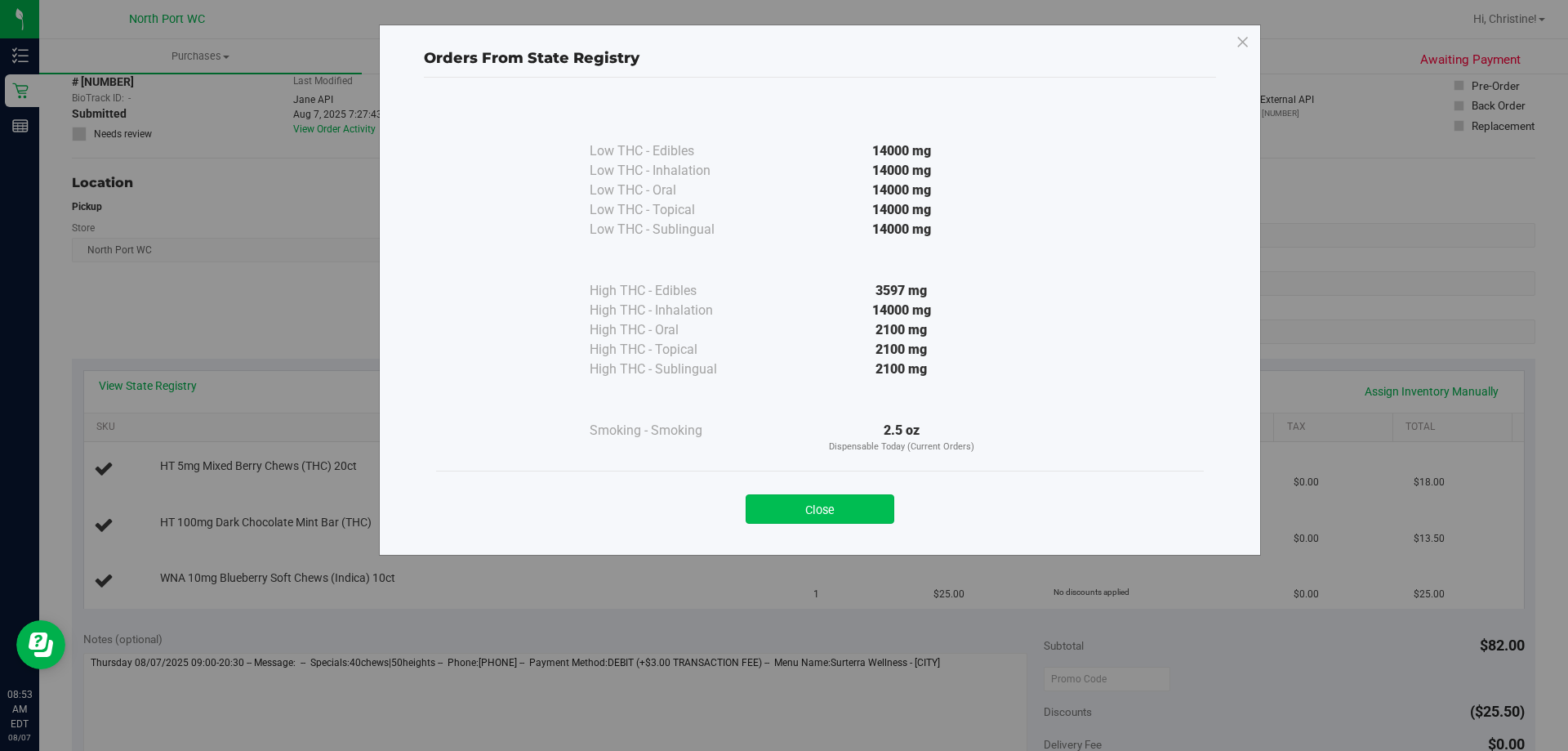 click on "Close" at bounding box center (820, 509) 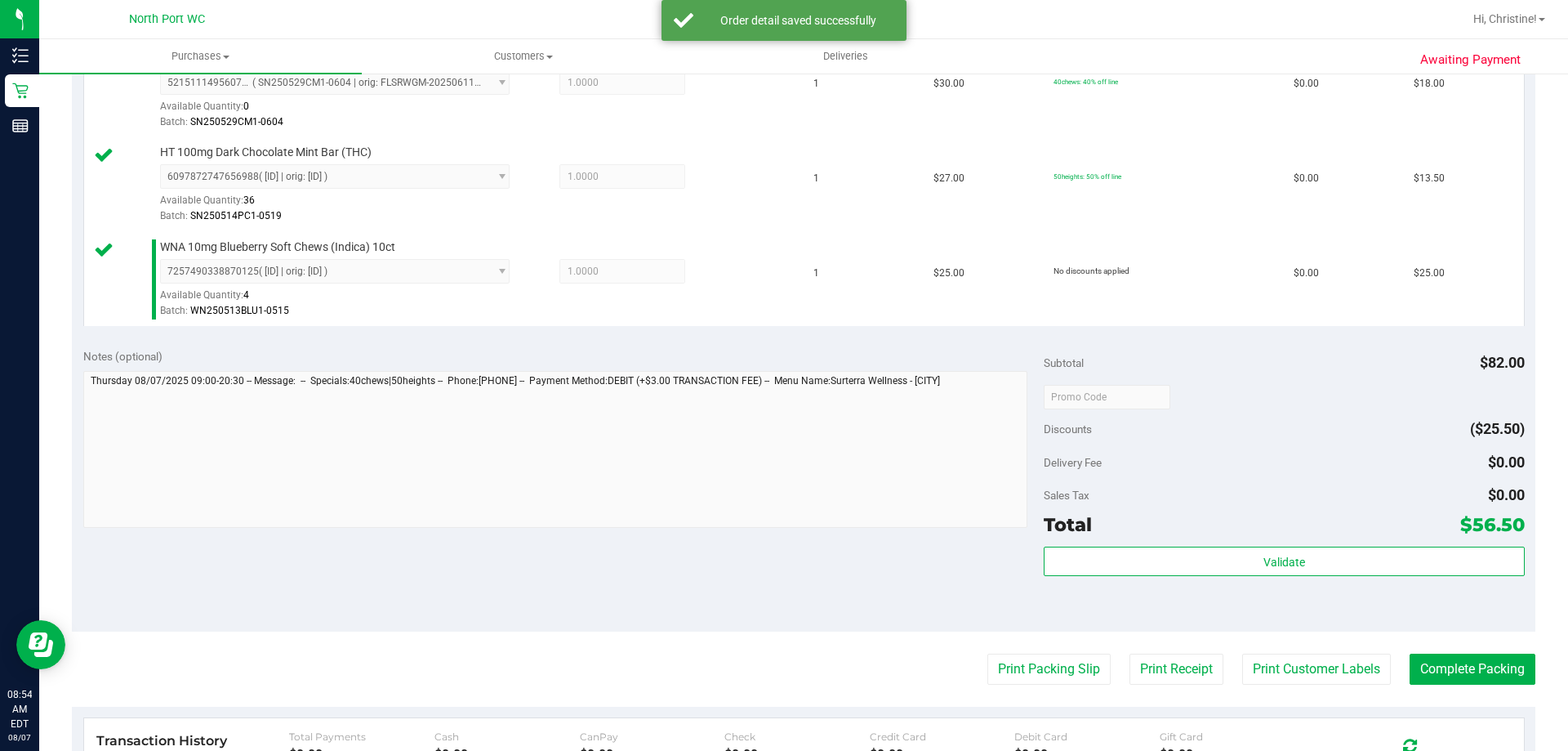 scroll, scrollTop: 490, scrollLeft: 0, axis: vertical 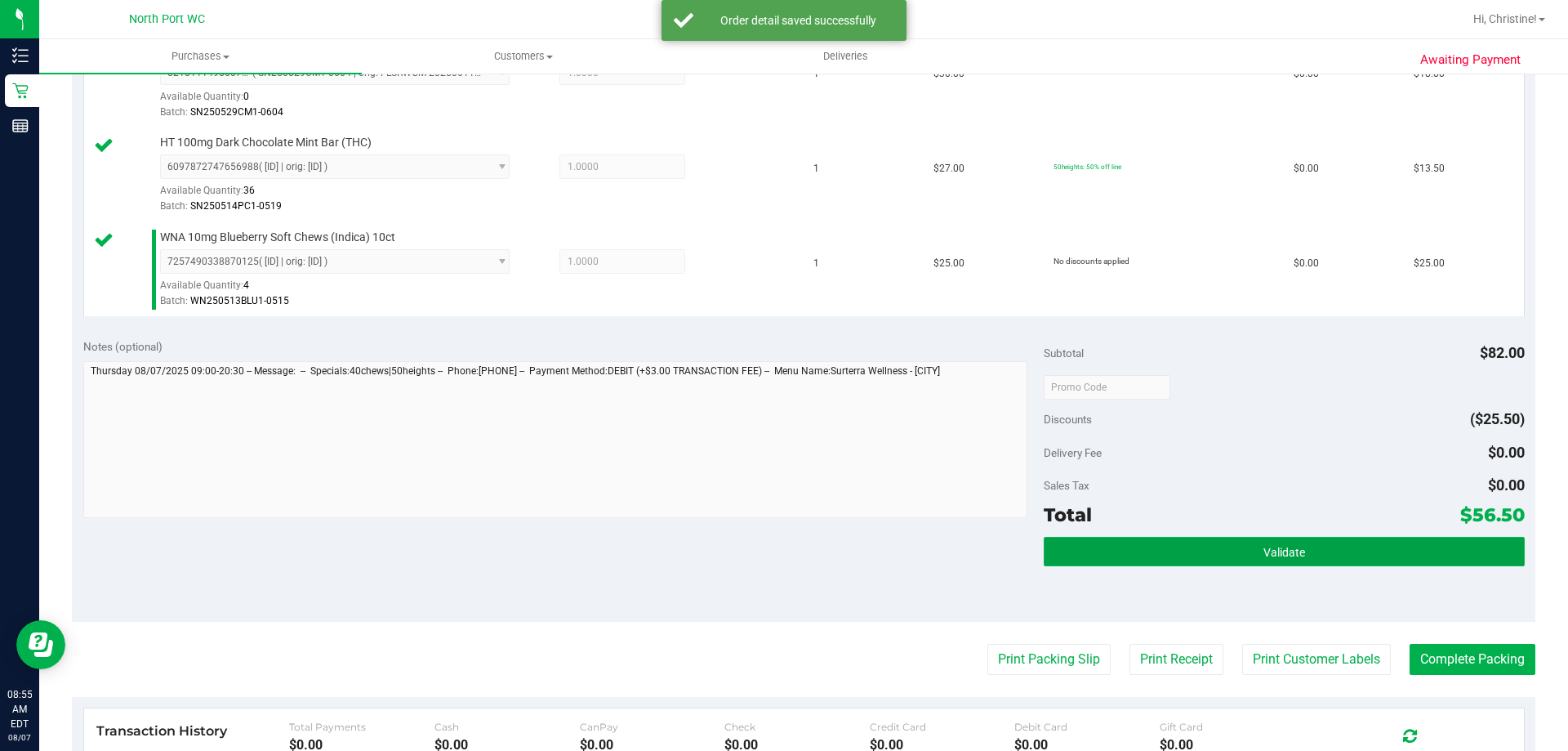 click on "Validate" at bounding box center (1284, 552) 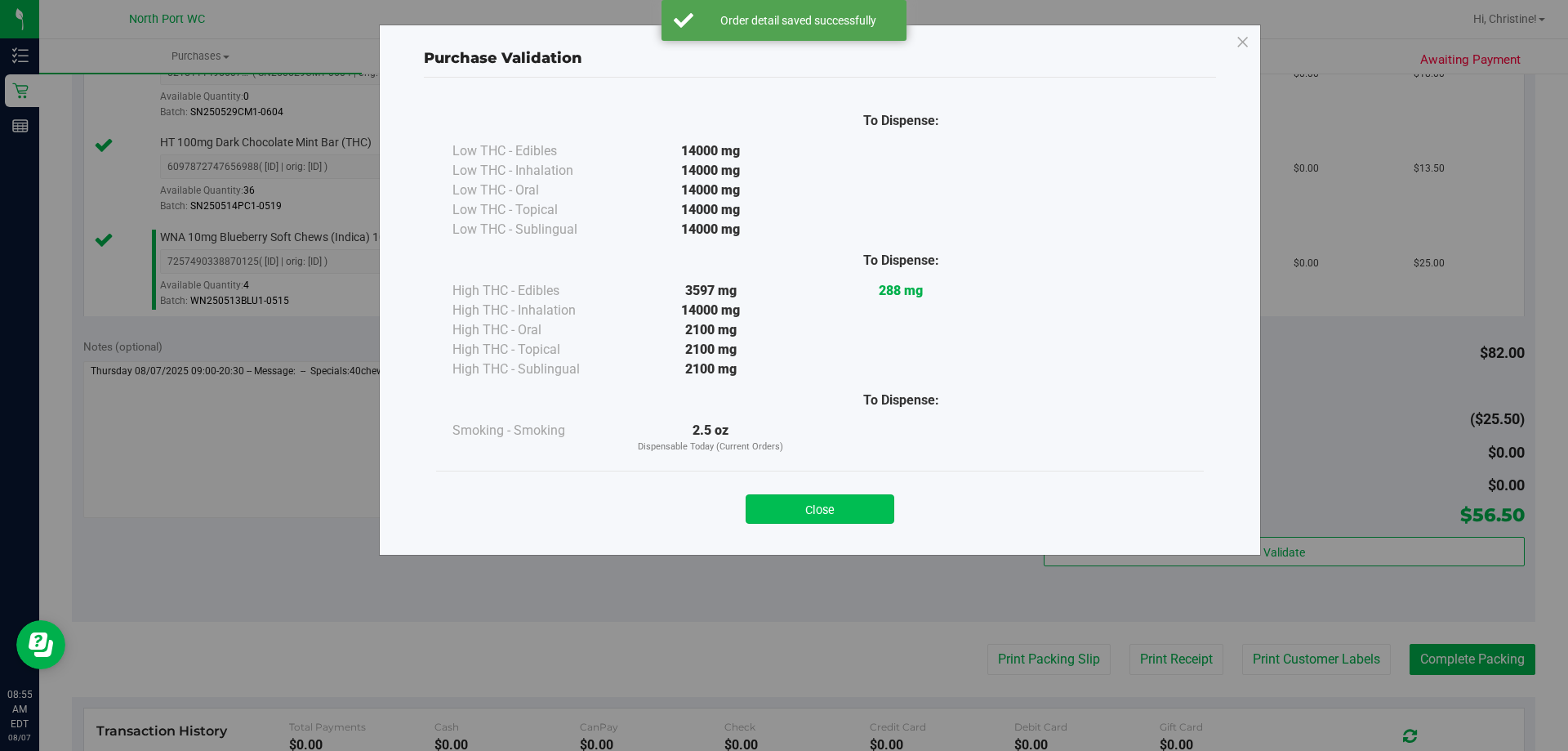 click on "Close" at bounding box center [820, 509] 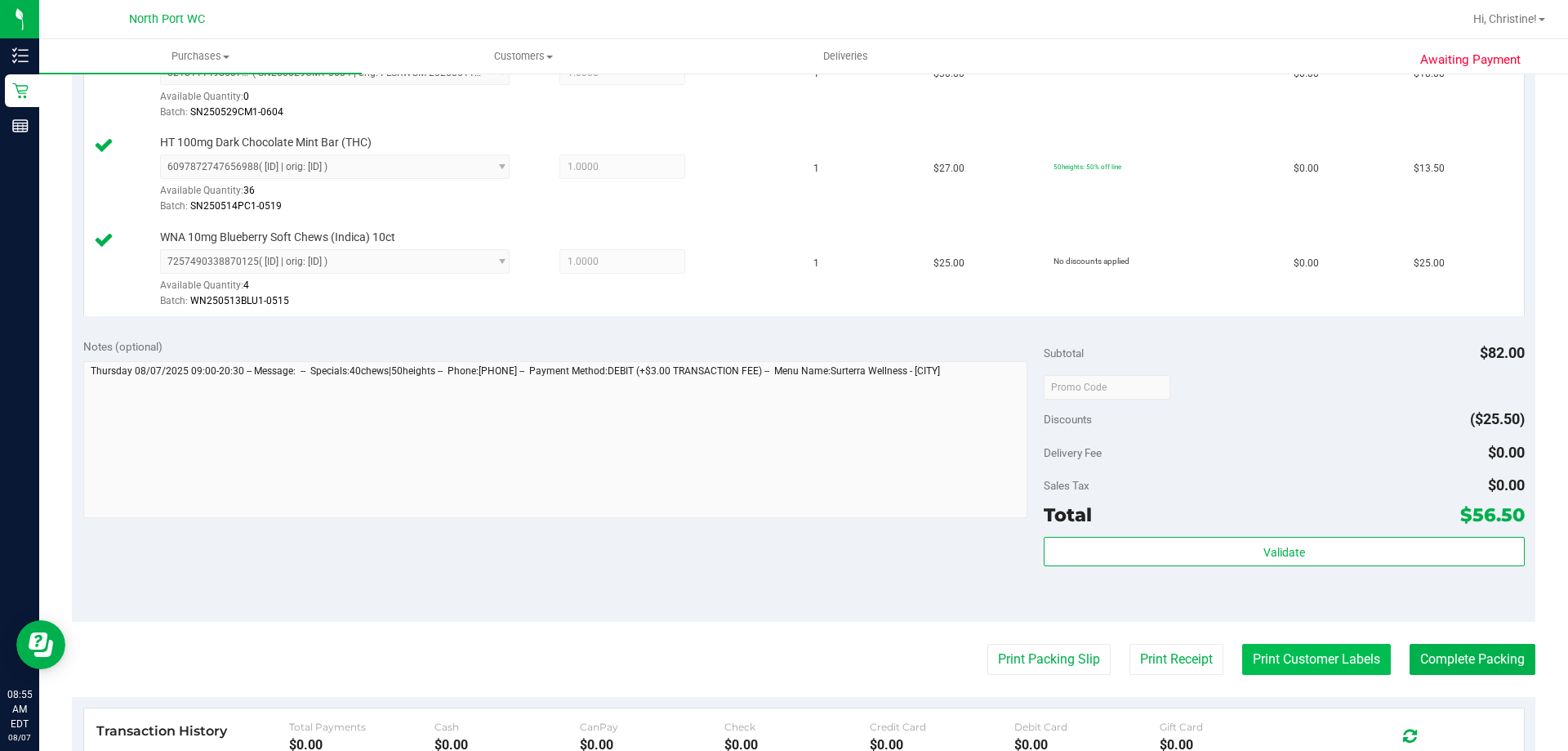 click on "Print Customer Labels" at bounding box center [1316, 659] 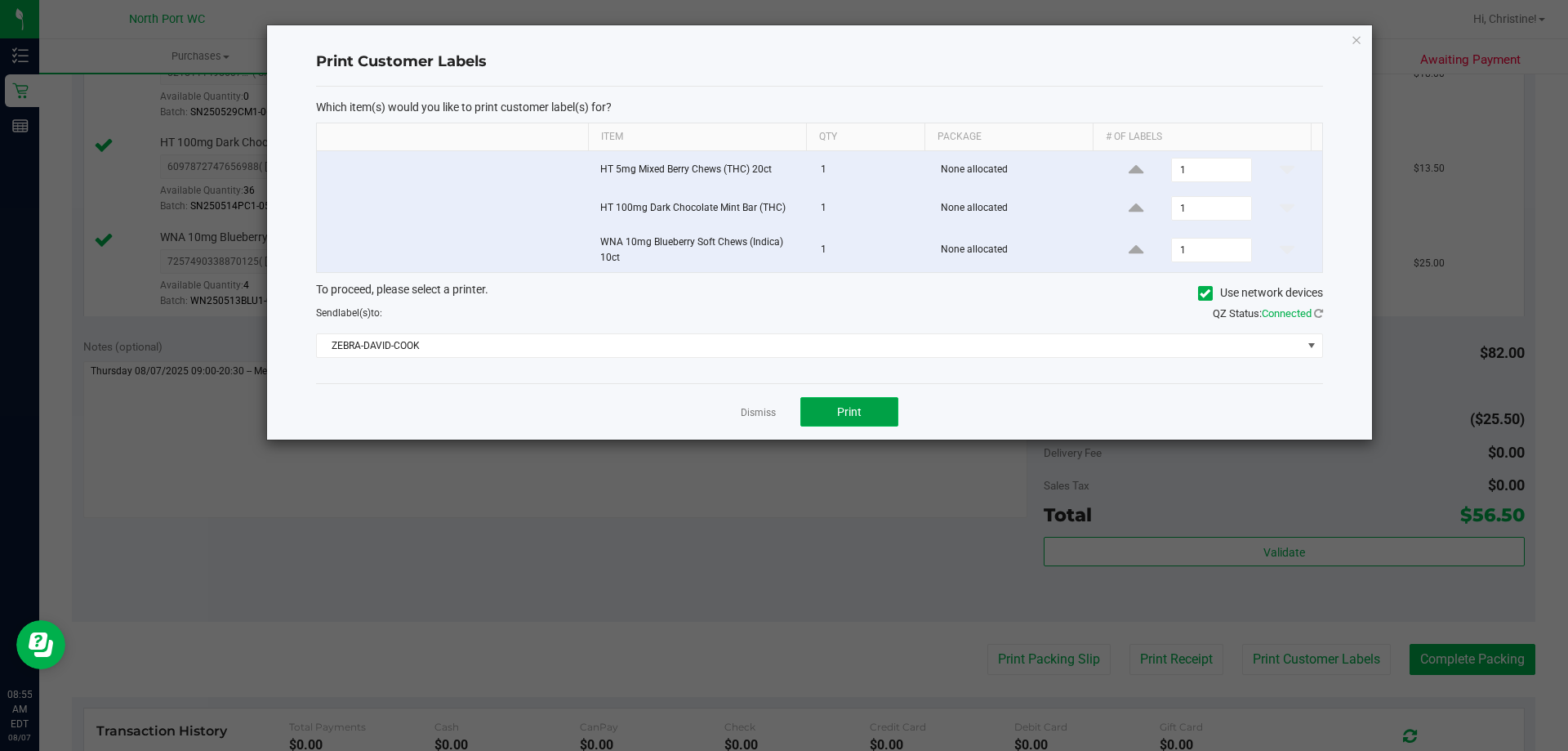 click on "Print" 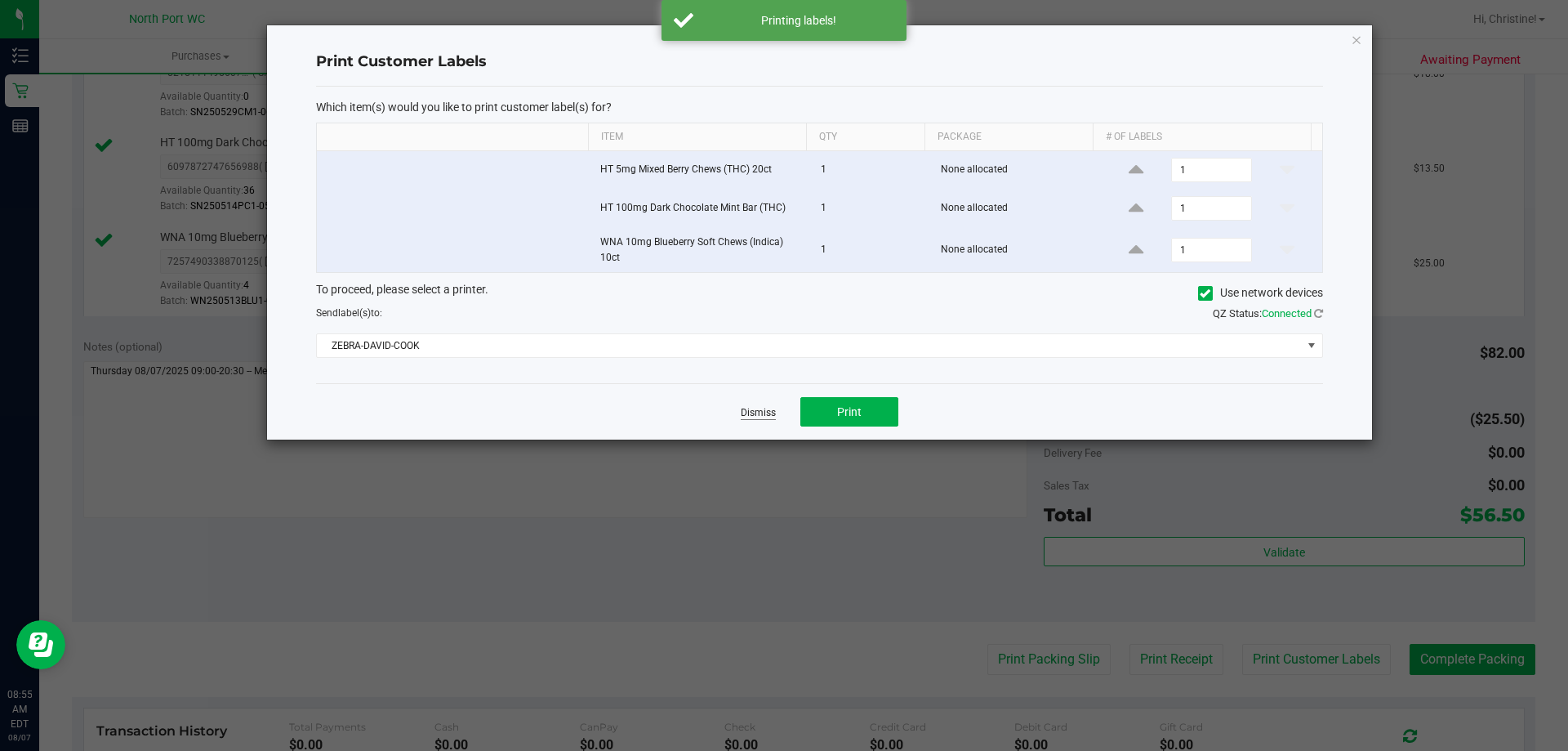 click on "Dismiss" 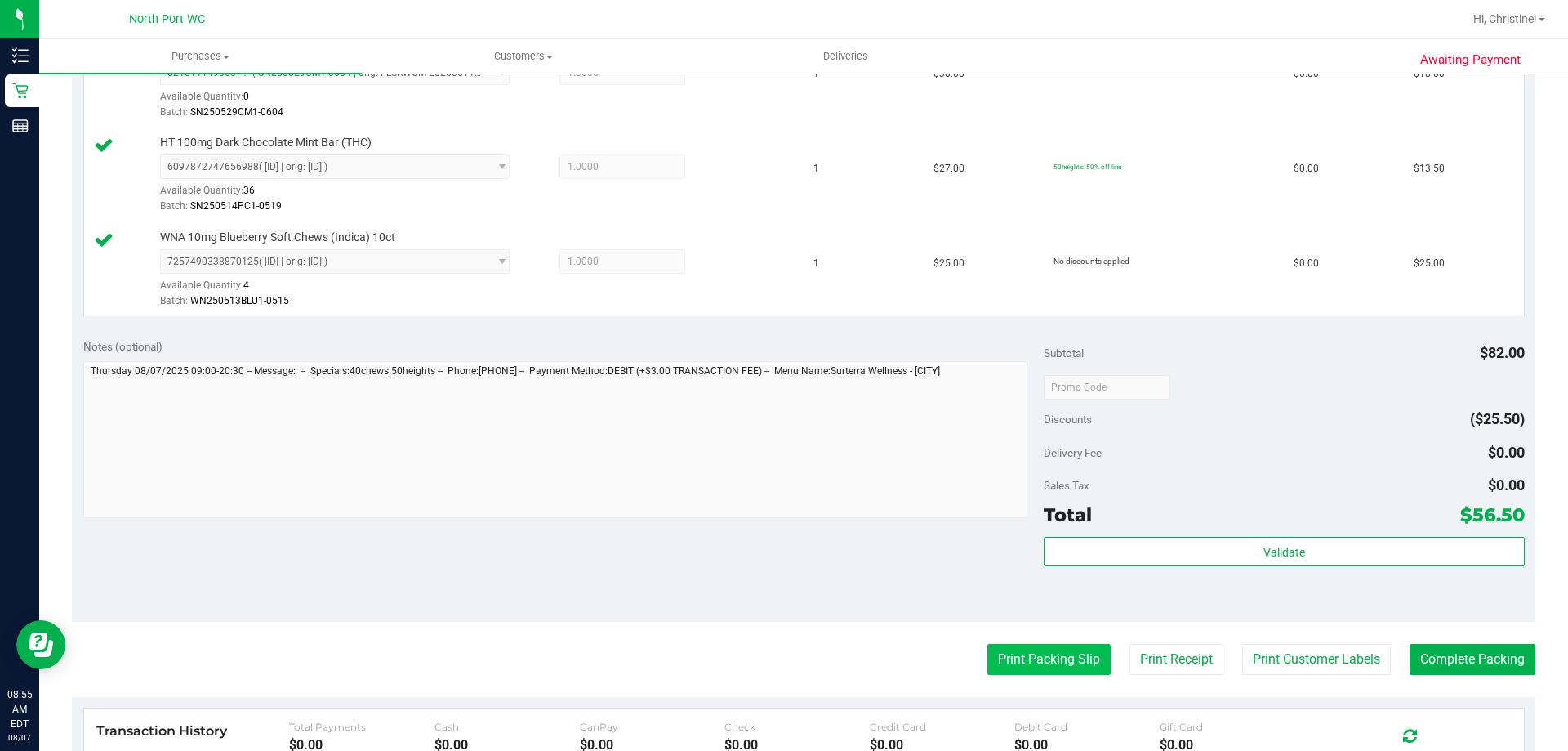click on "Print Packing Slip" at bounding box center [1049, 659] 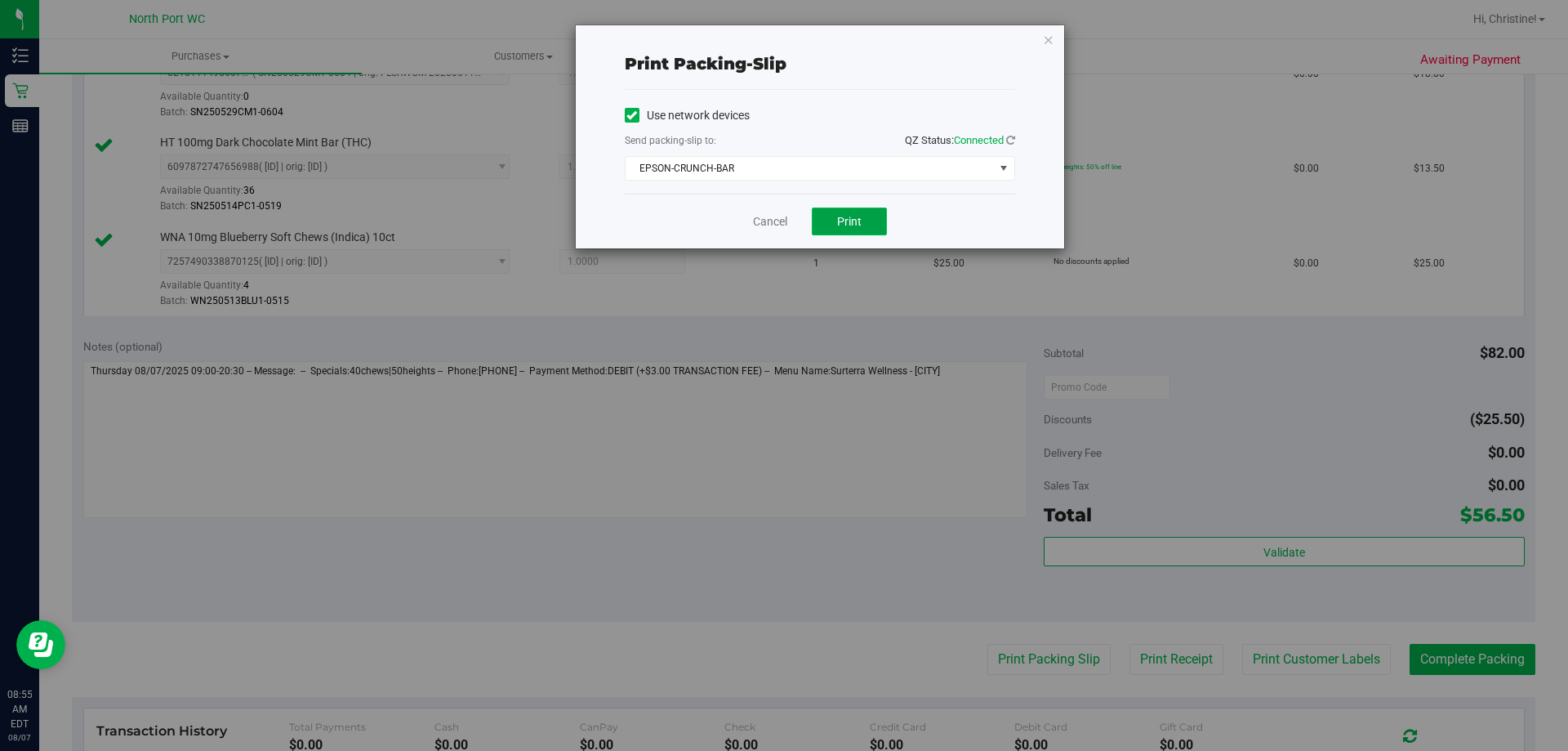 click on "Print" at bounding box center [849, 221] 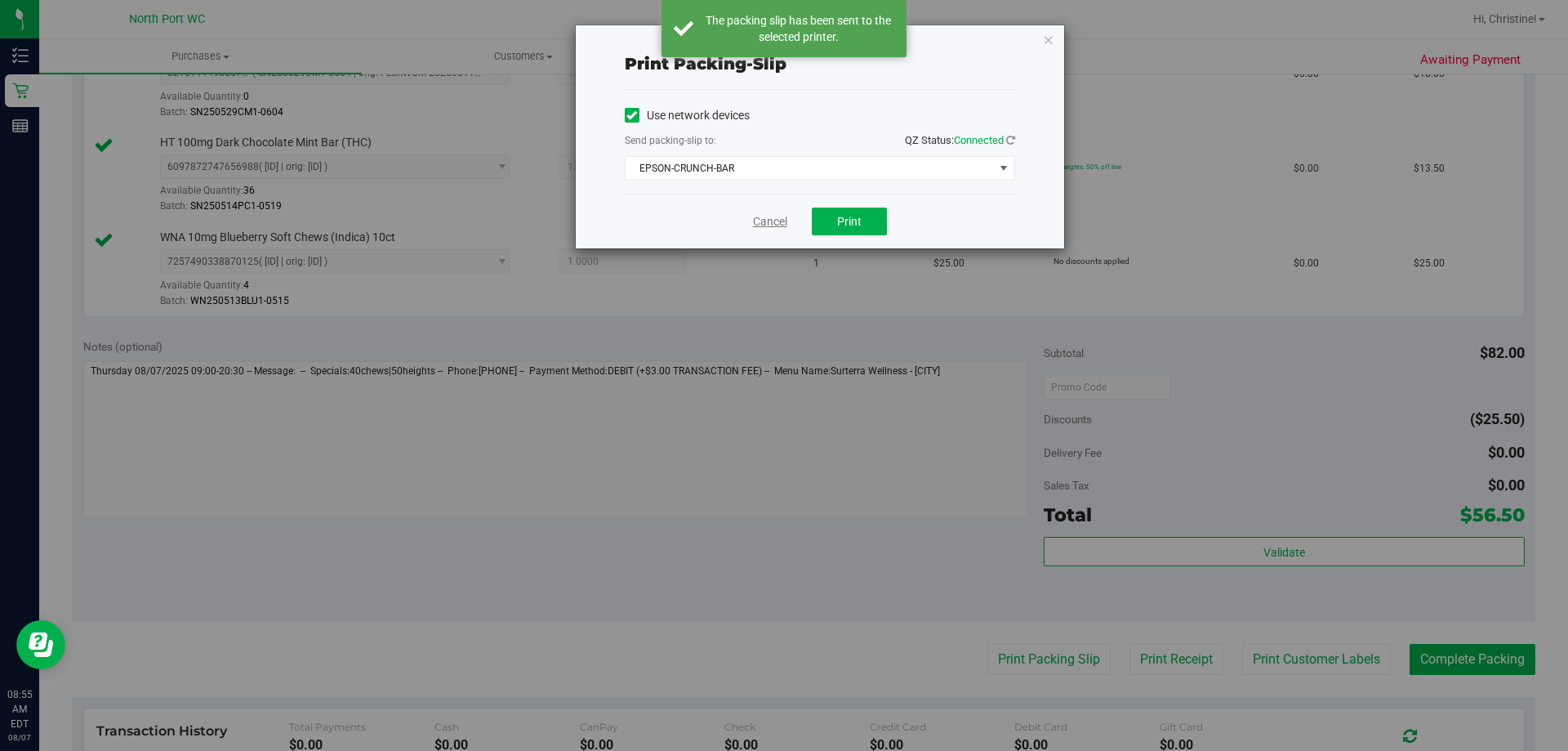click on "Cancel" at bounding box center (770, 221) 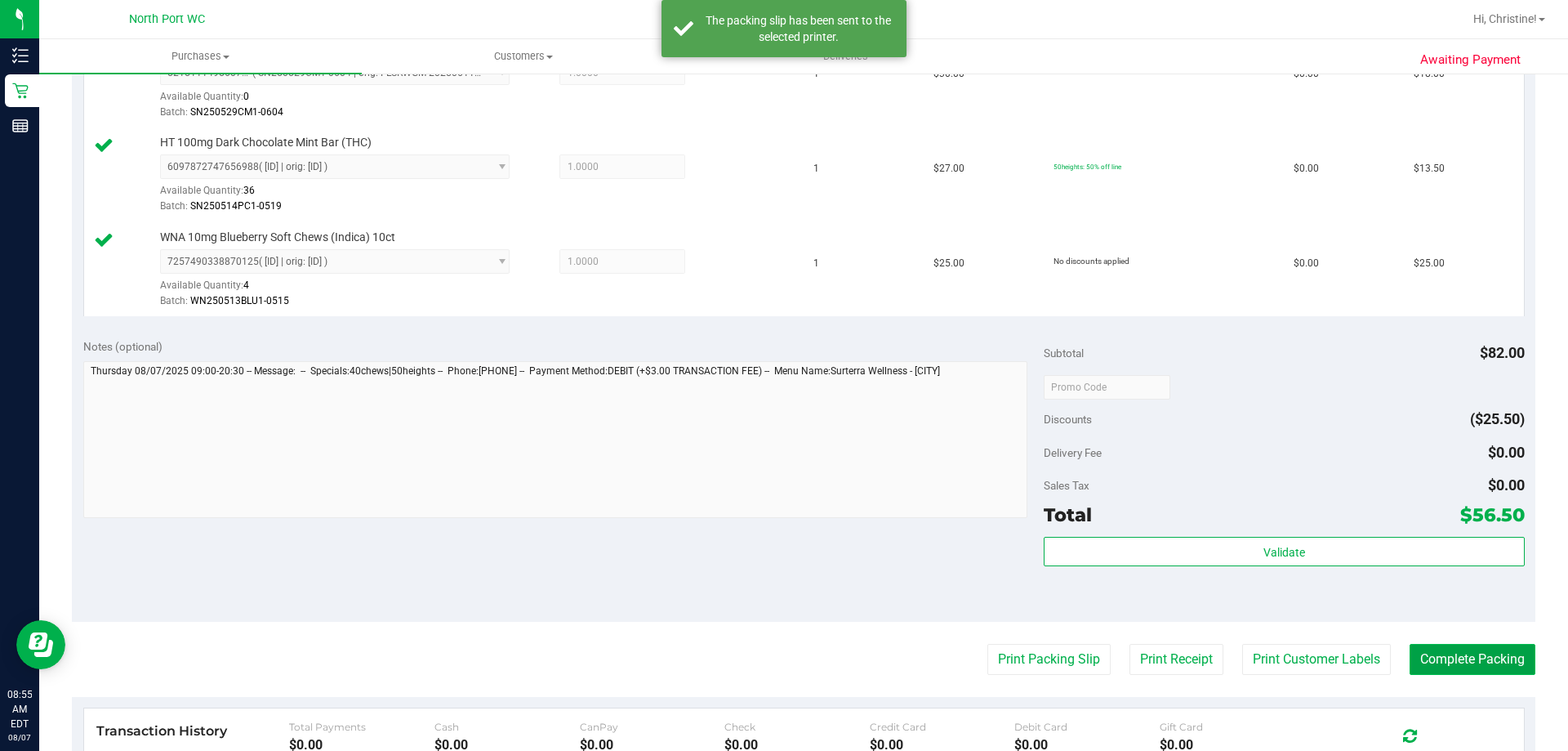 click on "Complete Packing" at bounding box center [1472, 659] 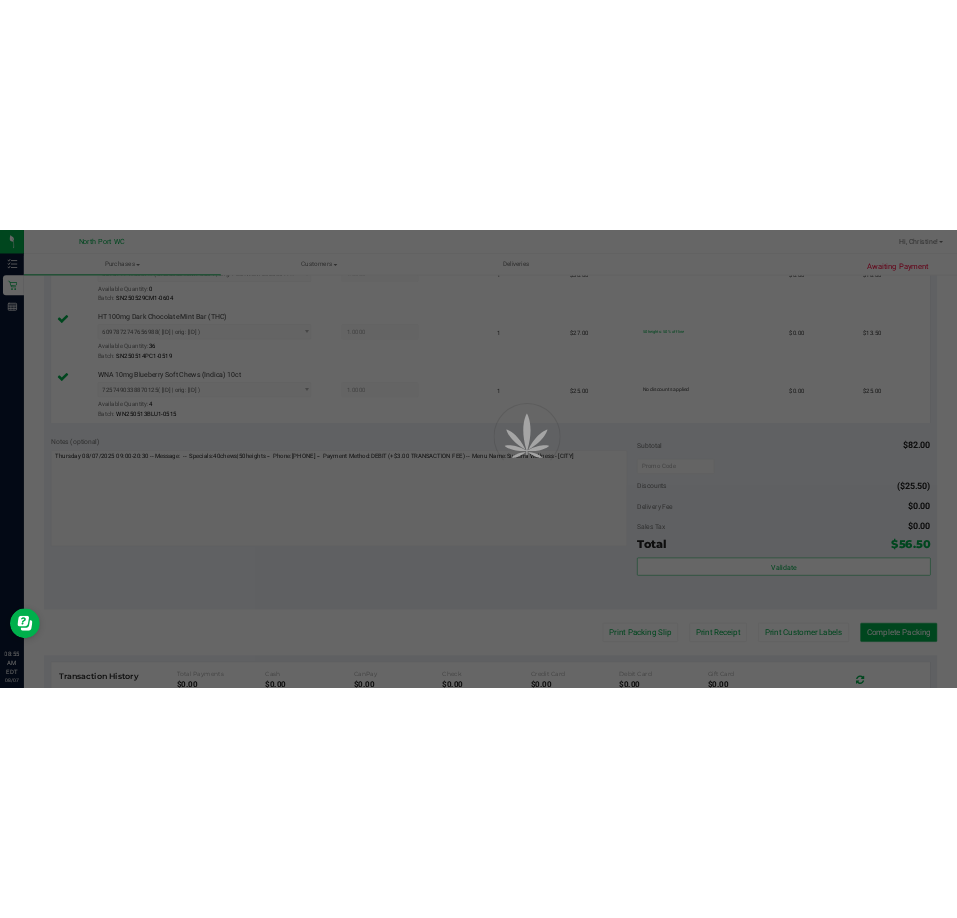scroll, scrollTop: 0, scrollLeft: 0, axis: both 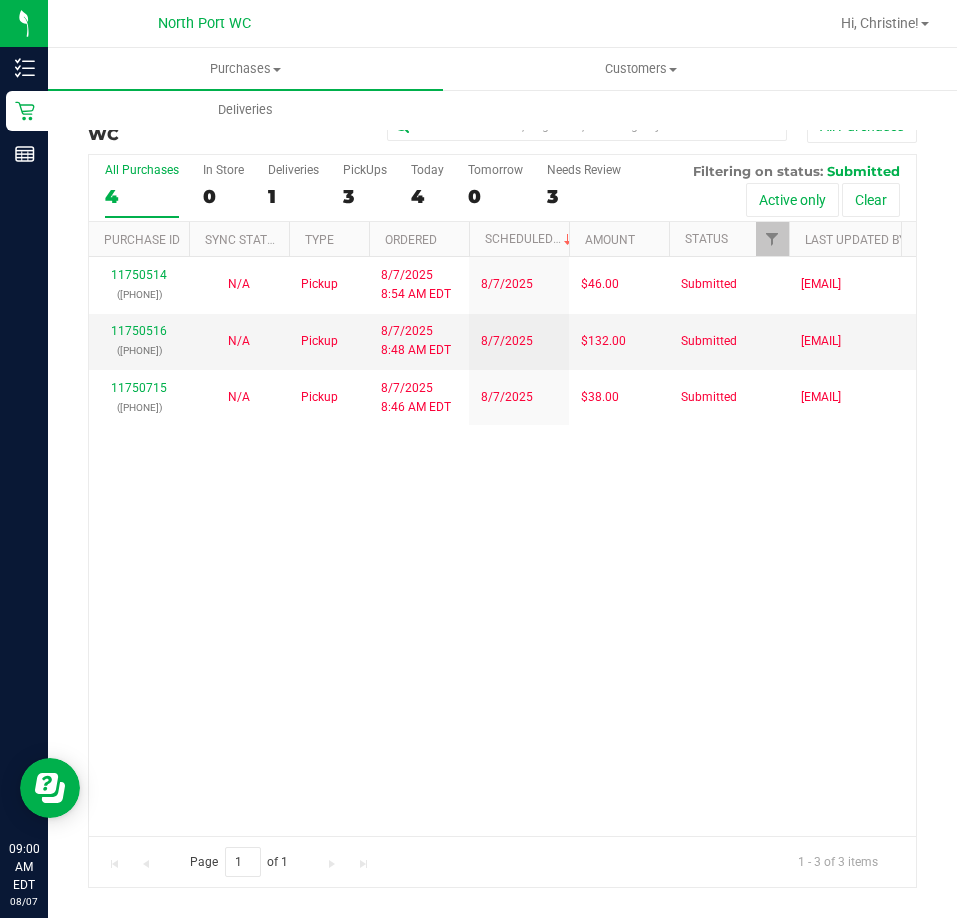 click on "[NUMBER]
([PHONE])
N/A
Pickup 8/7/2025 8:54 AM EDT 8/7/2025
$46.00
Submitted [EMAIL]
[NUMBER]
([PHONE])
N/A
Pickup 8/7/2025 8:48 AM EDT 8/7/2025
$132.00
Submitted [EMAIL]
[NUMBER]
([PHONE])
N/A
Pickup 8/7/2025 8:46 AM EDT 8/7/2025
$38.00
Submitted [EMAIL]" at bounding box center (502, 546) 